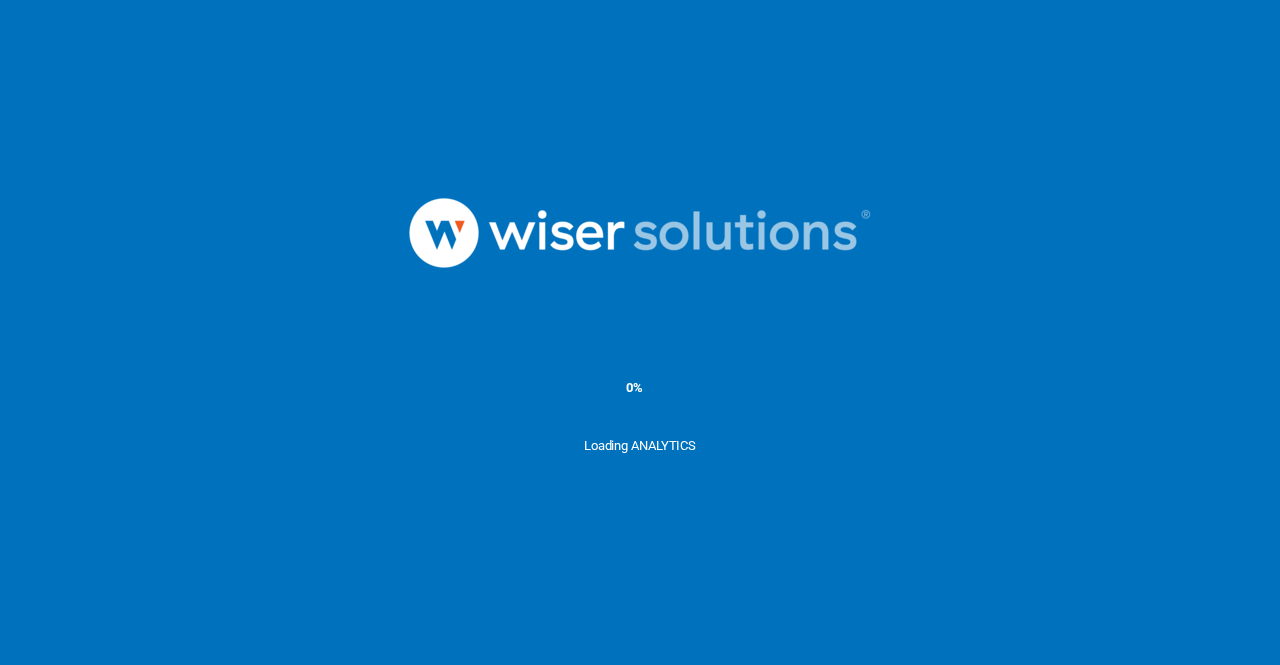 scroll, scrollTop: 0, scrollLeft: 0, axis: both 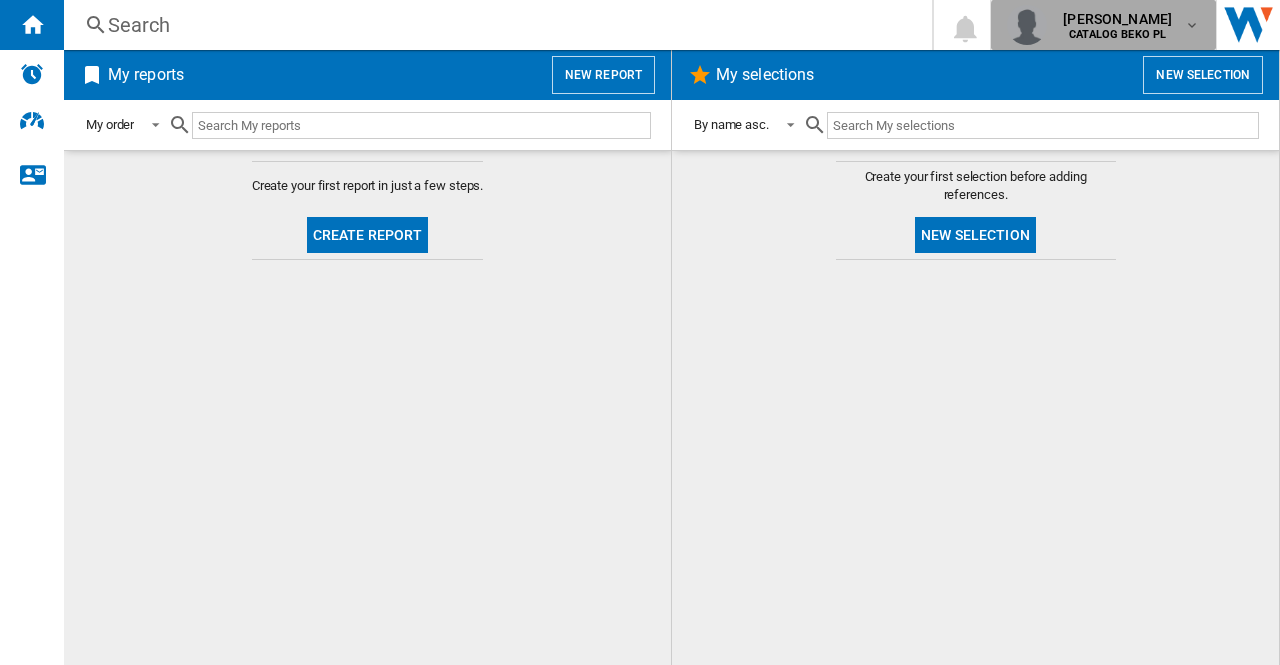 click on "[PERSON_NAME]
CATALOG BEKO PL" at bounding box center (1119, 25) 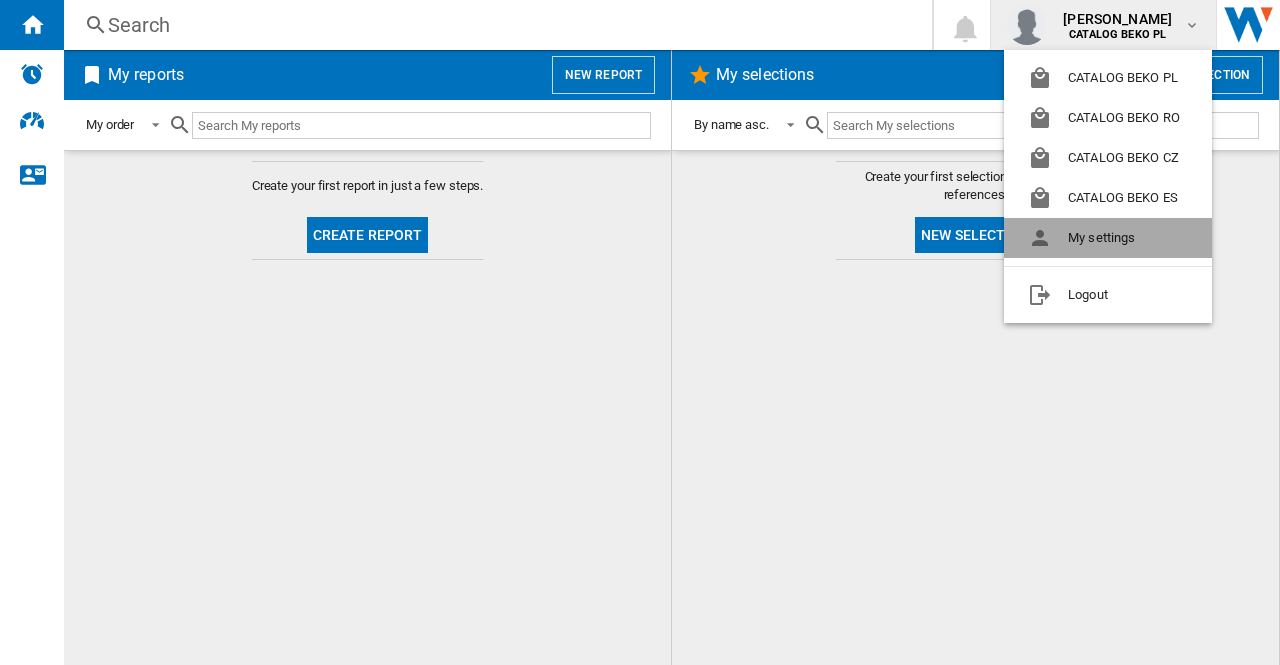 click on "My settings" at bounding box center [1108, 238] 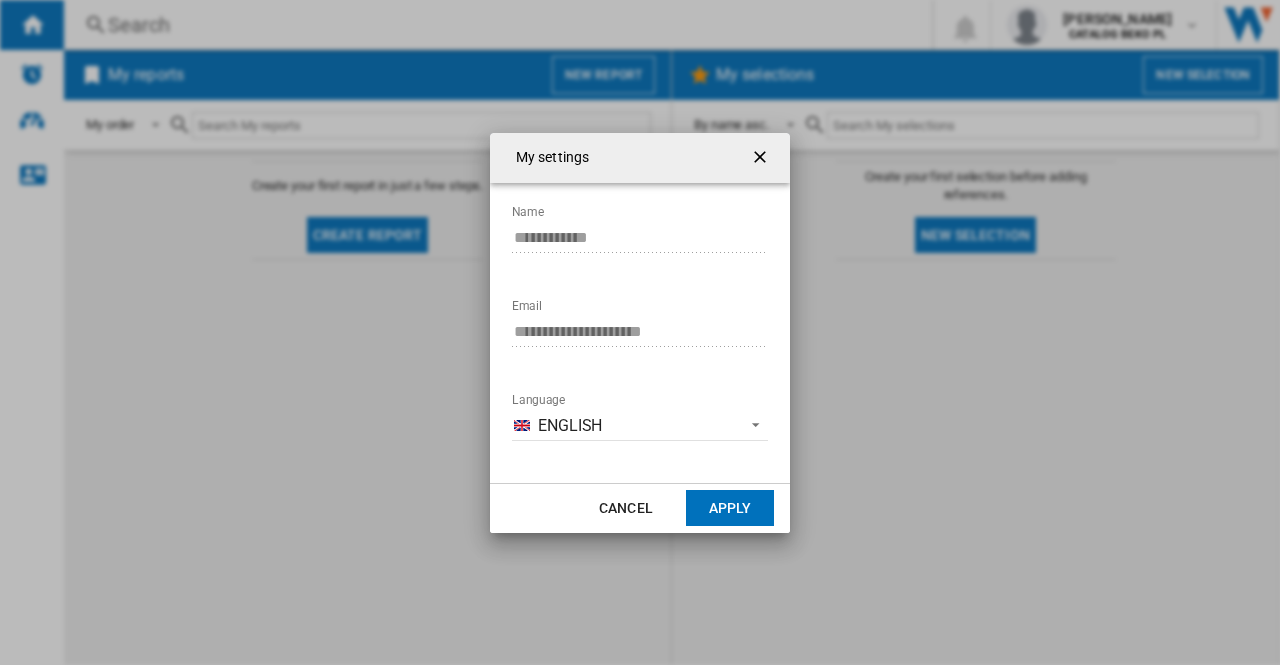 click on "**********" at bounding box center (640, 332) 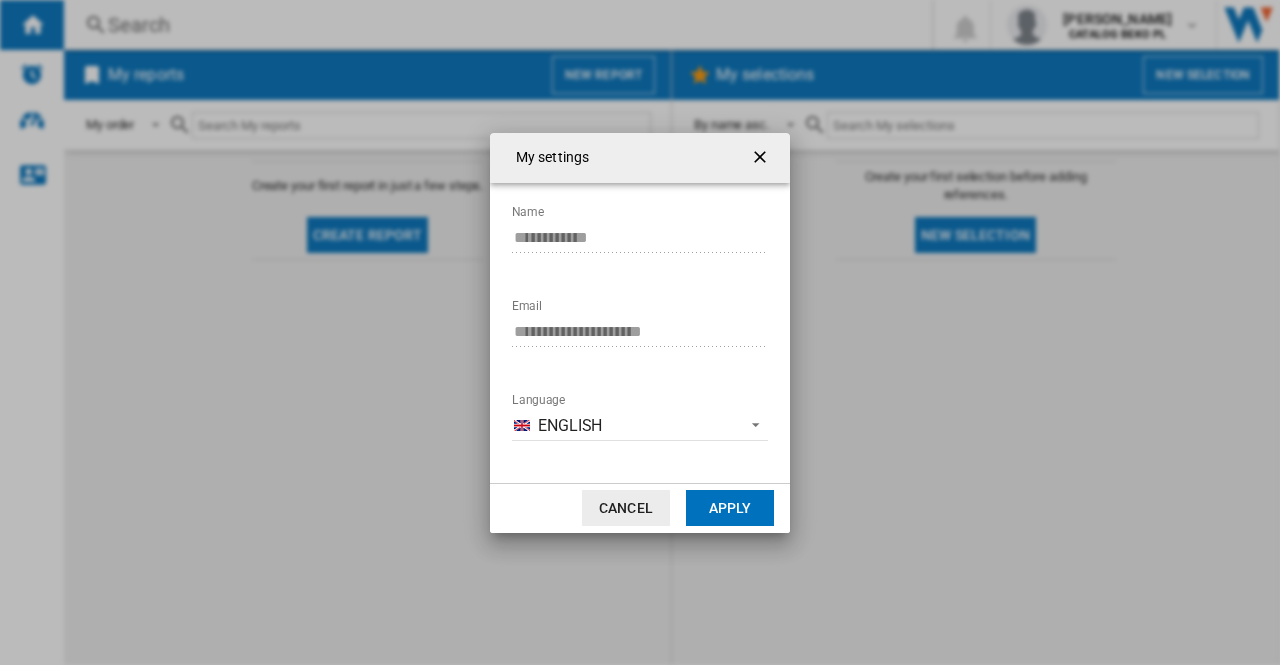 click on "Cancel" 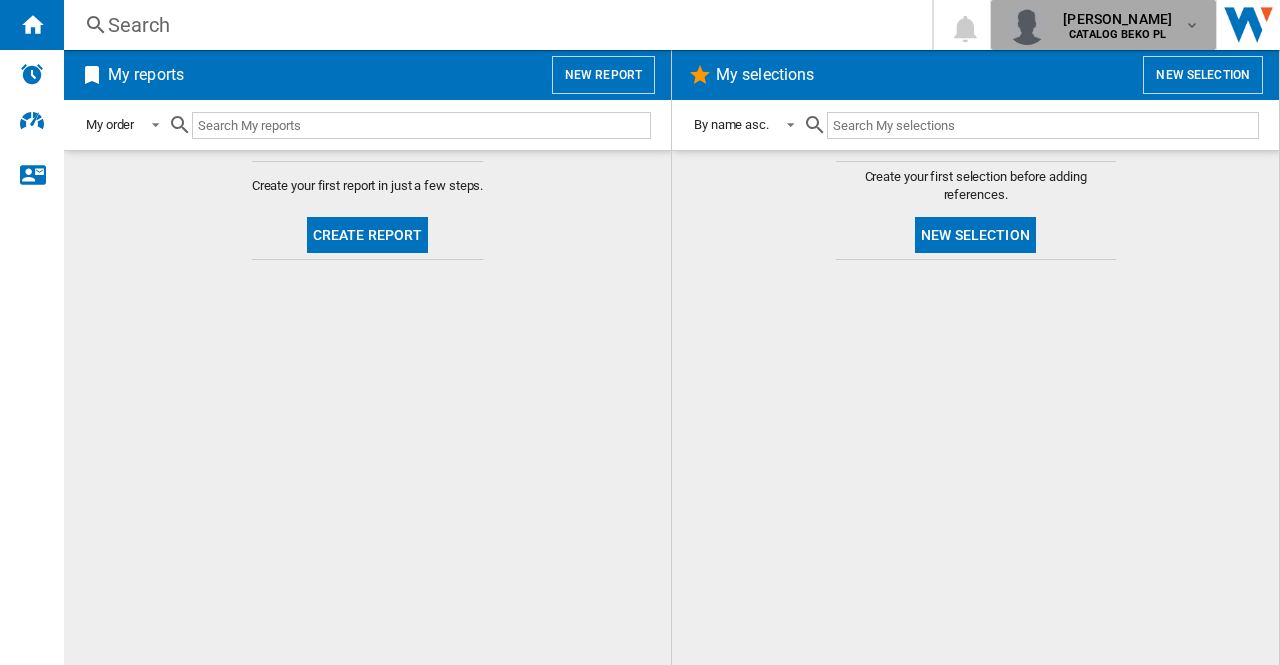 click on "onur
hartoka
CATALOG BEKO PL" at bounding box center [1103, 25] 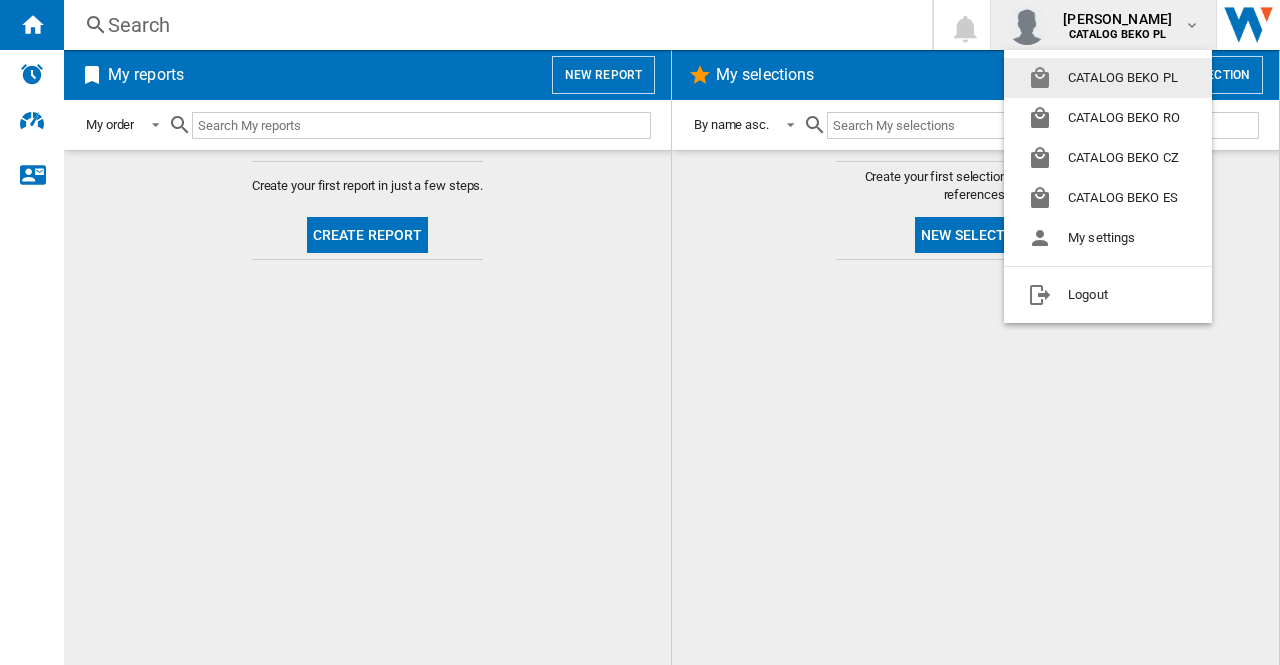 click at bounding box center [640, 332] 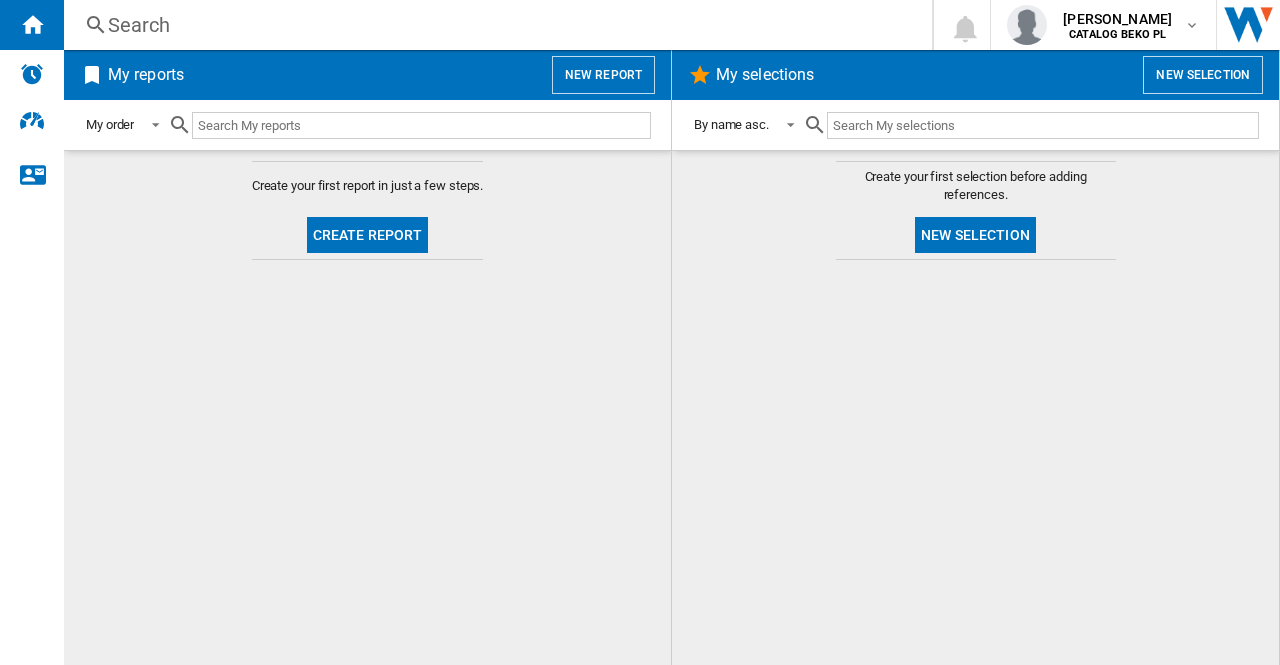 click on "Create report" 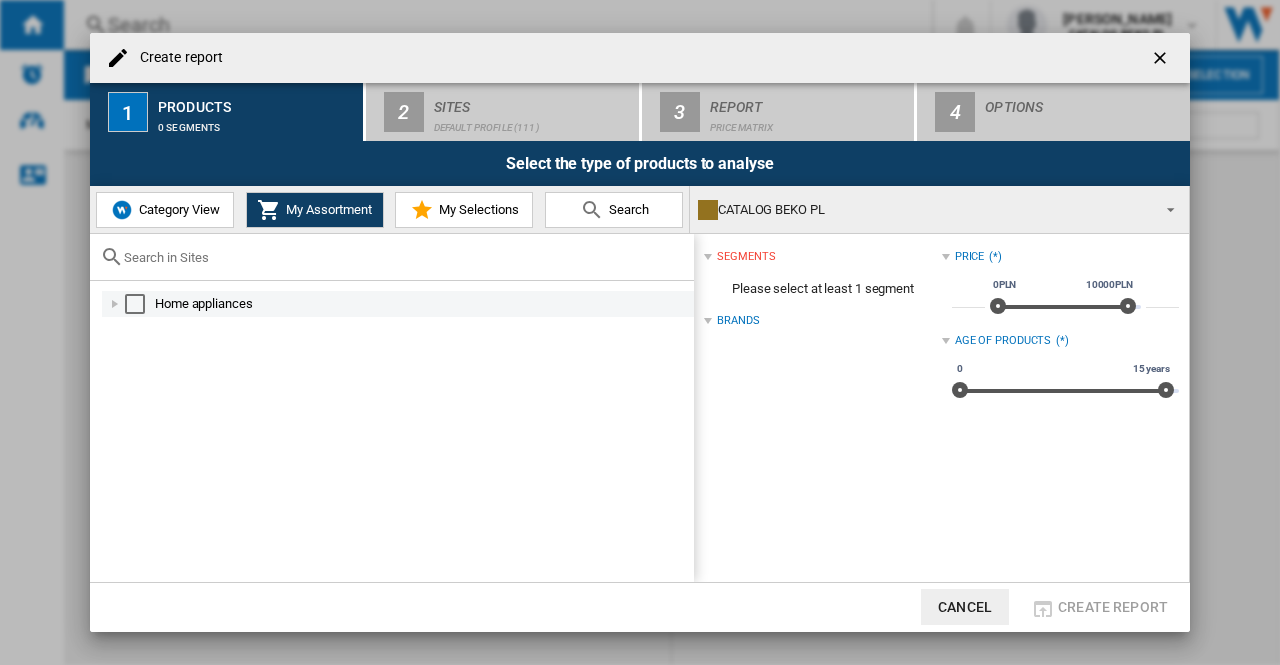 click on "Home appliances" at bounding box center (423, 304) 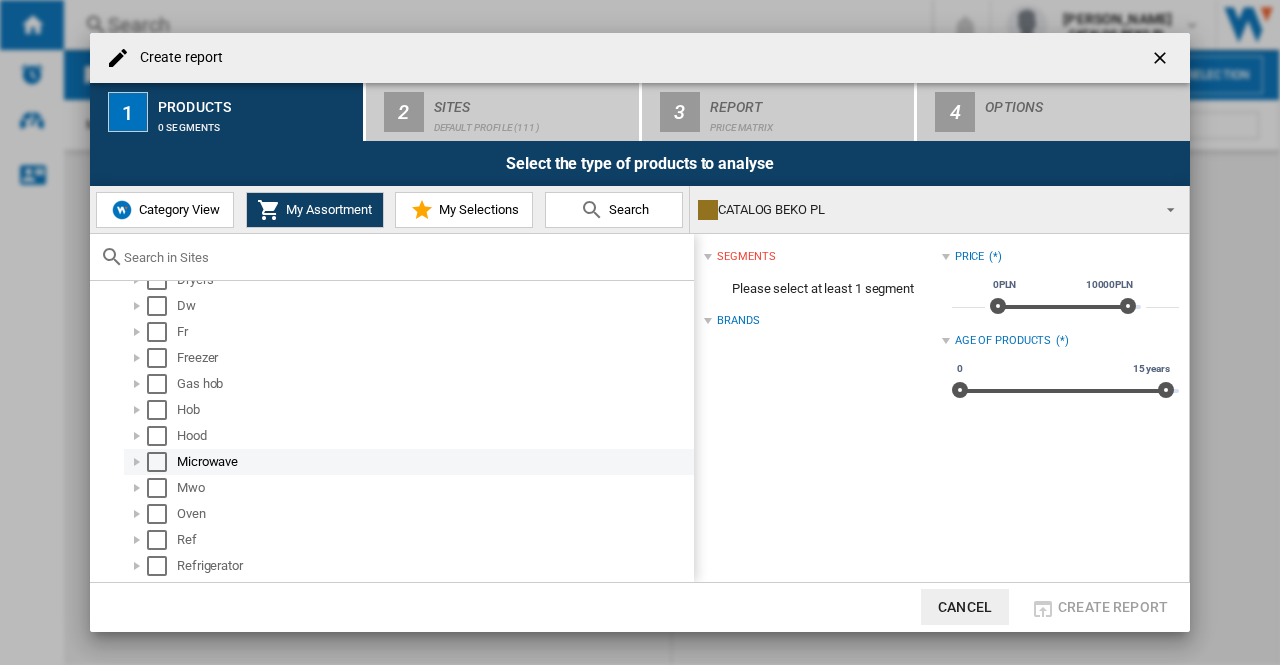 scroll, scrollTop: 0, scrollLeft: 0, axis: both 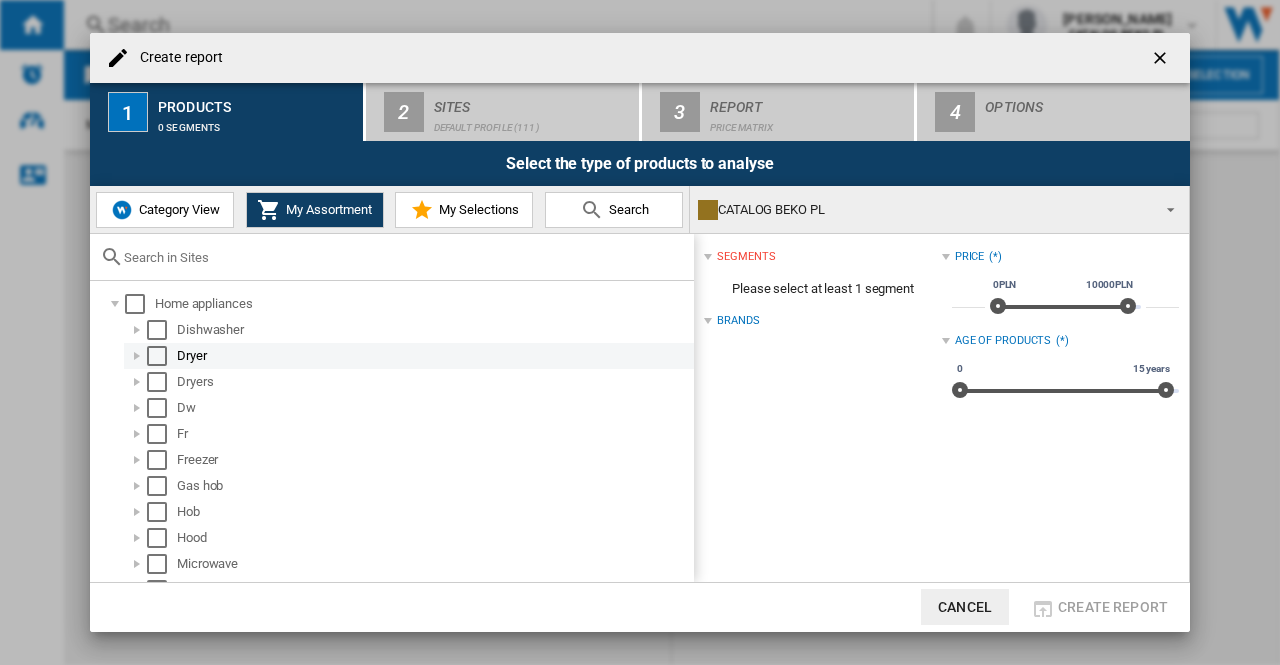 click at bounding box center [157, 356] 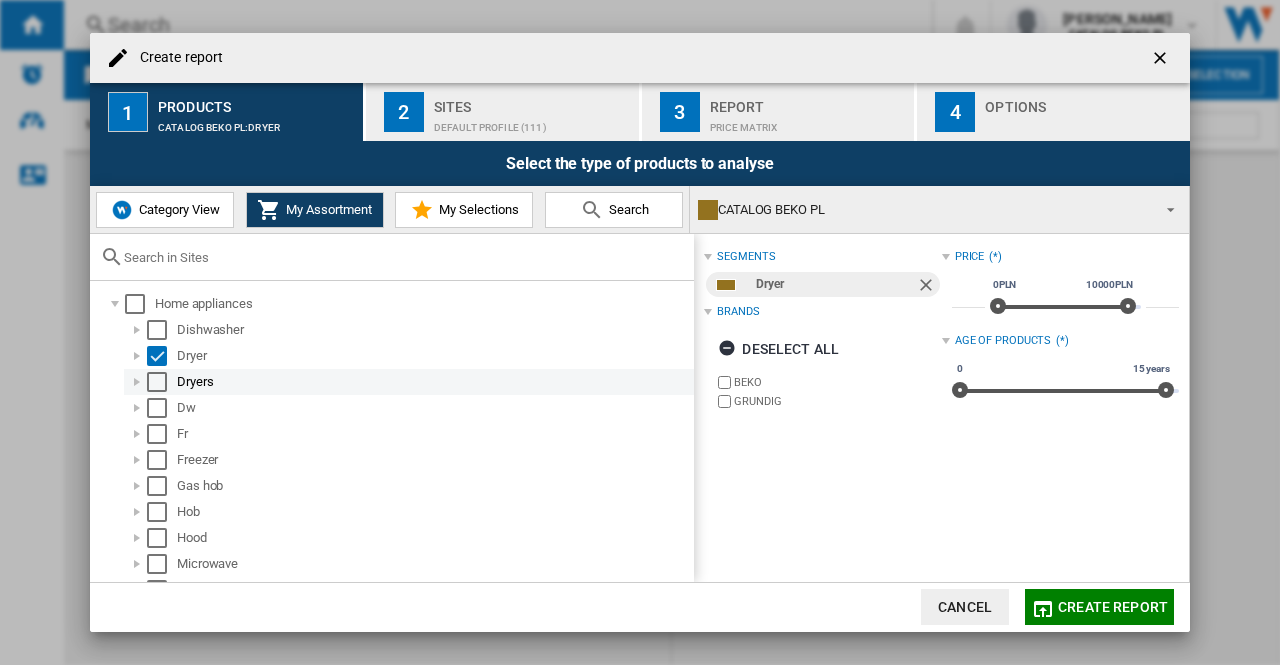 click at bounding box center [157, 382] 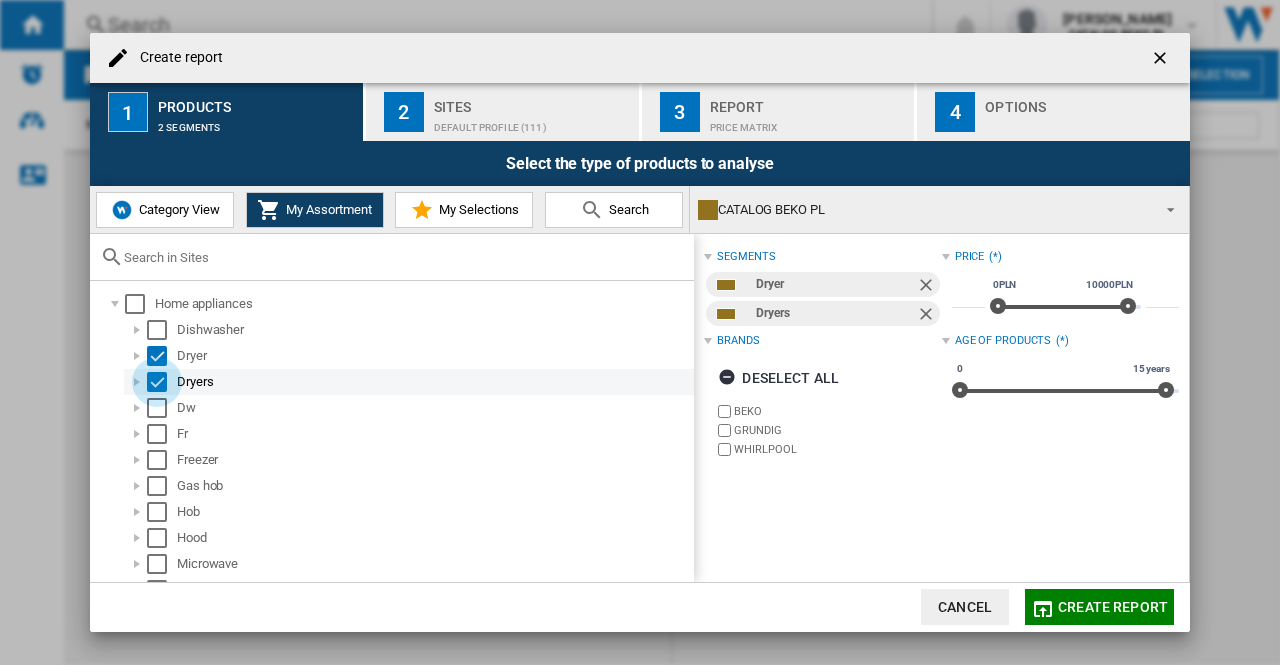 click at bounding box center (157, 382) 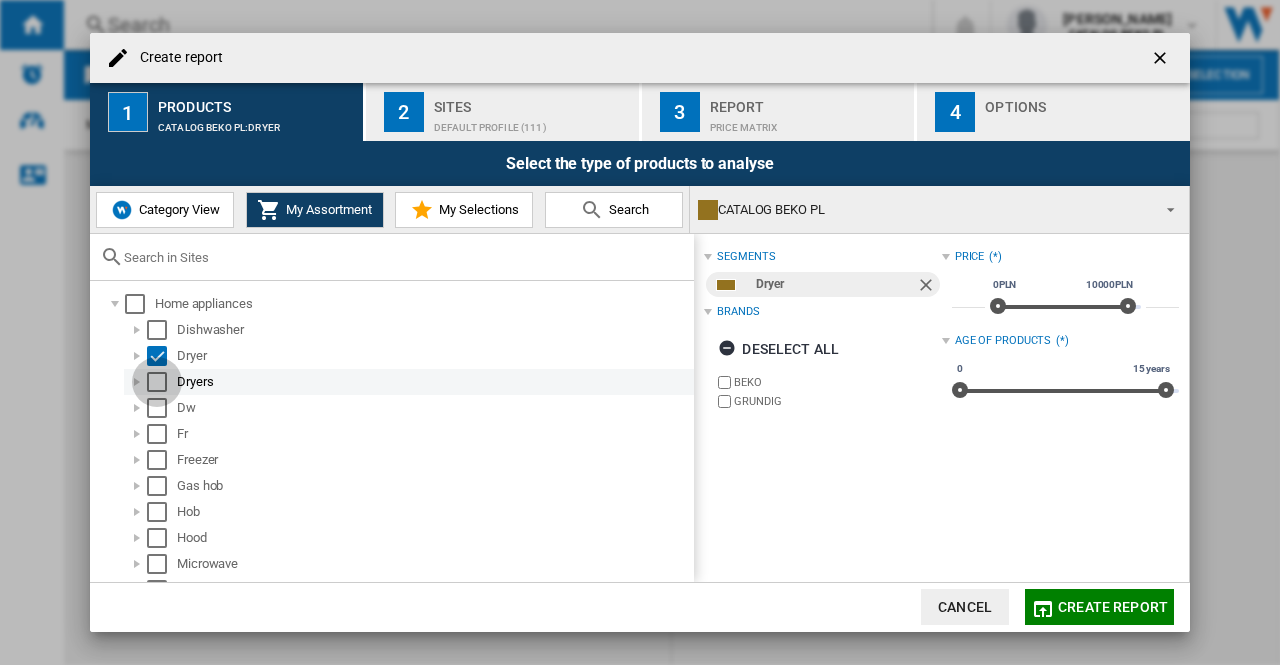 click at bounding box center (157, 382) 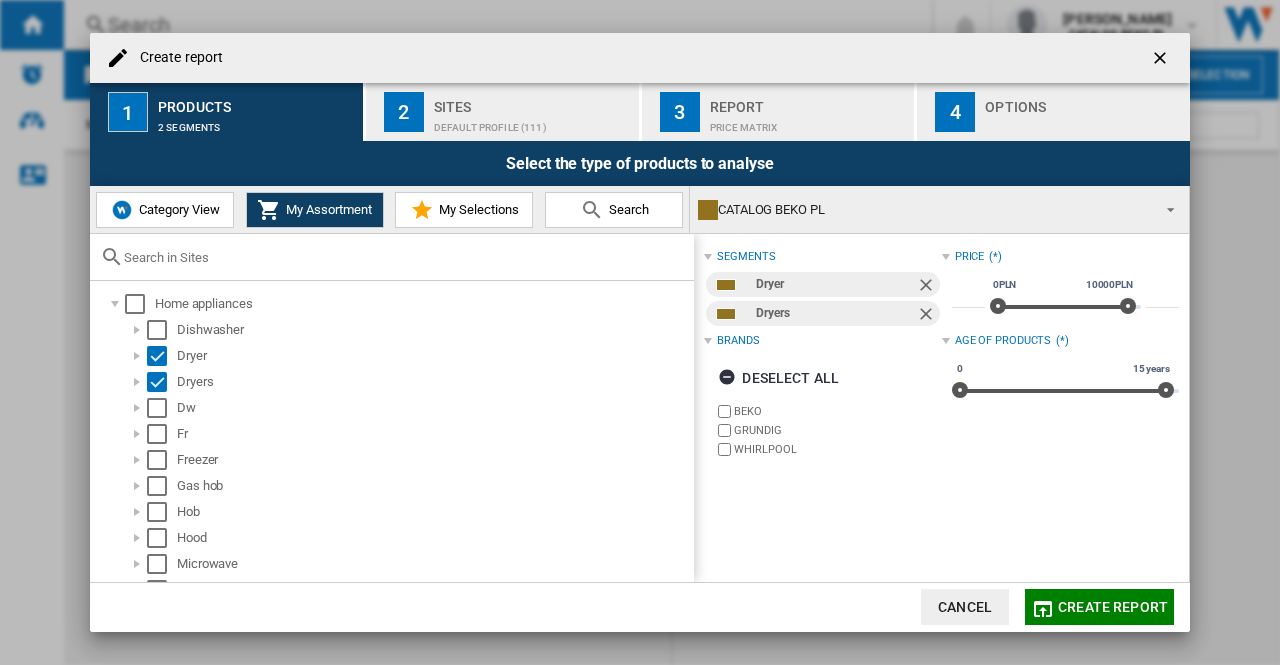 click on "CATALOG BEKO PL" at bounding box center [923, 210] 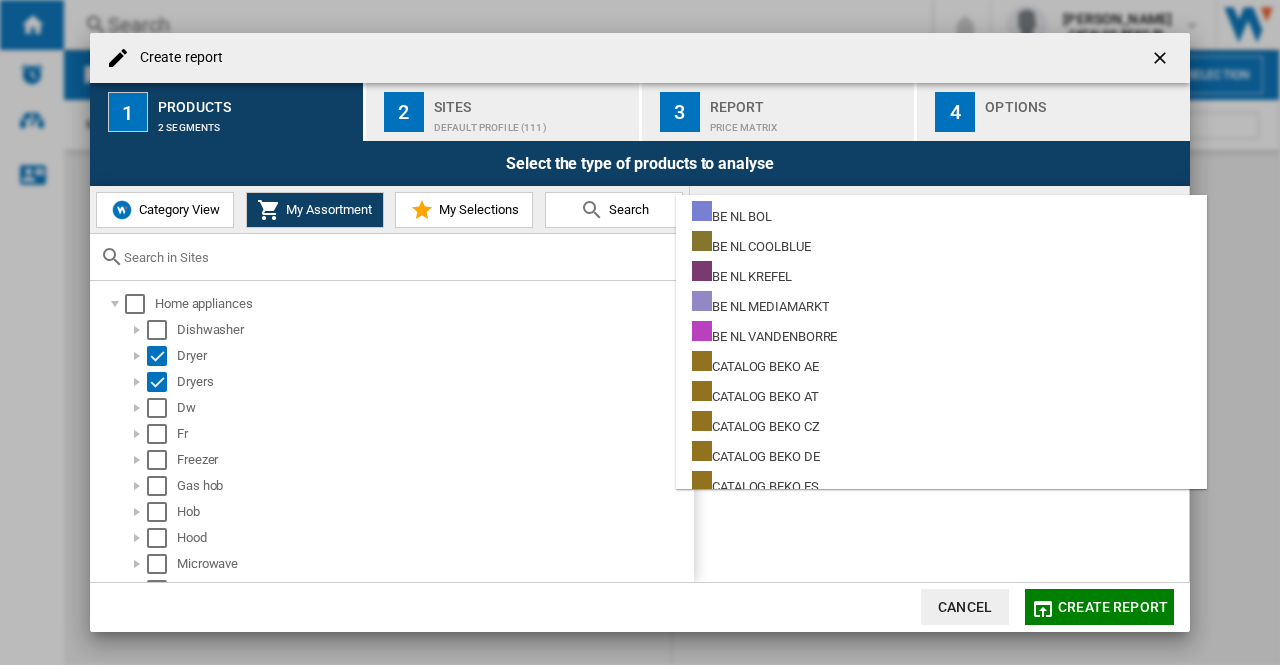 scroll, scrollTop: 0, scrollLeft: 0, axis: both 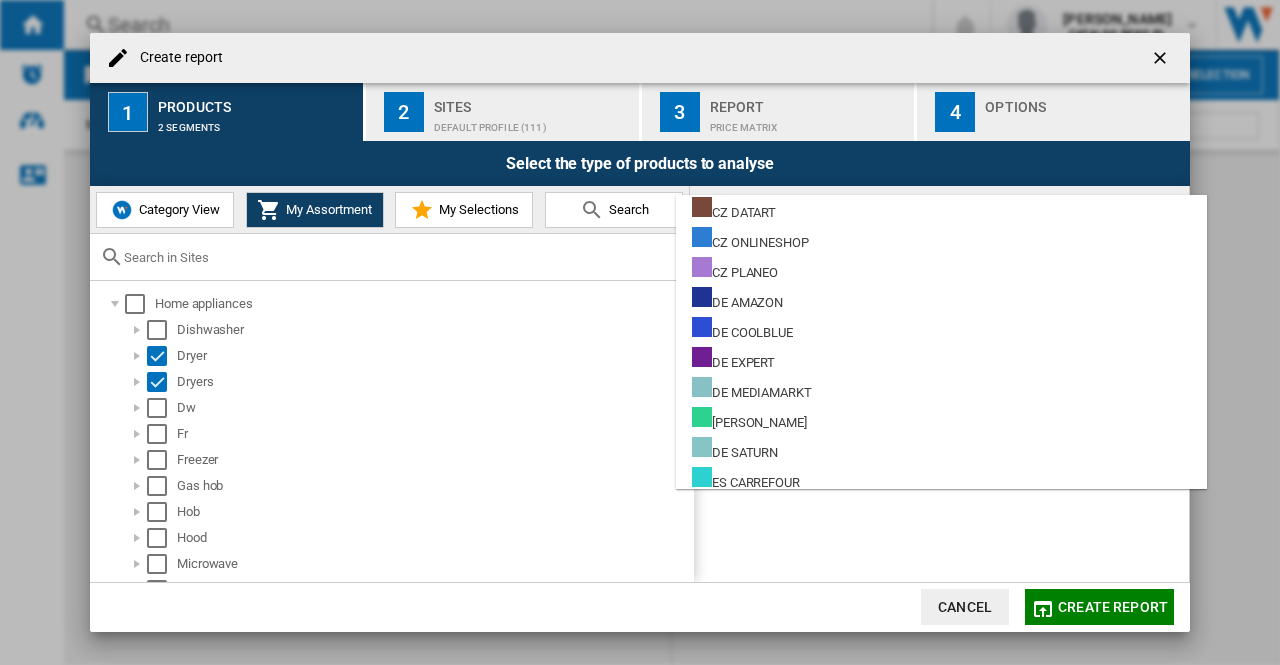 click at bounding box center (640, 332) 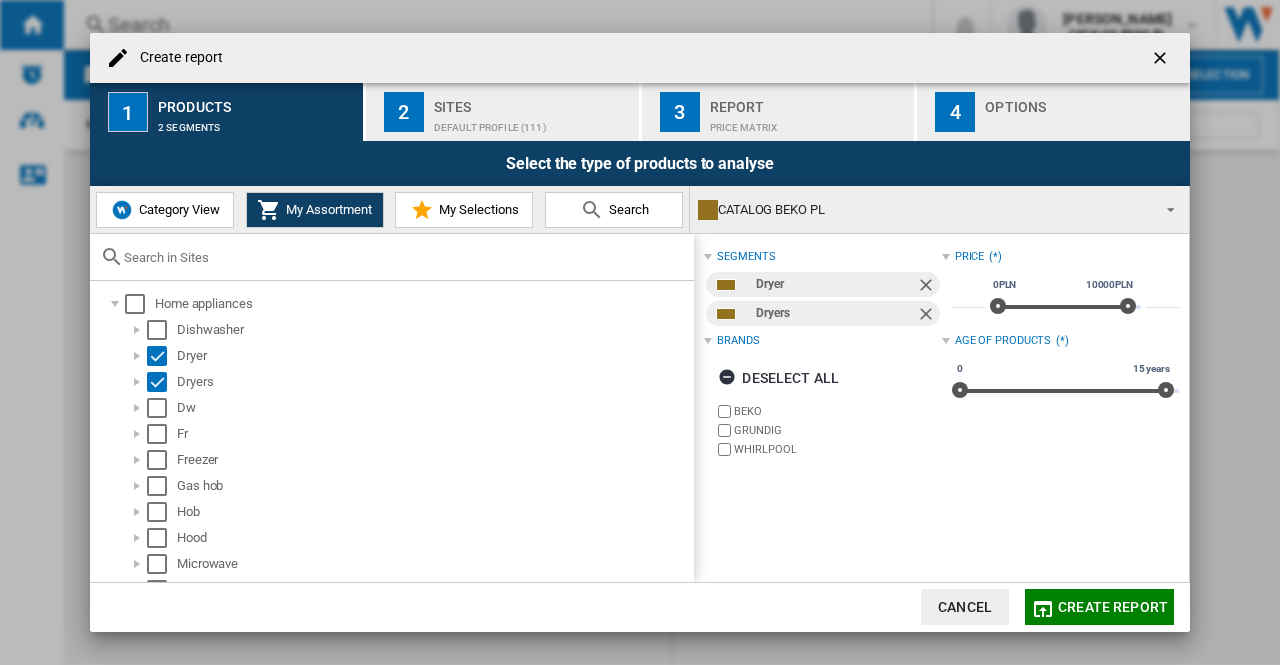 click on "CATALOG BEKO PL" at bounding box center (923, 210) 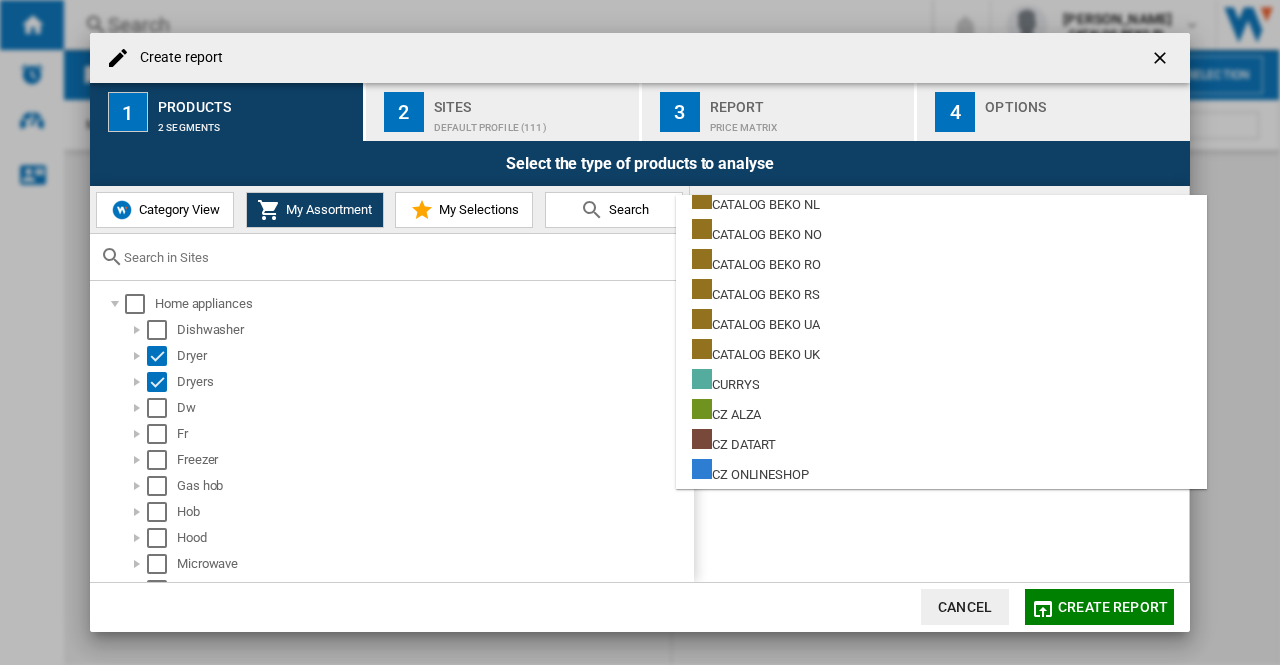 scroll, scrollTop: 700, scrollLeft: 0, axis: vertical 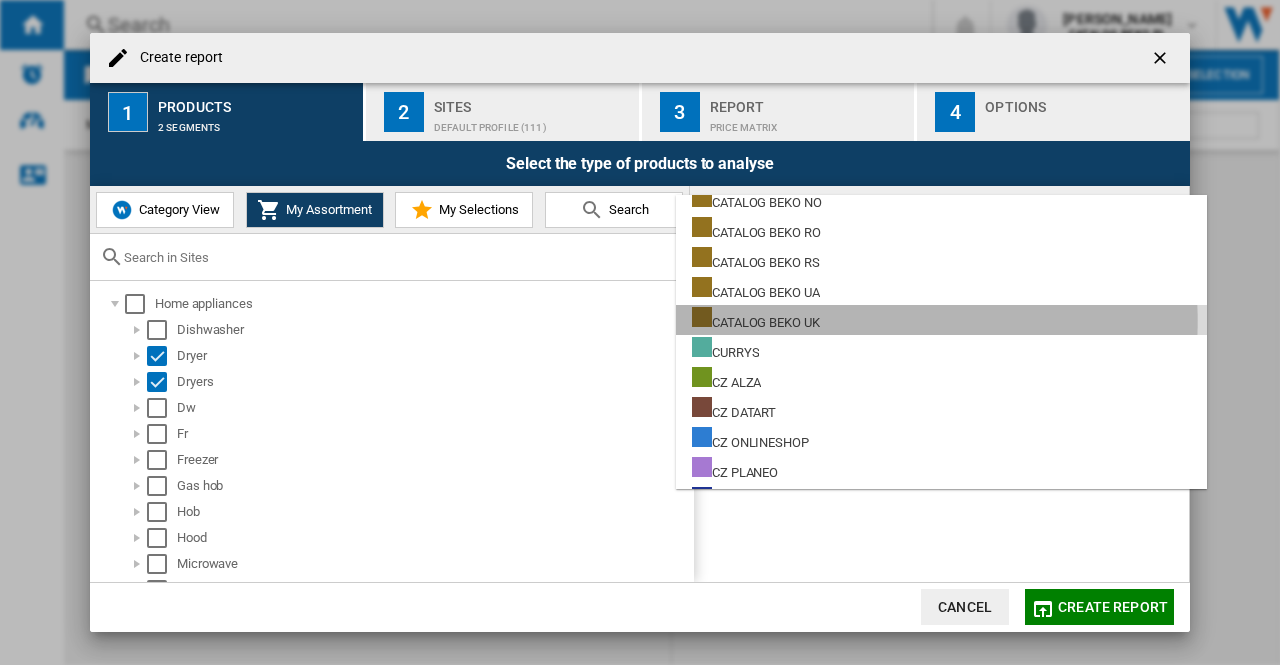 click on "CATALOG BEKO UK" at bounding box center (756, 319) 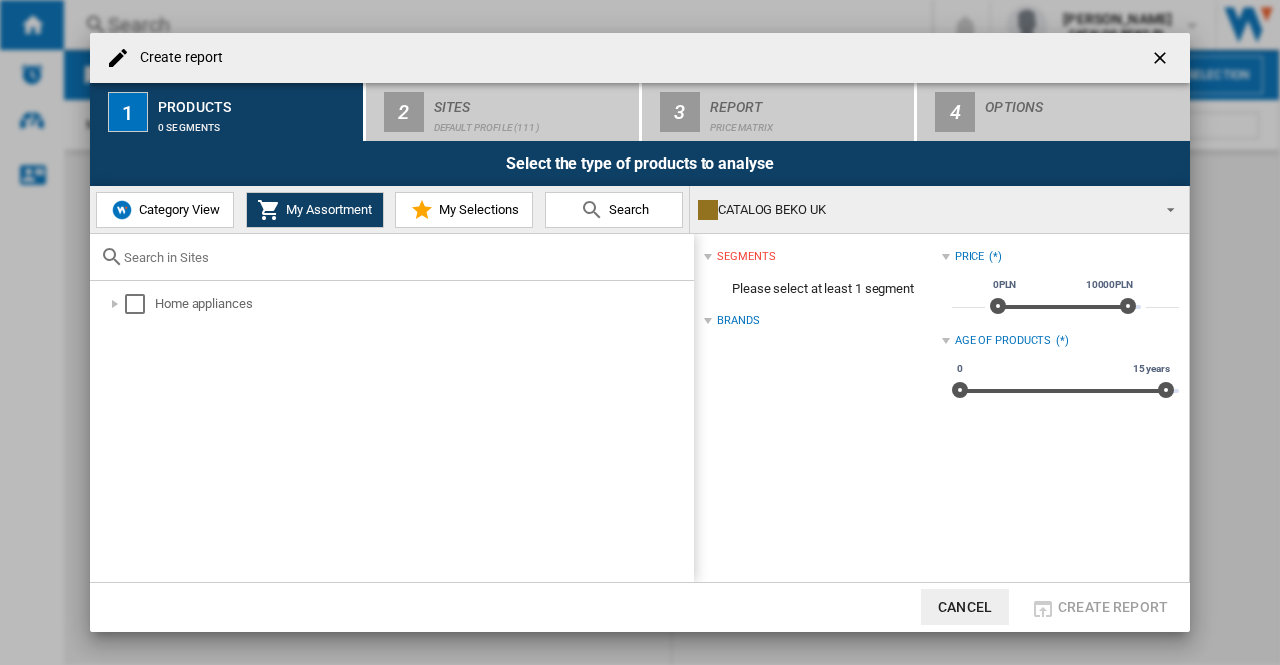 click at bounding box center [392, 257] 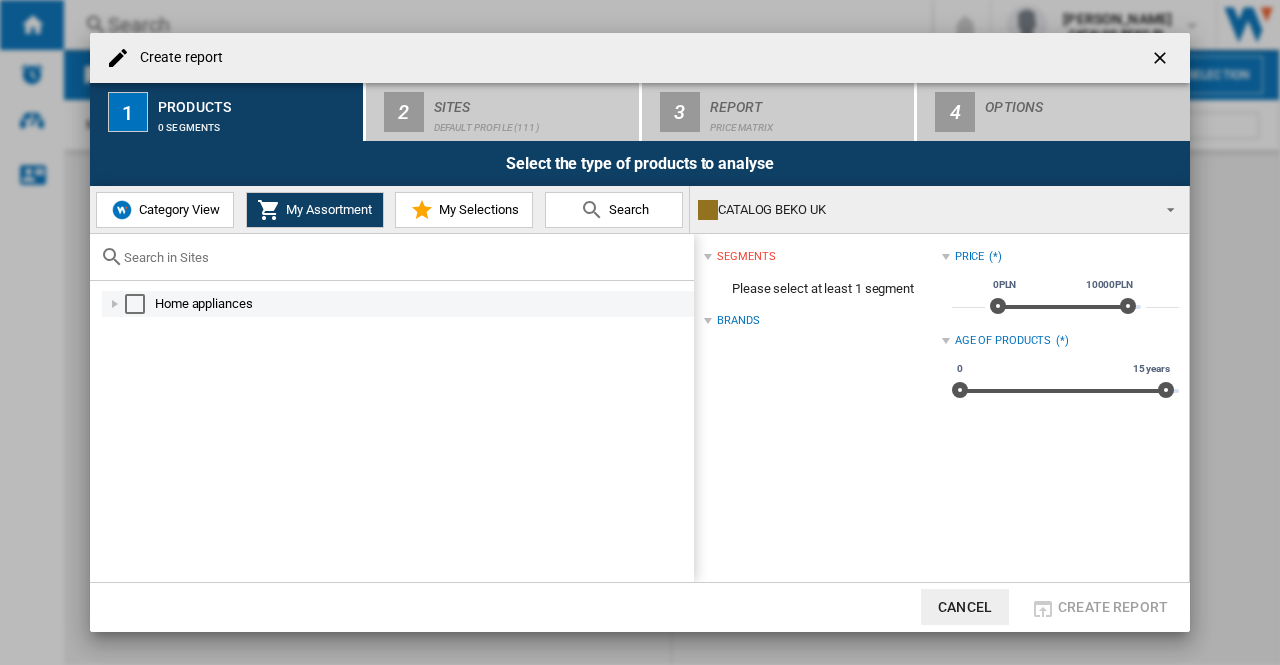 click on "Home appliances" at bounding box center (423, 304) 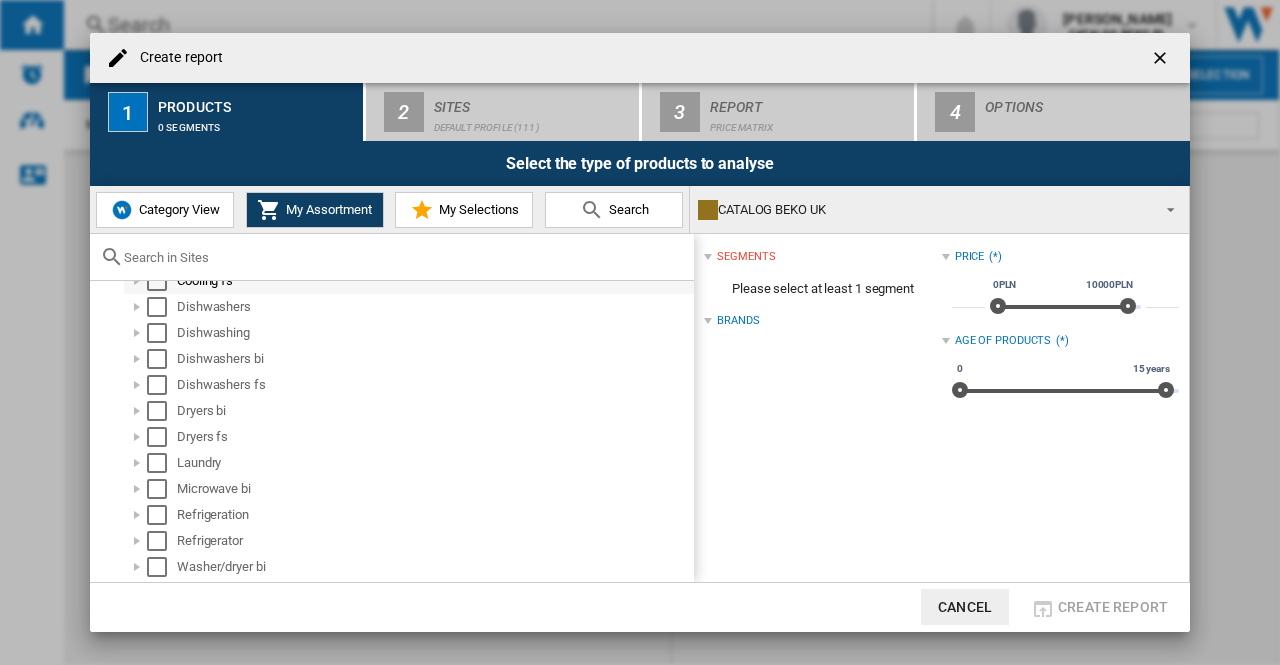 scroll, scrollTop: 228, scrollLeft: 0, axis: vertical 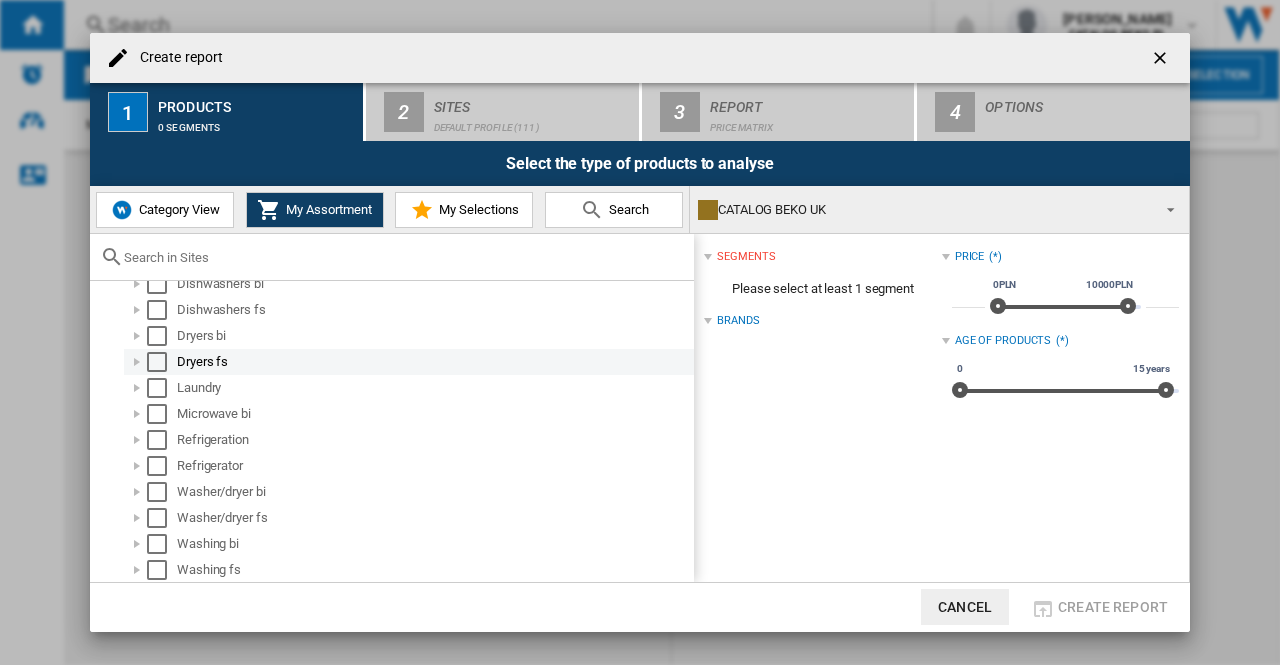 click at bounding box center [157, 362] 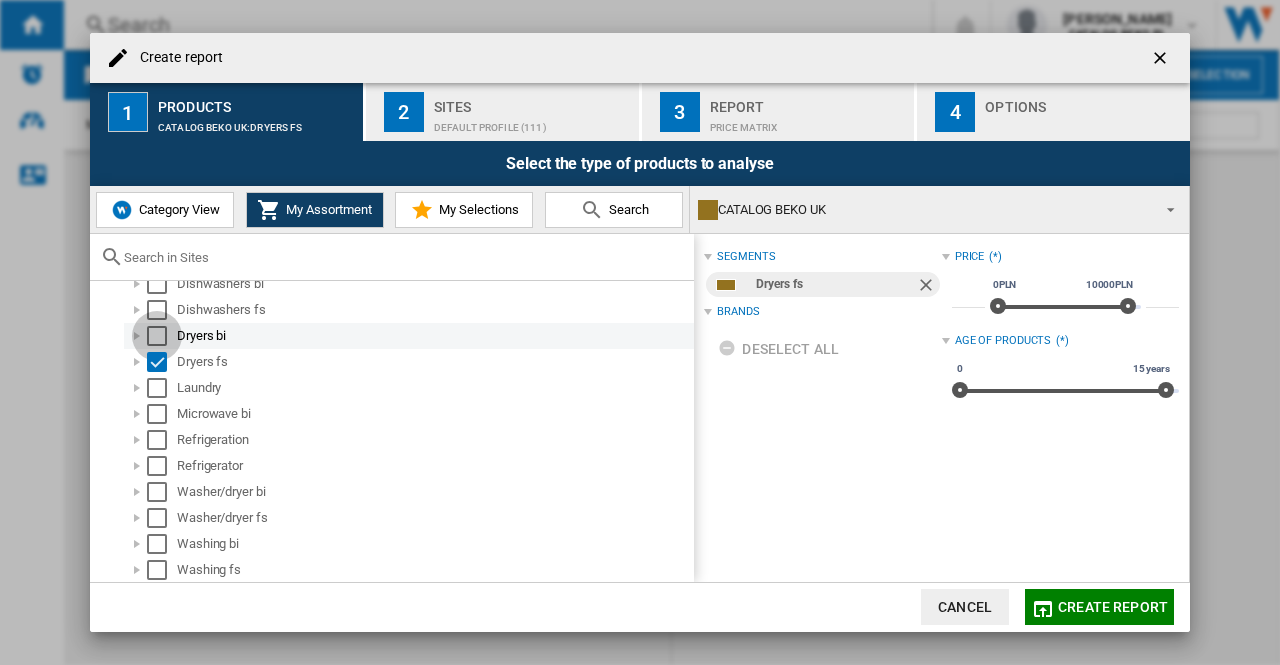 click at bounding box center [157, 336] 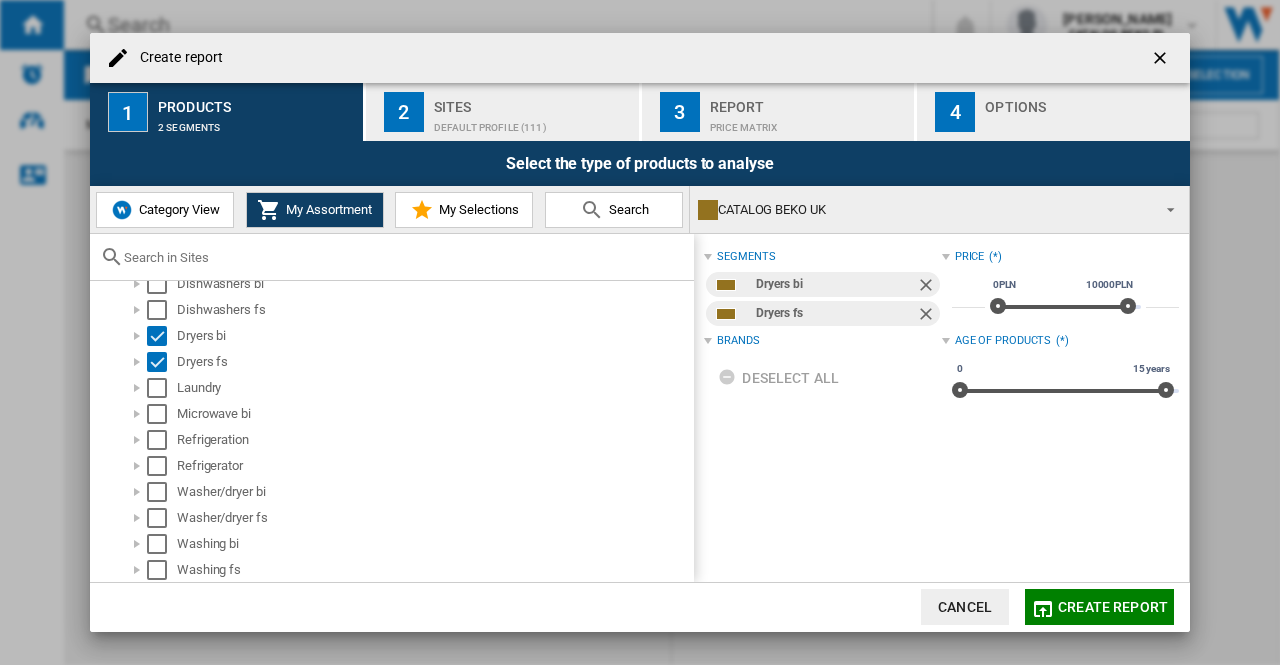 click on "CATALOG BEKO UK" at bounding box center (923, 210) 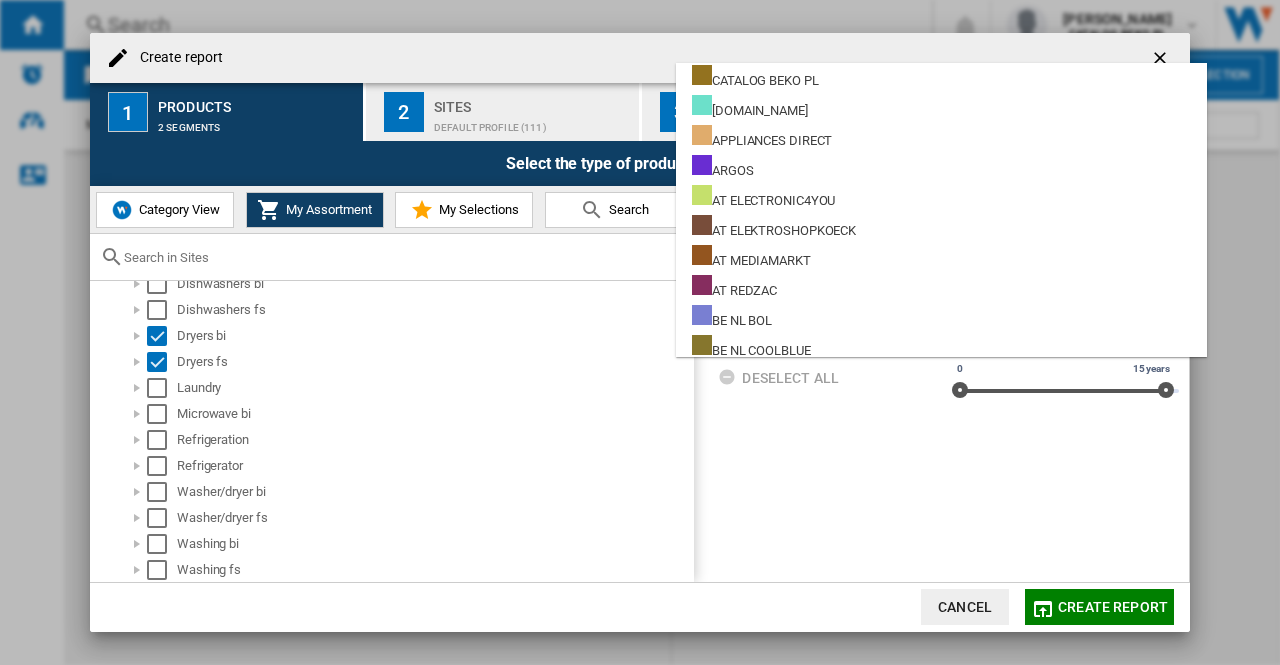 scroll, scrollTop: 678, scrollLeft: 0, axis: vertical 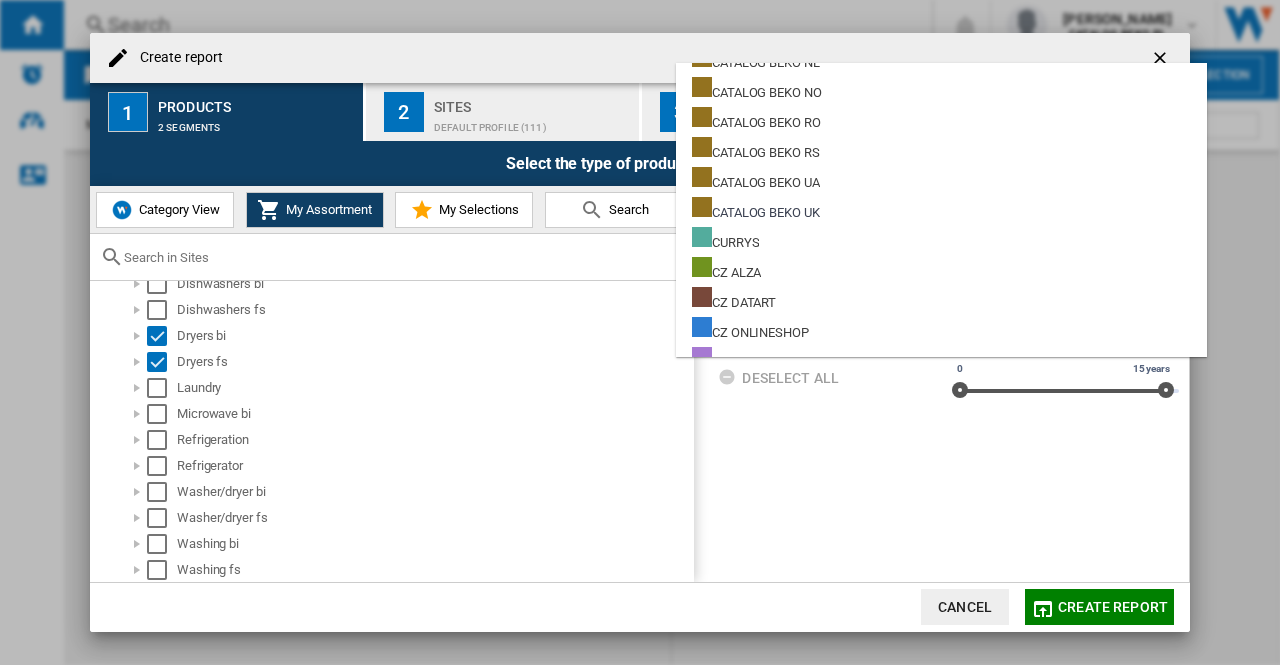 click at bounding box center (640, 332) 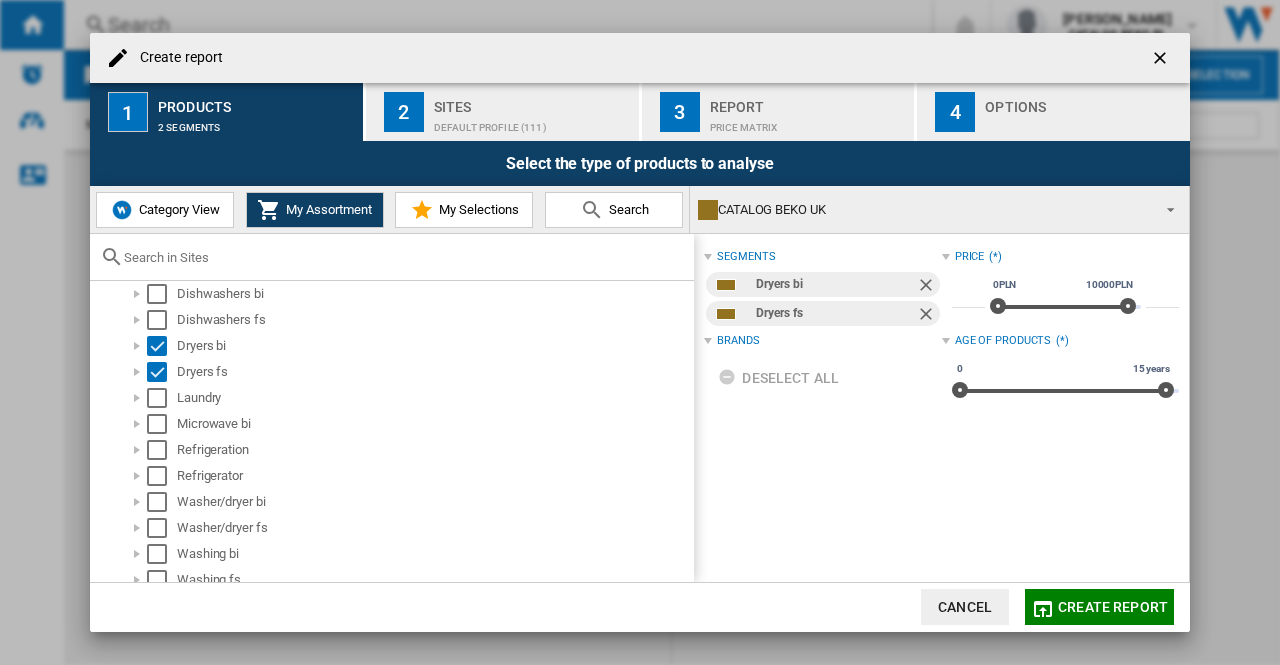 scroll, scrollTop: 228, scrollLeft: 0, axis: vertical 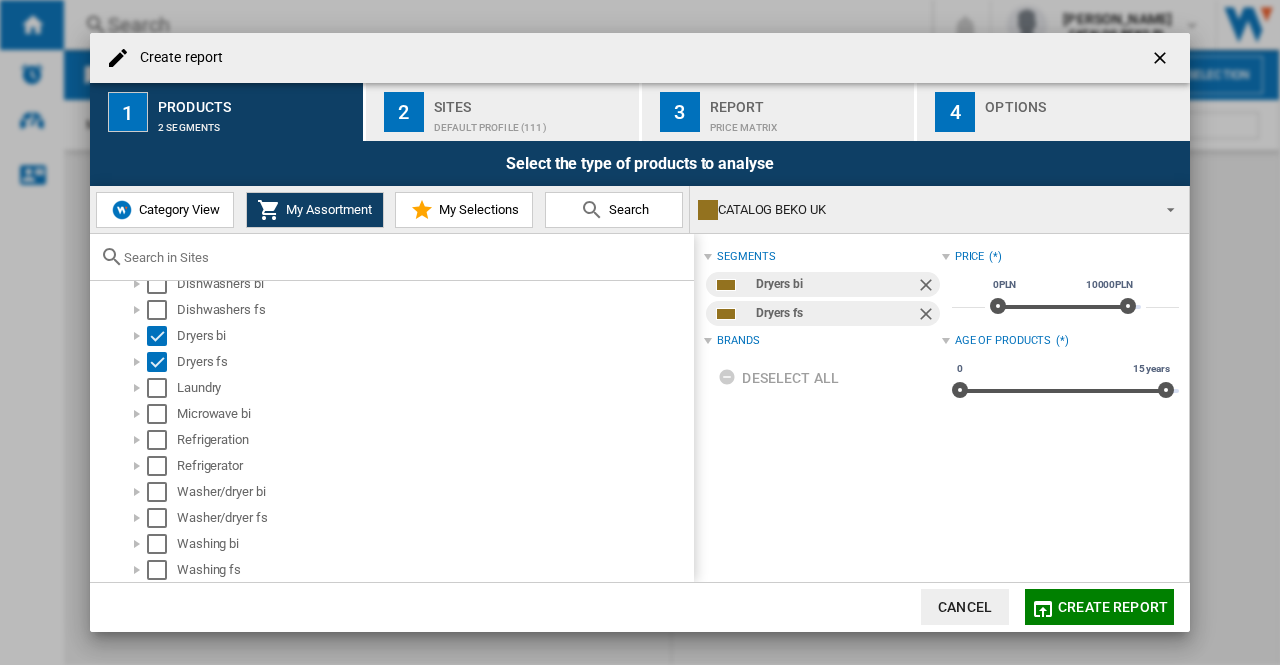 click on "Default profile (111)" at bounding box center (532, 122) 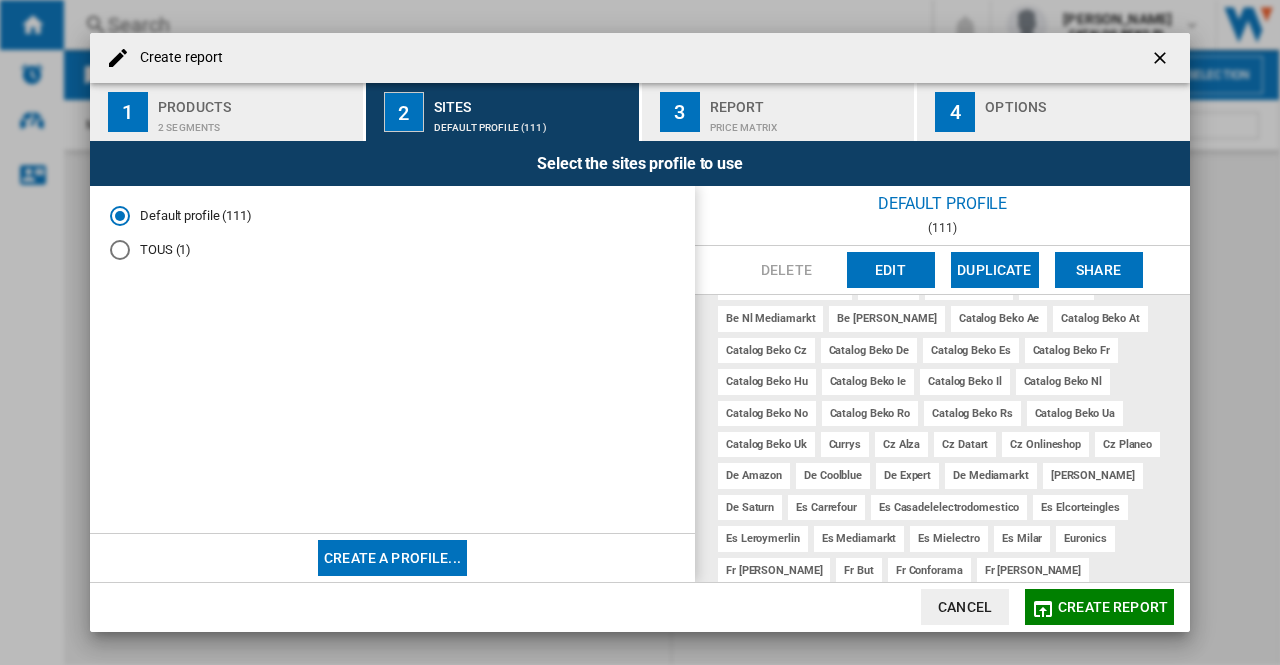 scroll, scrollTop: 0, scrollLeft: 0, axis: both 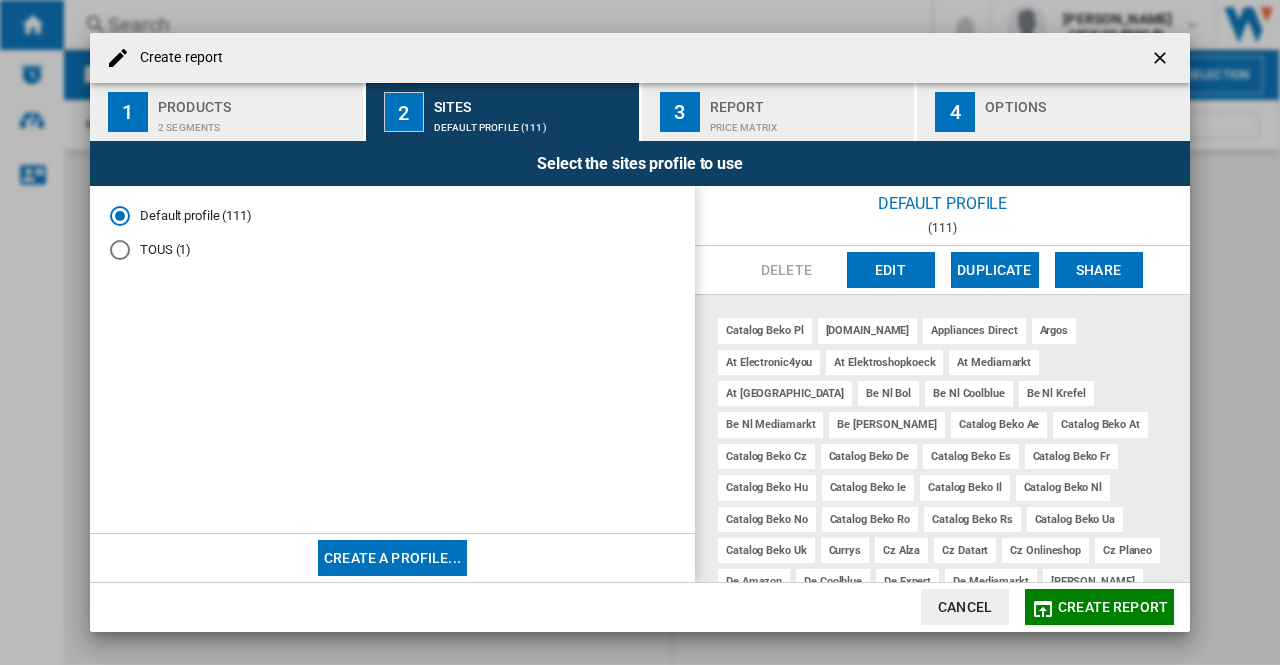 click at bounding box center [120, 250] 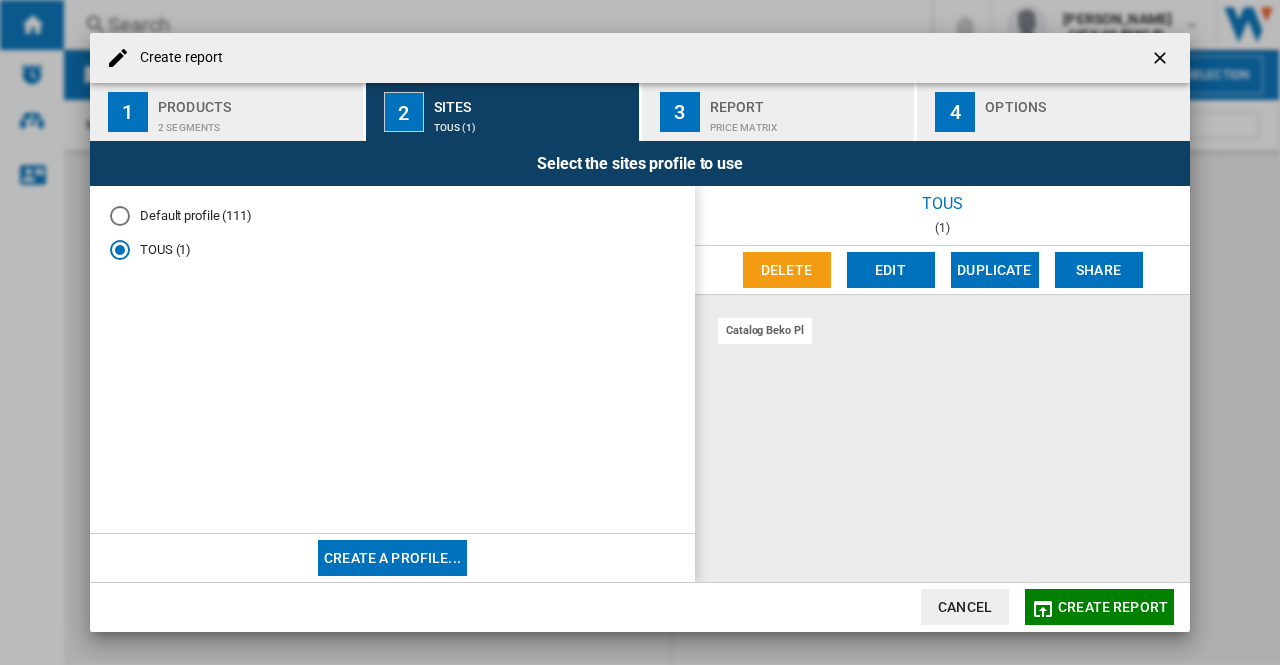 click at bounding box center [120, 216] 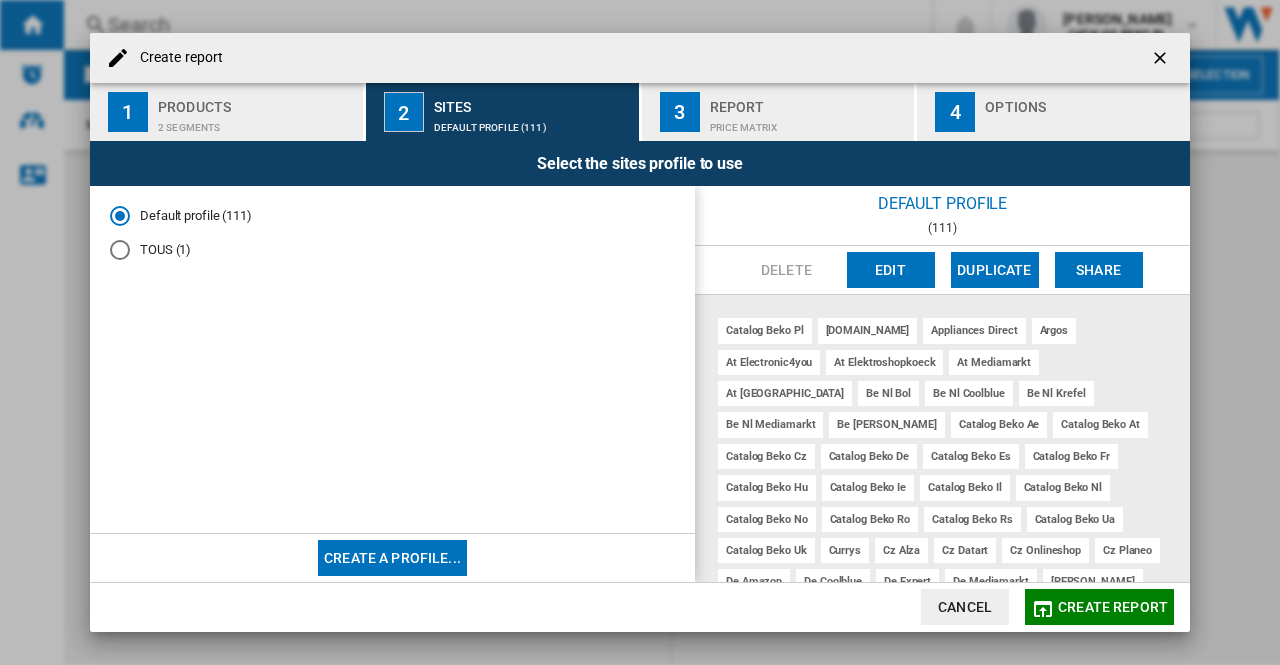 click on "Edit" at bounding box center [891, 270] 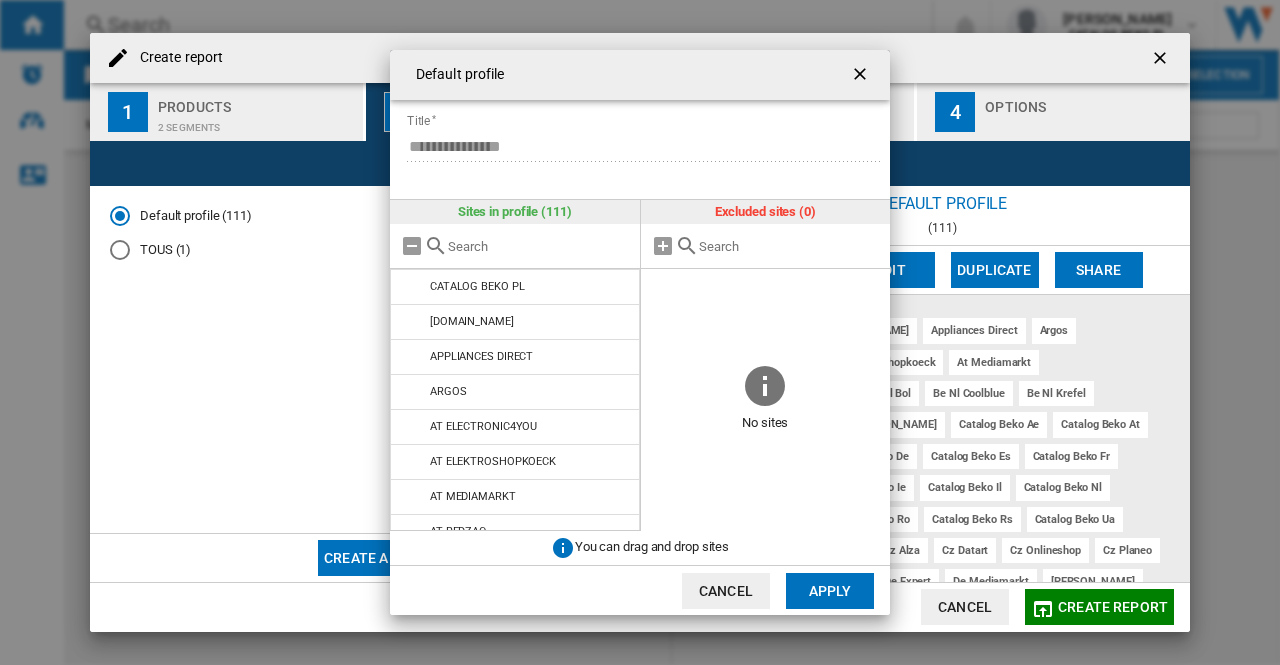 click at bounding box center [539, 246] 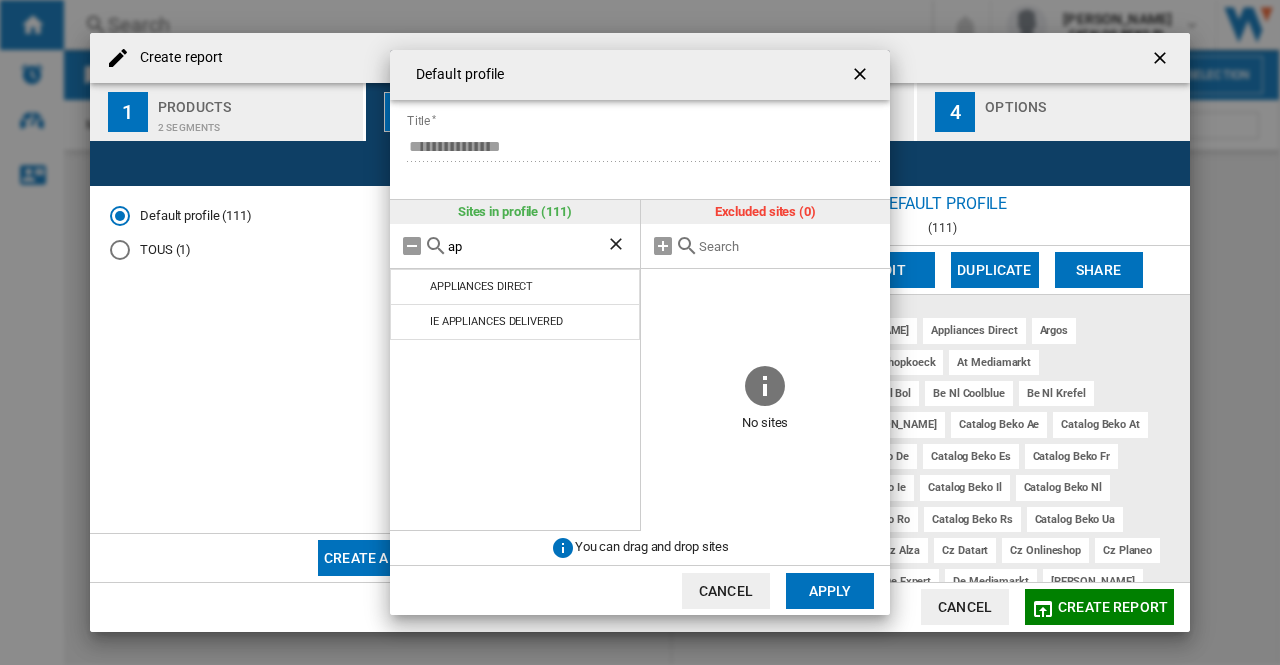 type on "a" 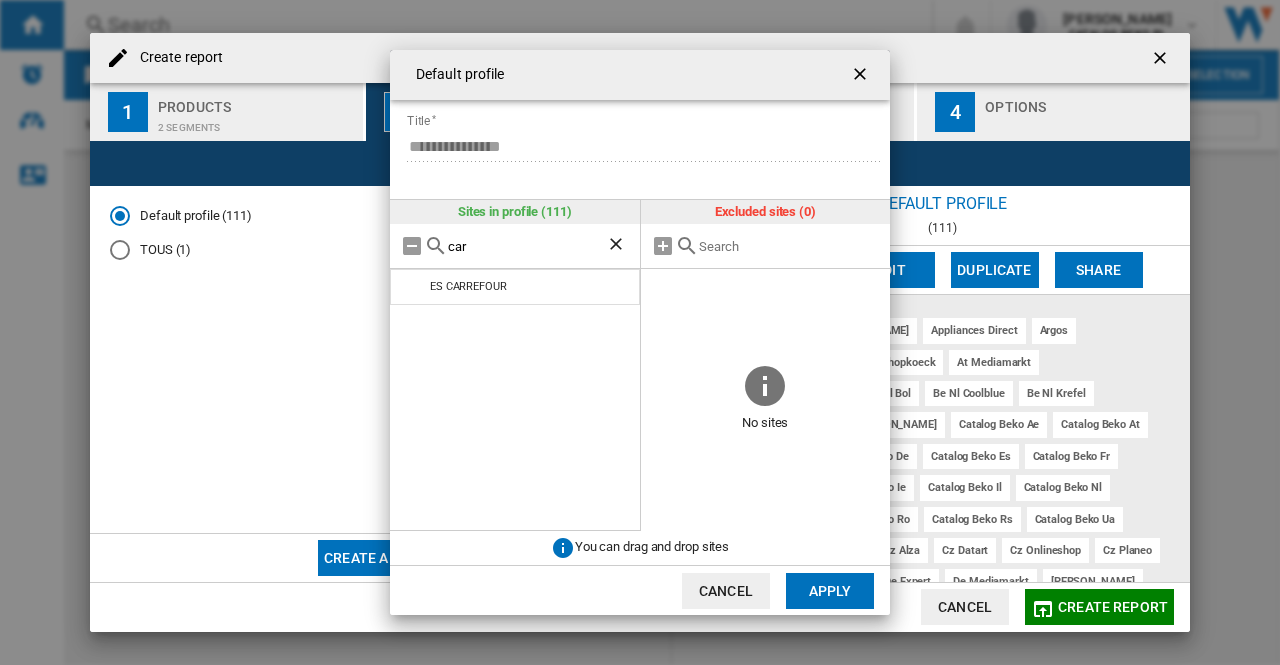 drag, startPoint x: 517, startPoint y: 241, endPoint x: 408, endPoint y: 245, distance: 109.07337 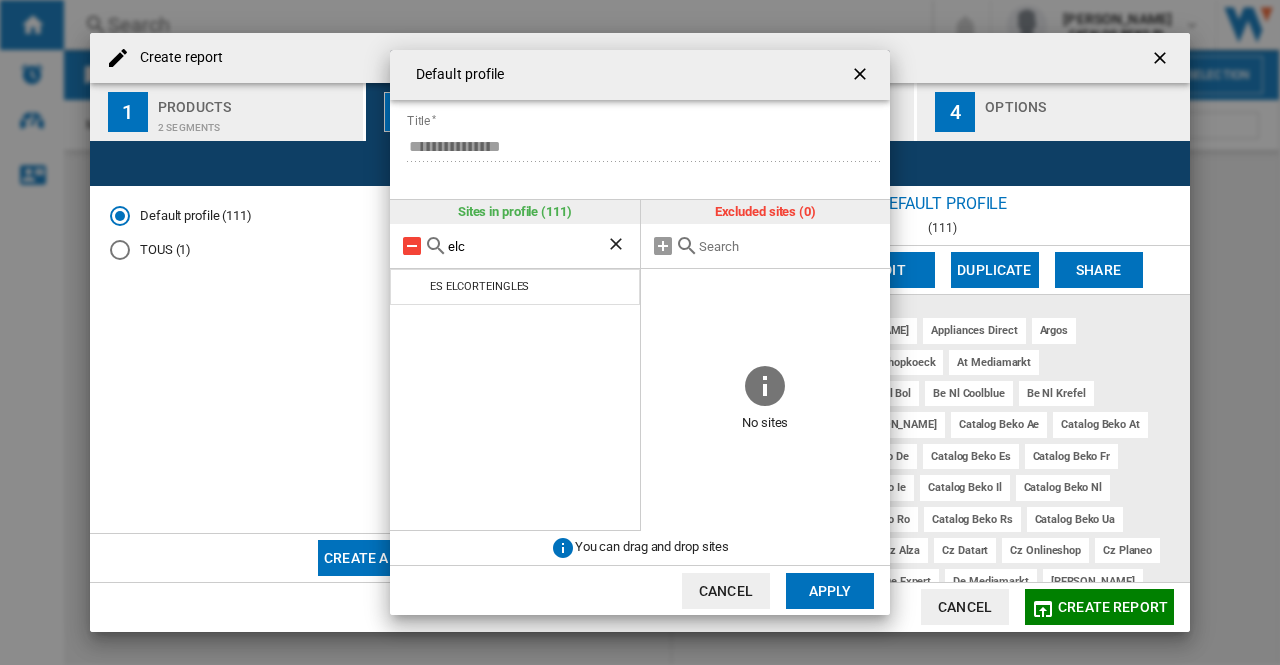 drag, startPoint x: 531, startPoint y: 249, endPoint x: 404, endPoint y: 249, distance: 127 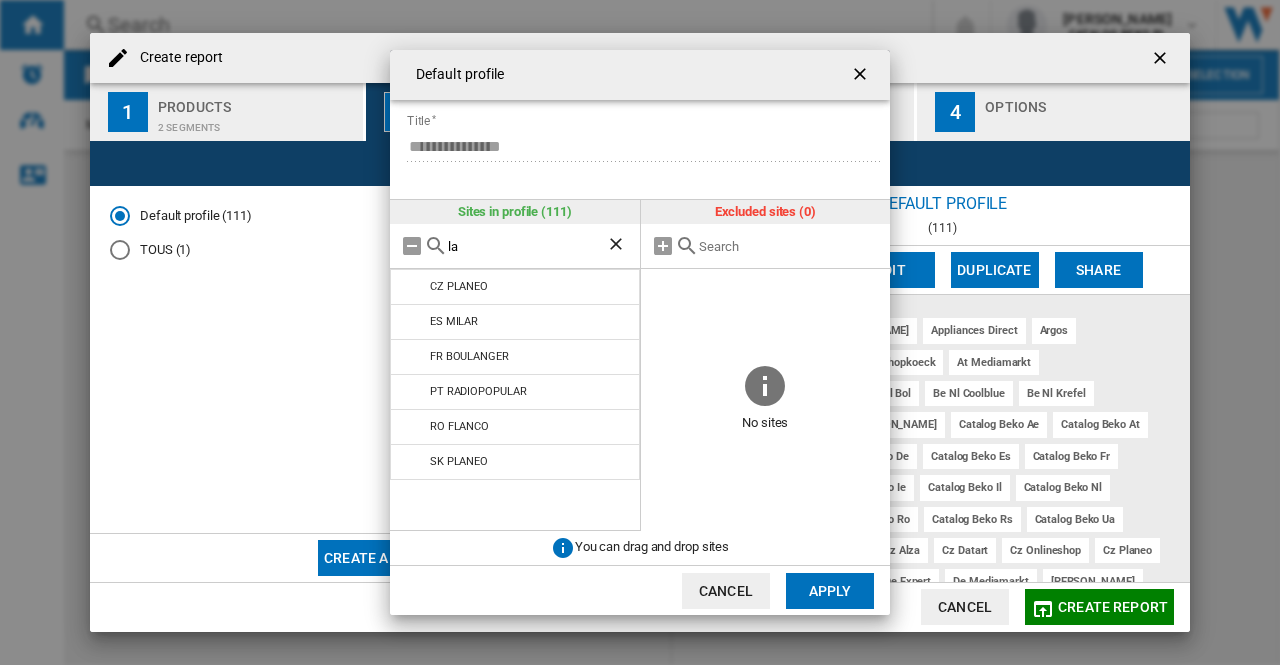 type on "l" 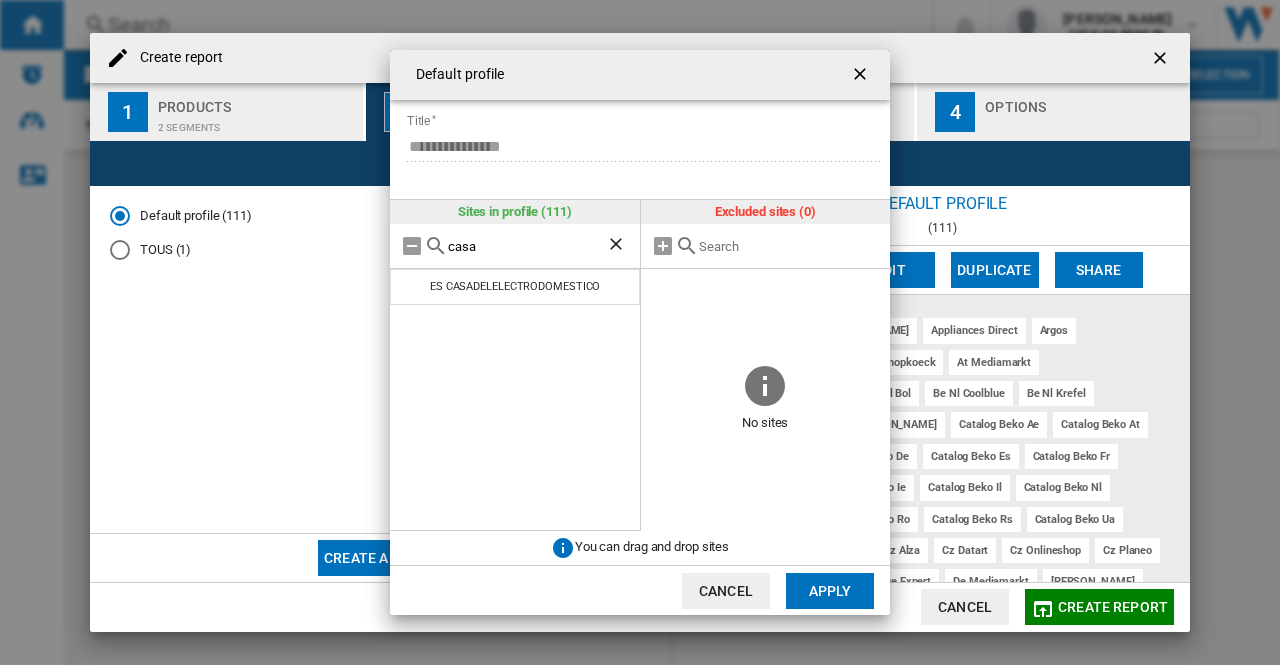 drag, startPoint x: 422, startPoint y: 247, endPoint x: 352, endPoint y: 232, distance: 71.5891 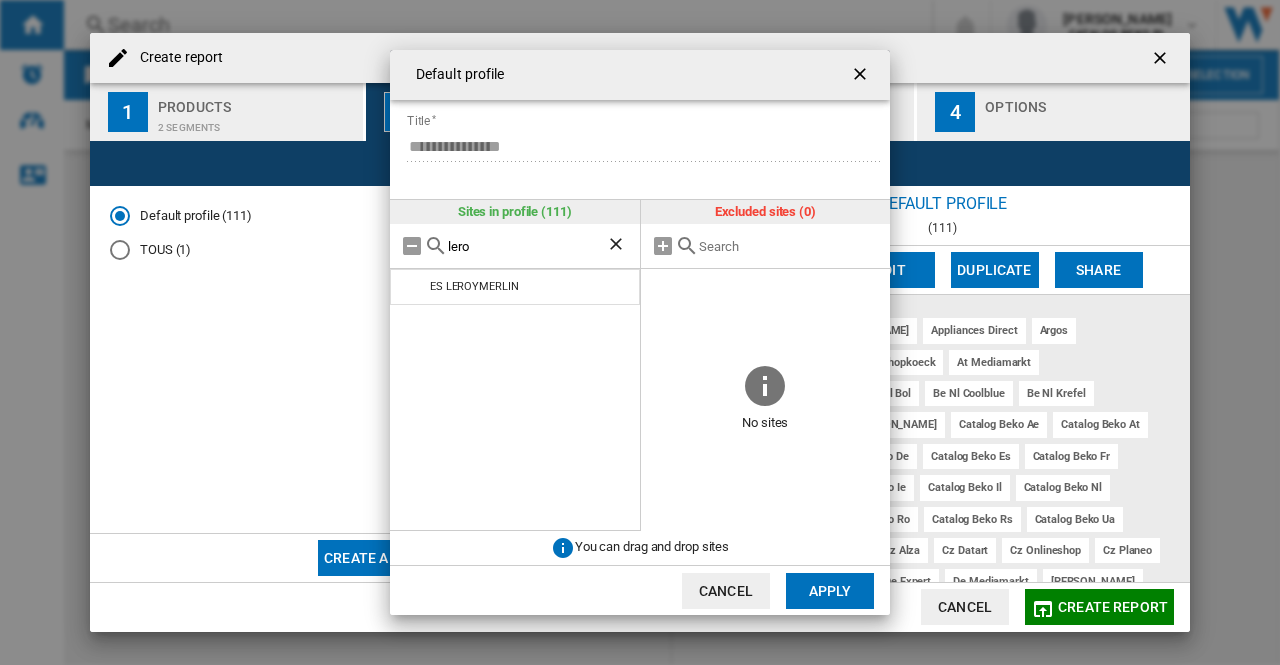 drag, startPoint x: 502, startPoint y: 257, endPoint x: 354, endPoint y: 247, distance: 148.33745 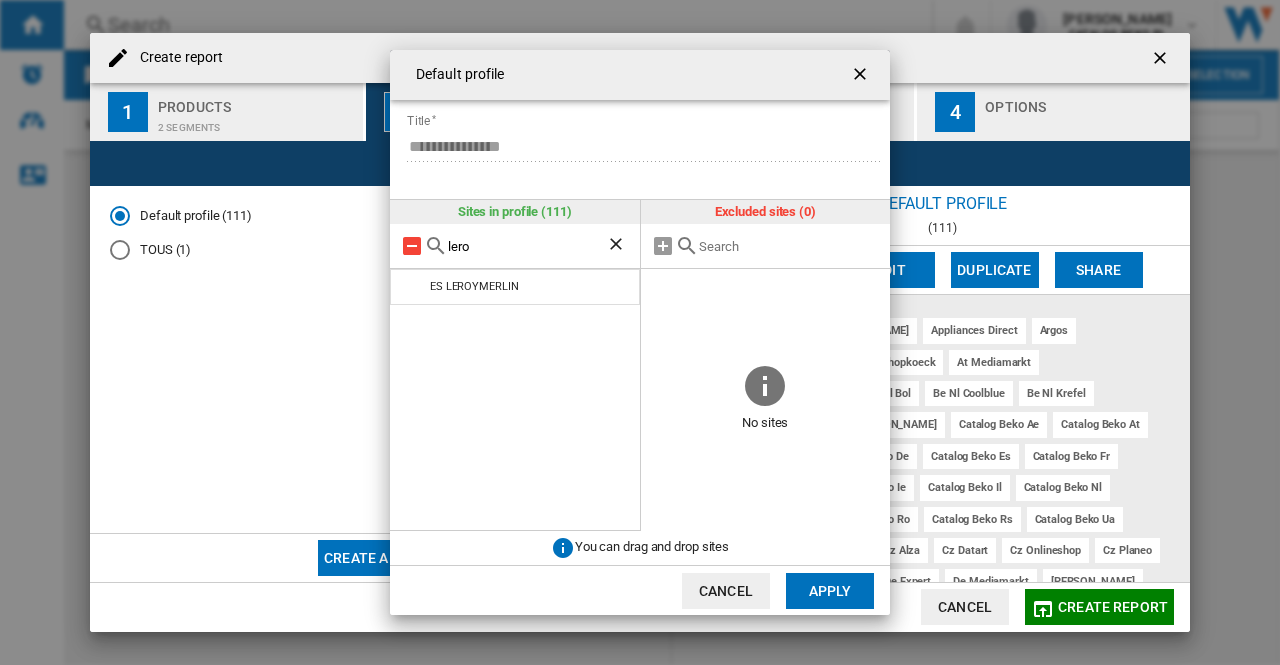 drag, startPoint x: 482, startPoint y: 248, endPoint x: 407, endPoint y: 247, distance: 75.00667 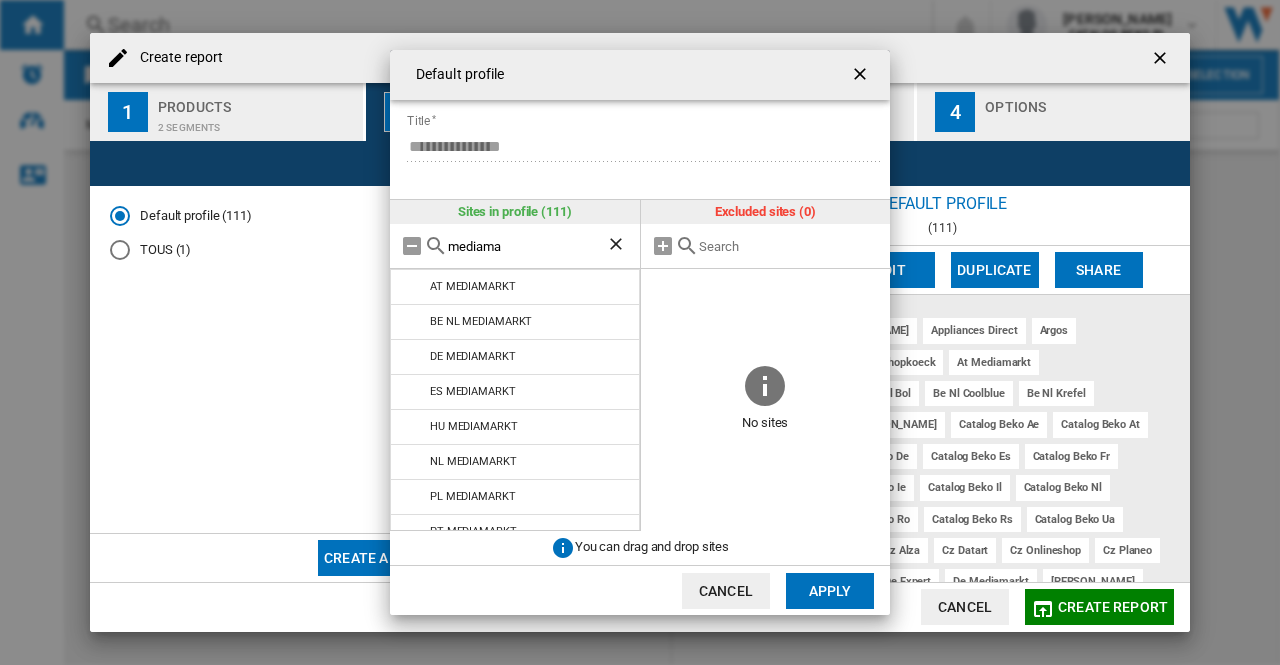 drag, startPoint x: 517, startPoint y: 241, endPoint x: 380, endPoint y: 233, distance: 137.23338 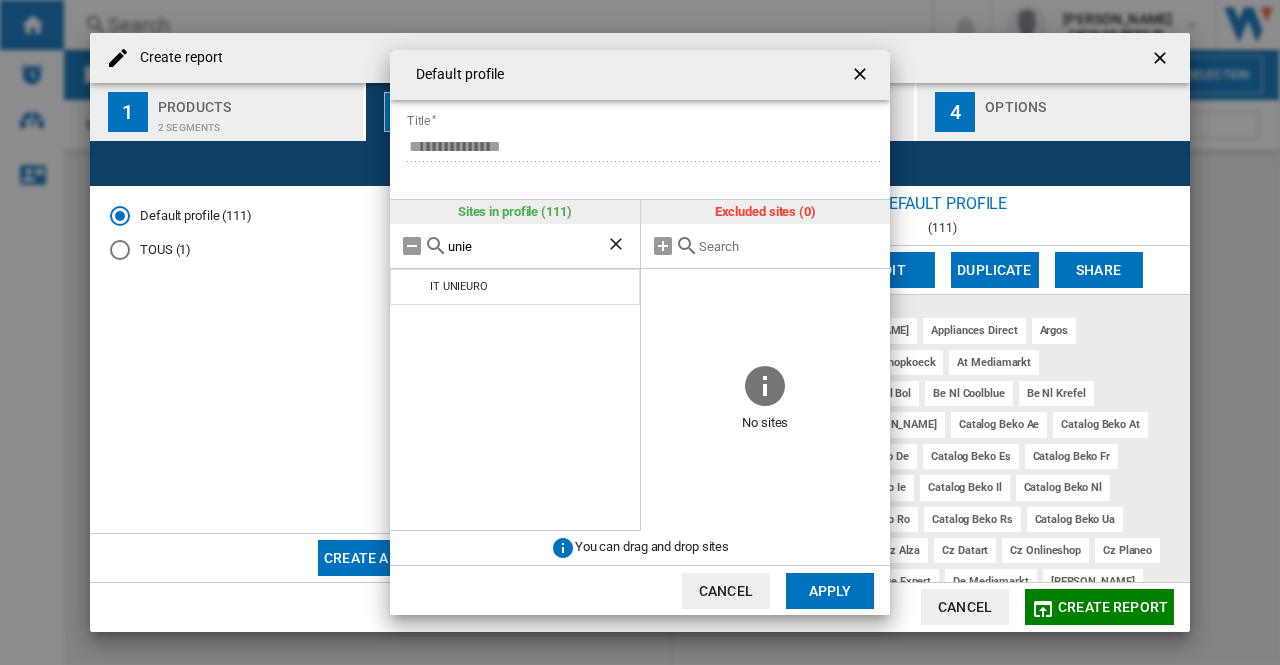 drag, startPoint x: 442, startPoint y: 245, endPoint x: 395, endPoint y: 240, distance: 47.26521 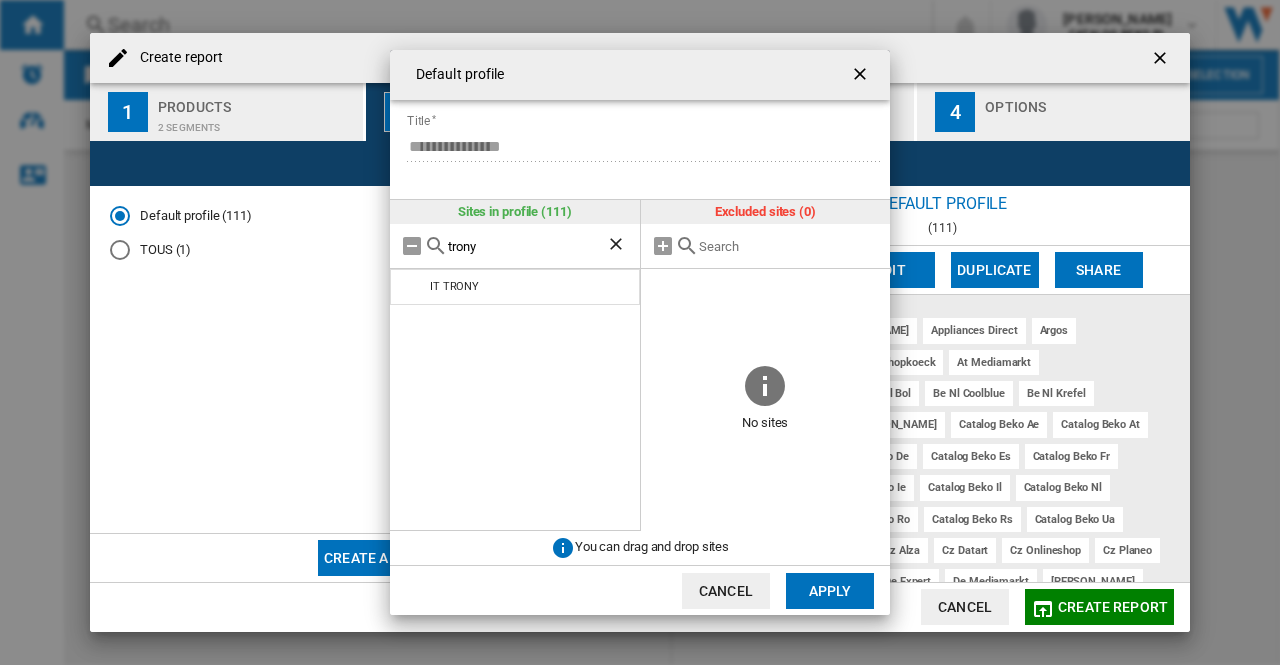 drag, startPoint x: 556, startPoint y: 259, endPoint x: 418, endPoint y: 260, distance: 138.00362 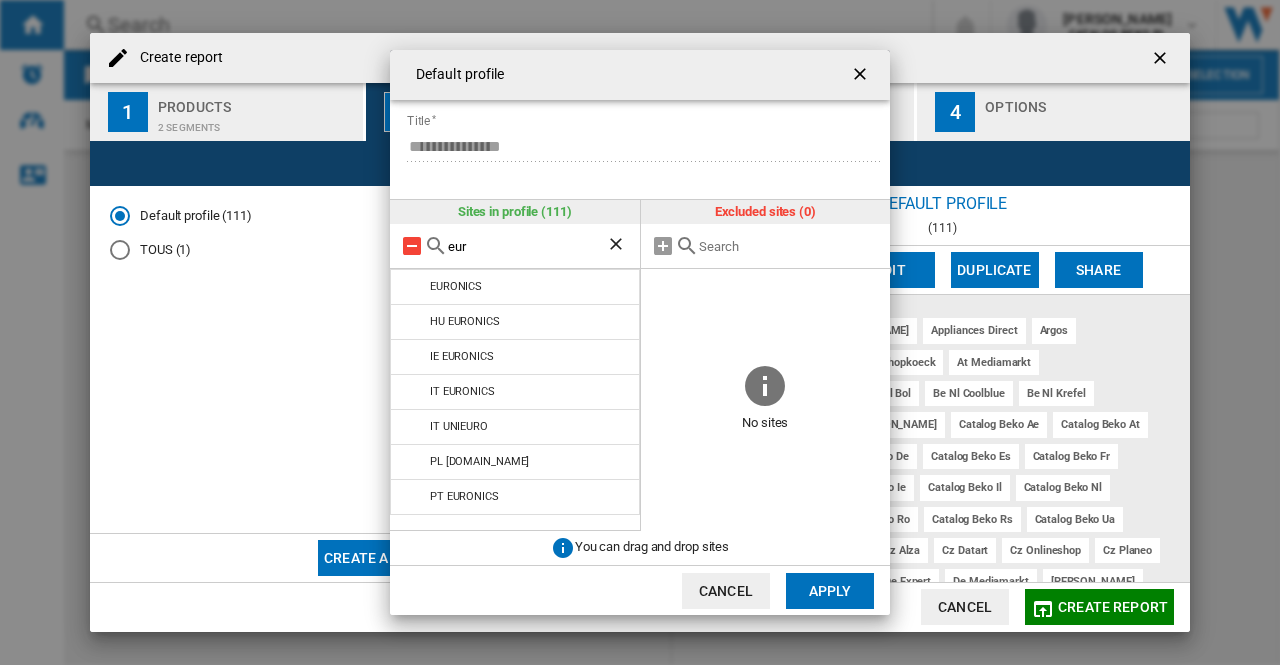 drag, startPoint x: 490, startPoint y: 254, endPoint x: 422, endPoint y: 249, distance: 68.18358 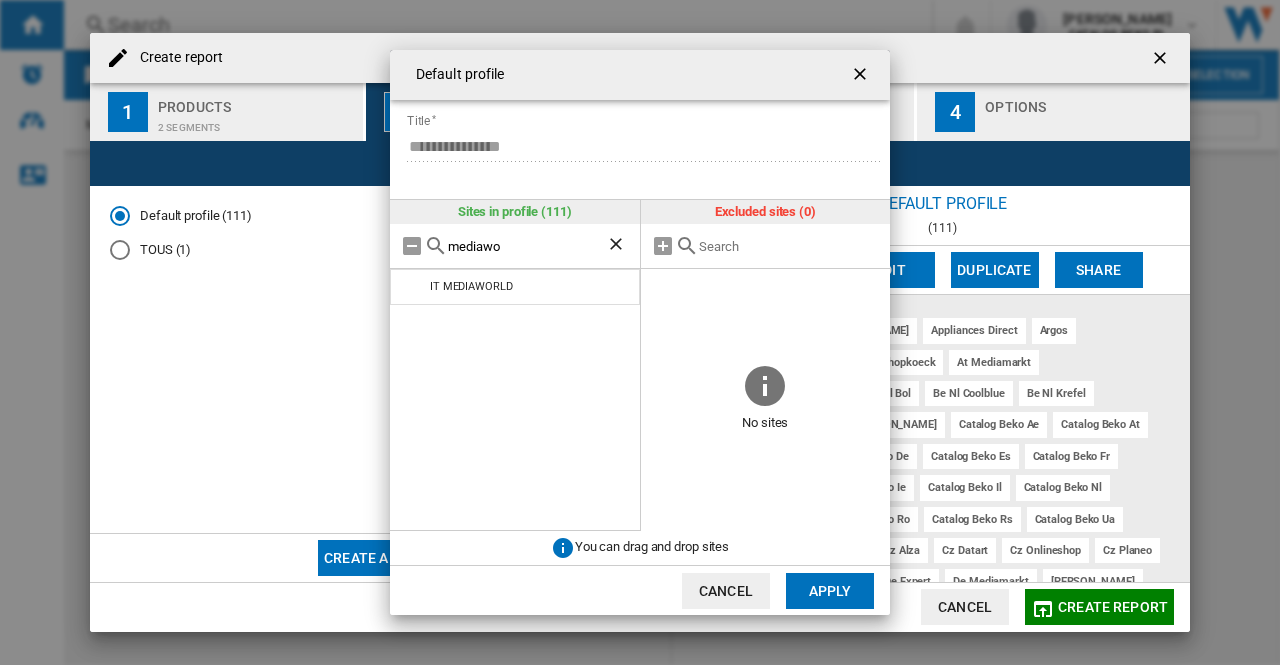 drag, startPoint x: 523, startPoint y: 245, endPoint x: 374, endPoint y: 248, distance: 149.0302 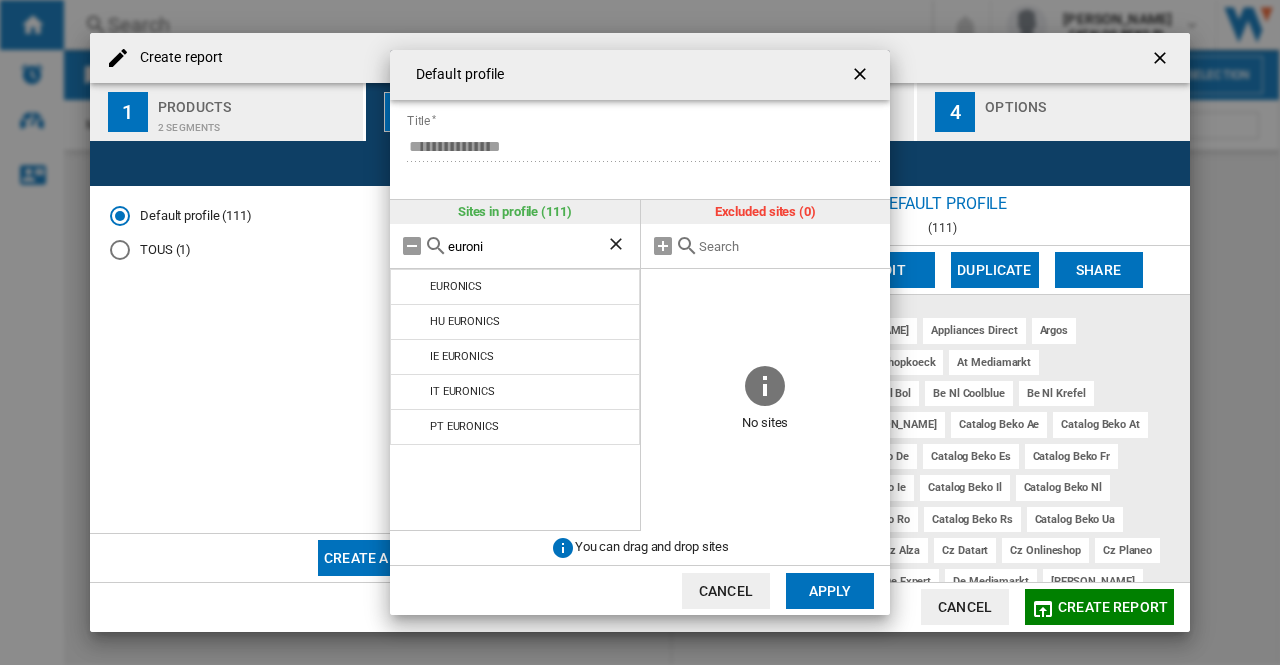 drag, startPoint x: 557, startPoint y: 244, endPoint x: 429, endPoint y: 227, distance: 129.12398 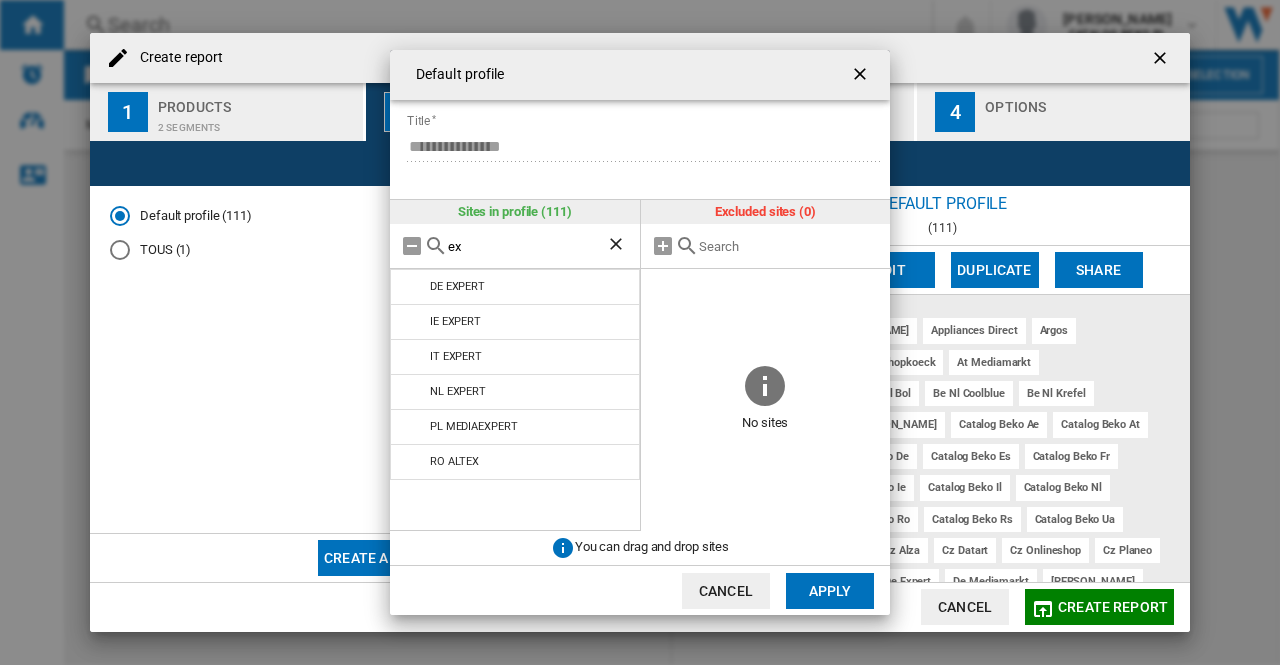 drag, startPoint x: 503, startPoint y: 248, endPoint x: 368, endPoint y: 245, distance: 135.03333 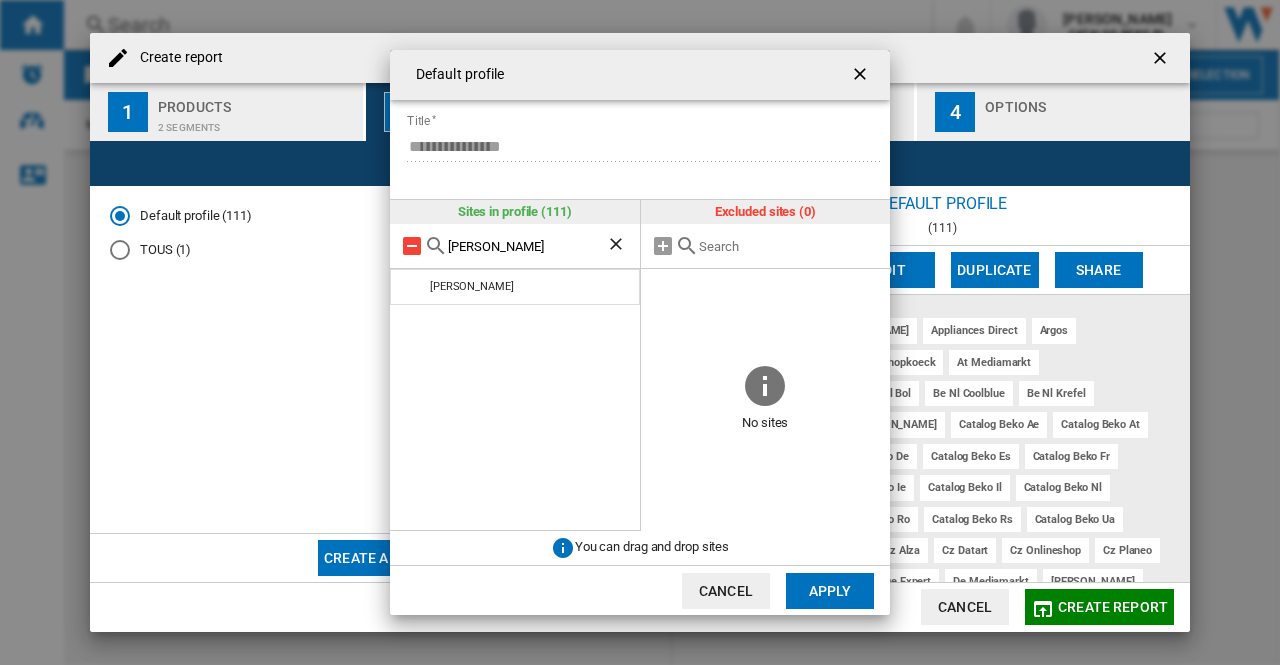 drag, startPoint x: 546, startPoint y: 234, endPoint x: 421, endPoint y: 252, distance: 126.28935 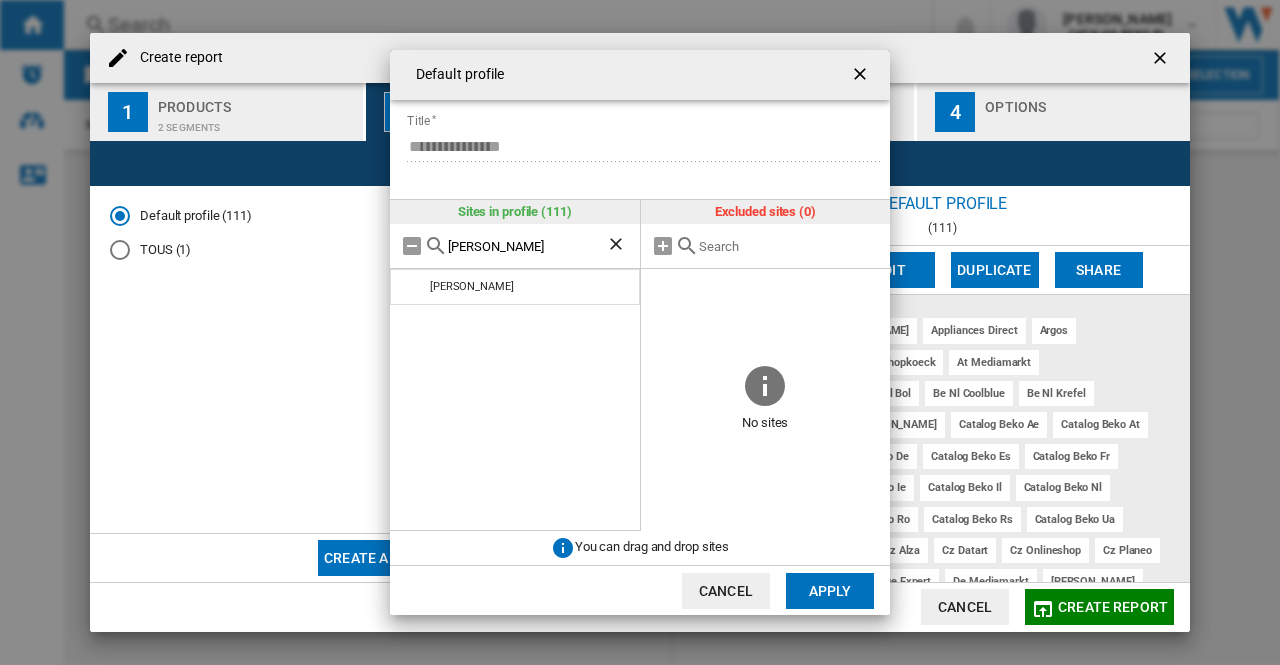 click on "otto" at bounding box center [527, 246] 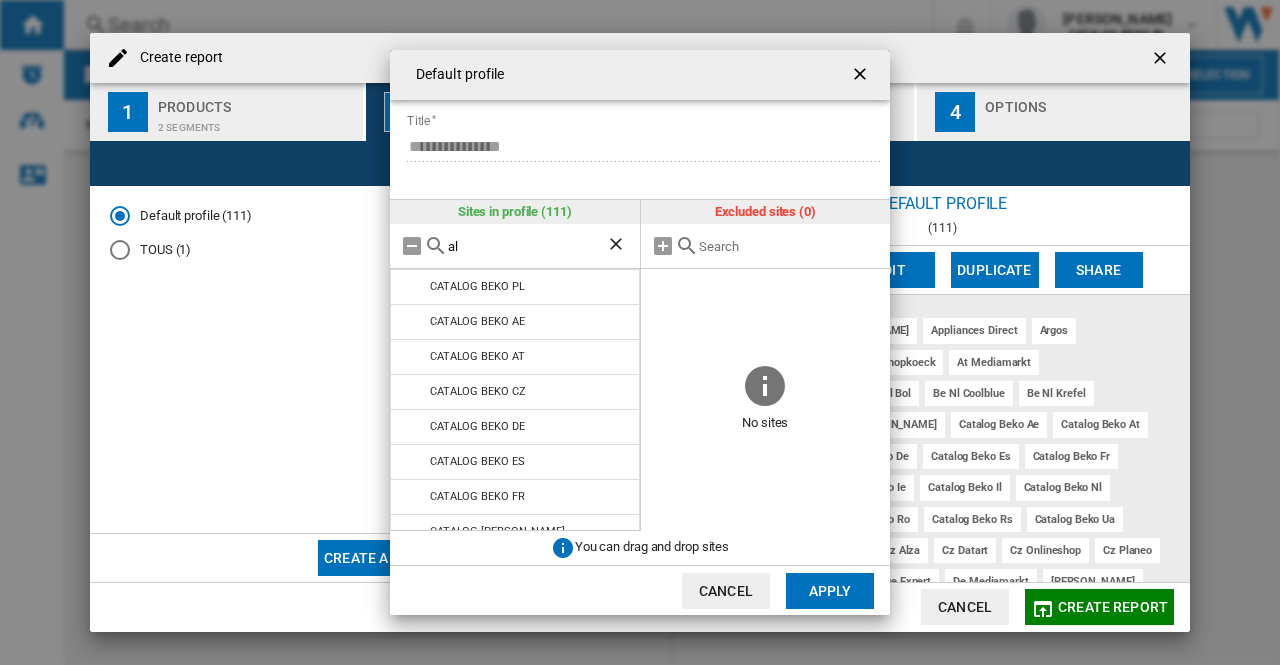 type on "a" 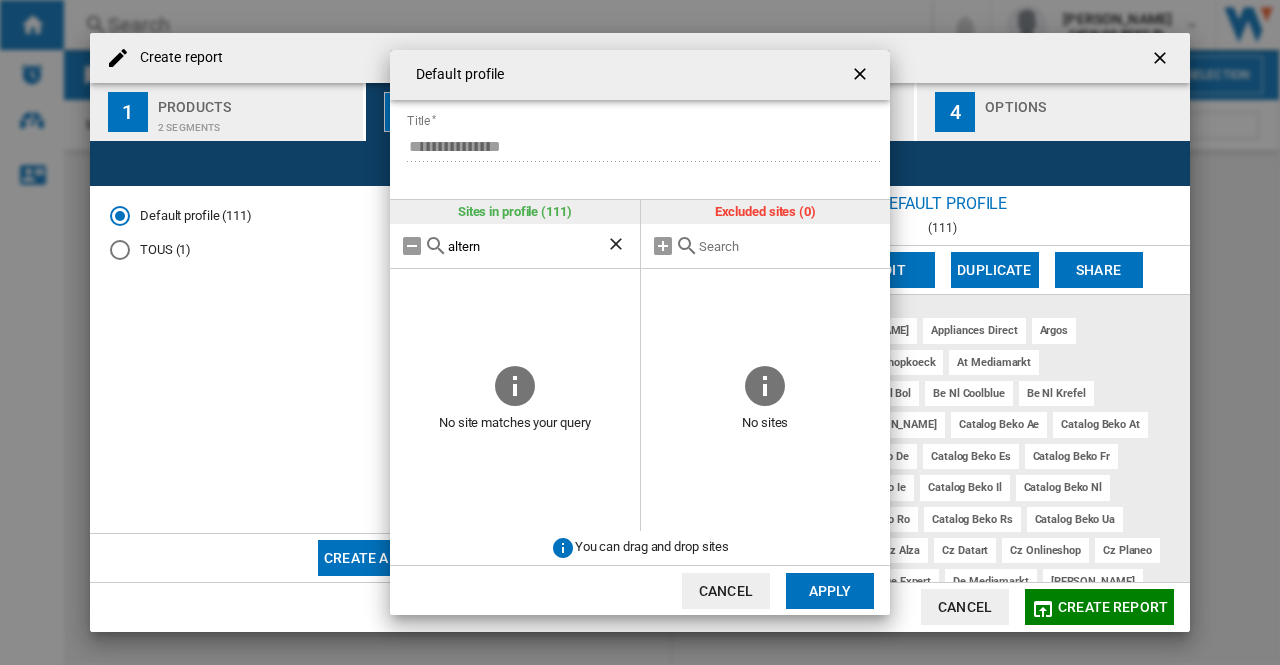 drag, startPoint x: 536, startPoint y: 249, endPoint x: 276, endPoint y: 243, distance: 260.0692 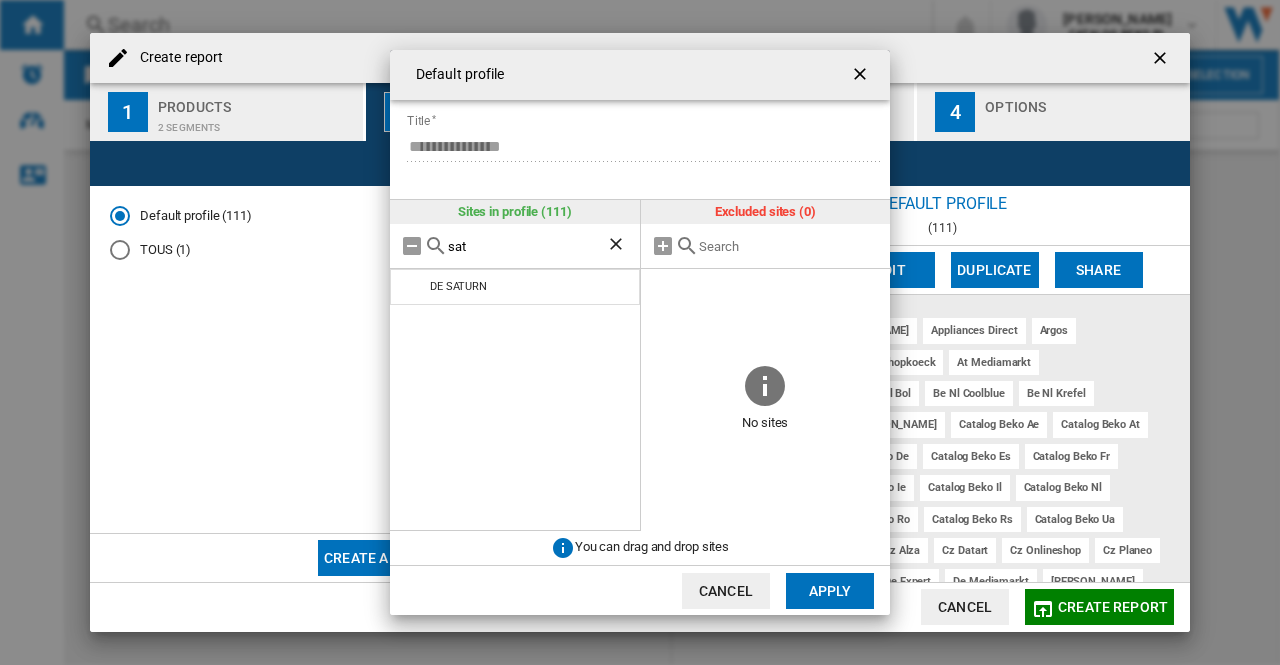 drag, startPoint x: 506, startPoint y: 255, endPoint x: 382, endPoint y: 243, distance: 124.57929 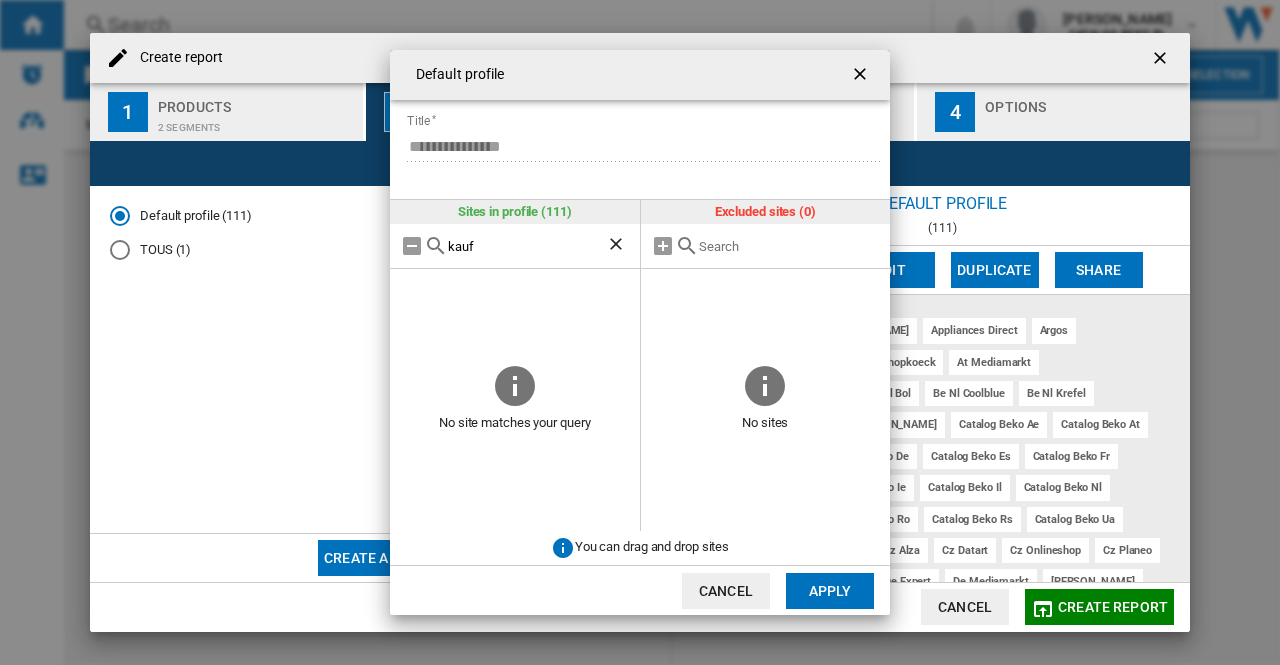 drag, startPoint x: 493, startPoint y: 237, endPoint x: 382, endPoint y: 228, distance: 111.364265 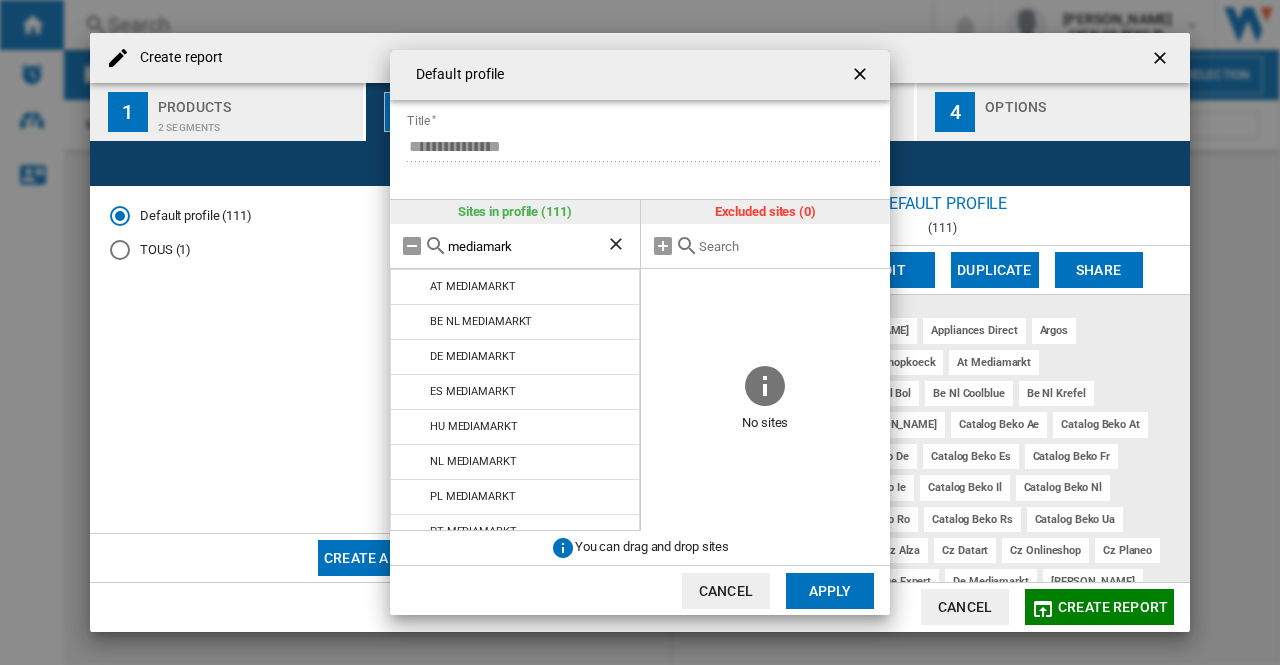 drag, startPoint x: 516, startPoint y: 251, endPoint x: 335, endPoint y: 237, distance: 181.54063 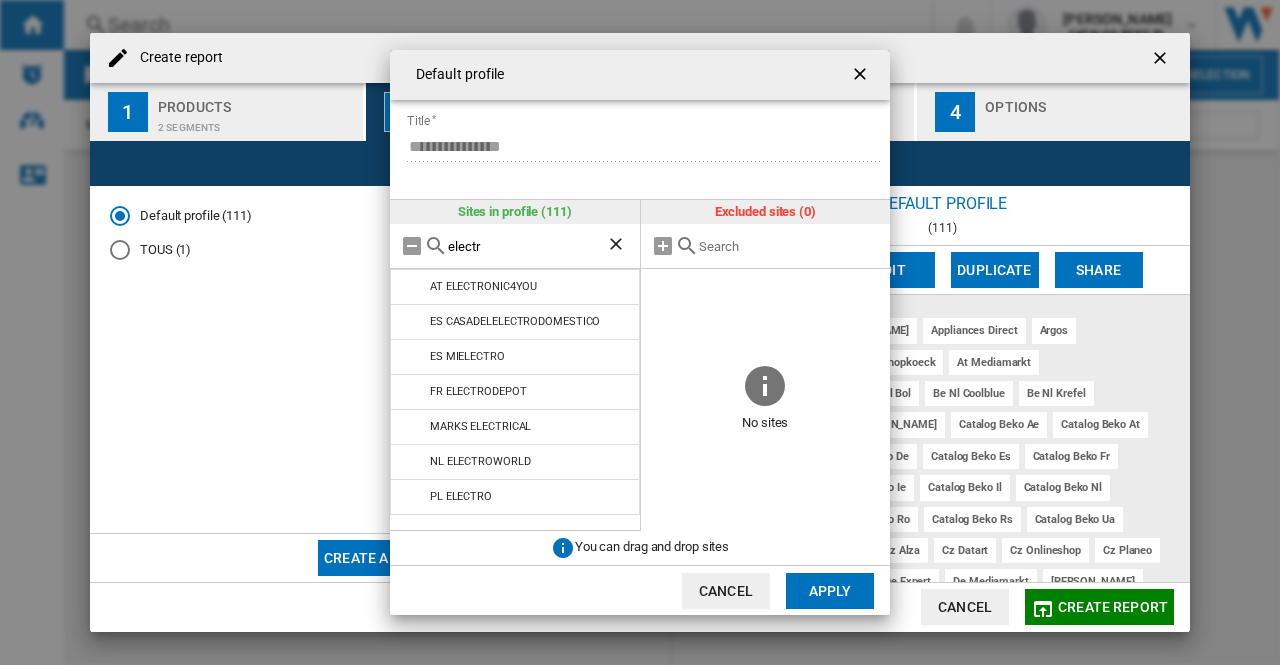 drag, startPoint x: 498, startPoint y: 252, endPoint x: 360, endPoint y: 237, distance: 138.81282 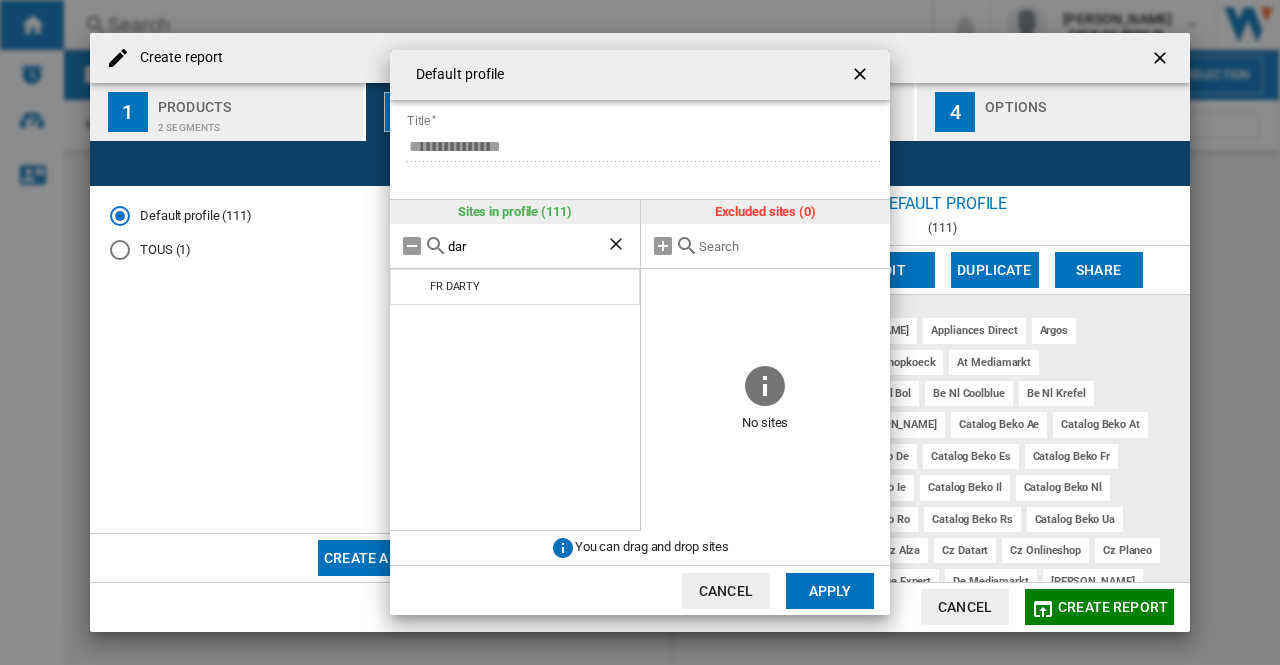 drag, startPoint x: 482, startPoint y: 245, endPoint x: 366, endPoint y: 238, distance: 116.21101 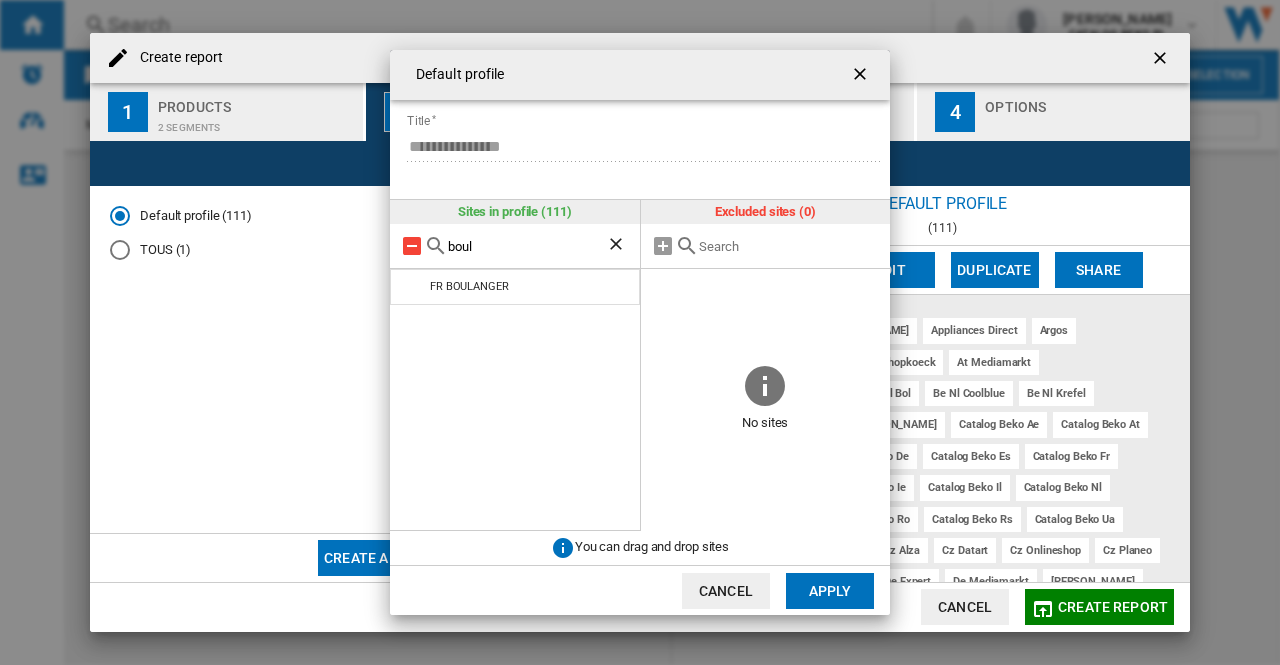 drag, startPoint x: 498, startPoint y: 237, endPoint x: 407, endPoint y: 244, distance: 91.26884 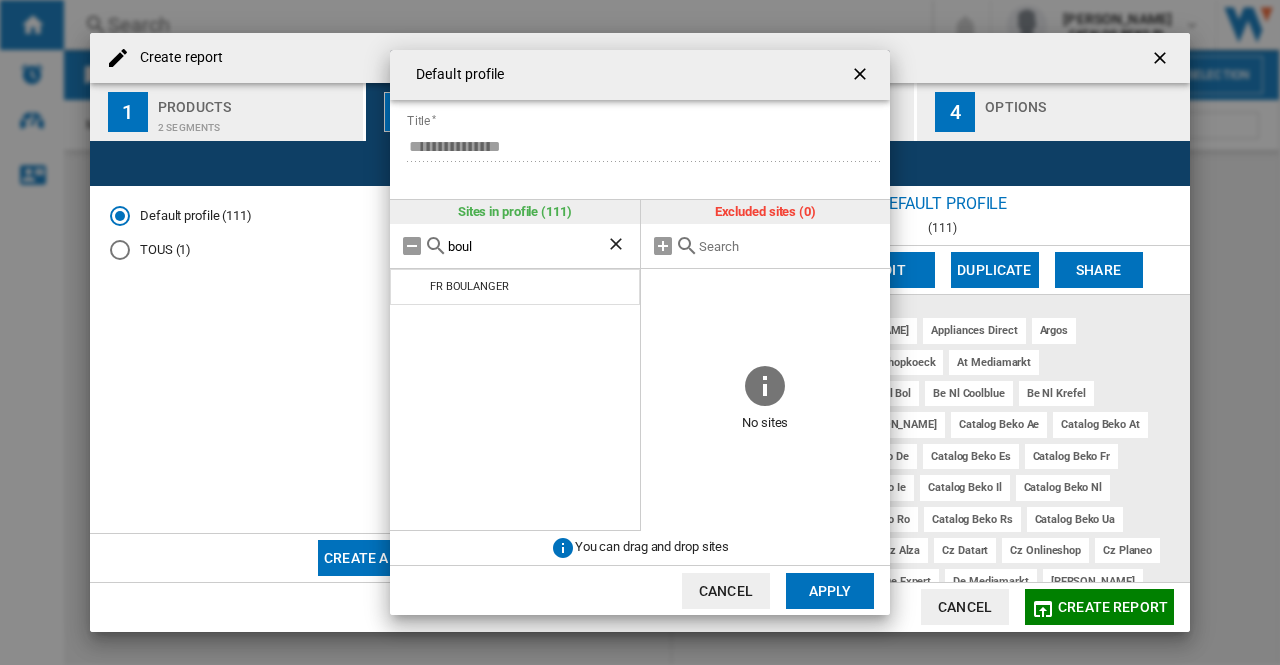 drag, startPoint x: 486, startPoint y: 247, endPoint x: 397, endPoint y: 241, distance: 89.20202 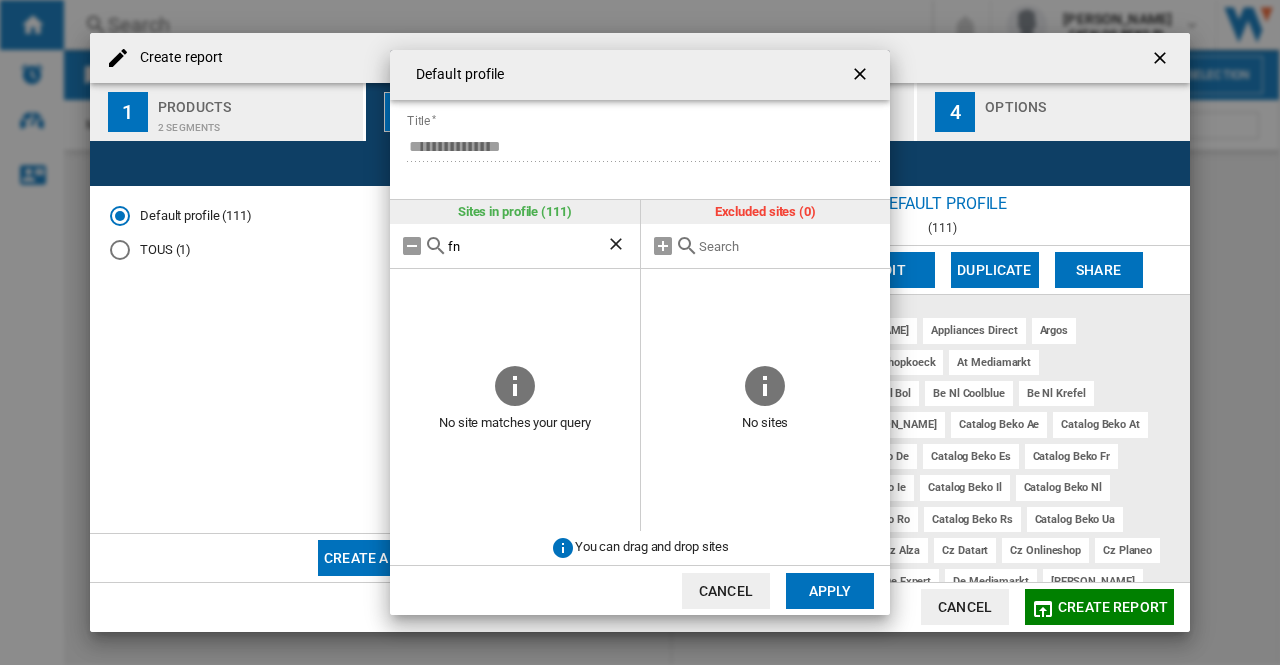 type on "f" 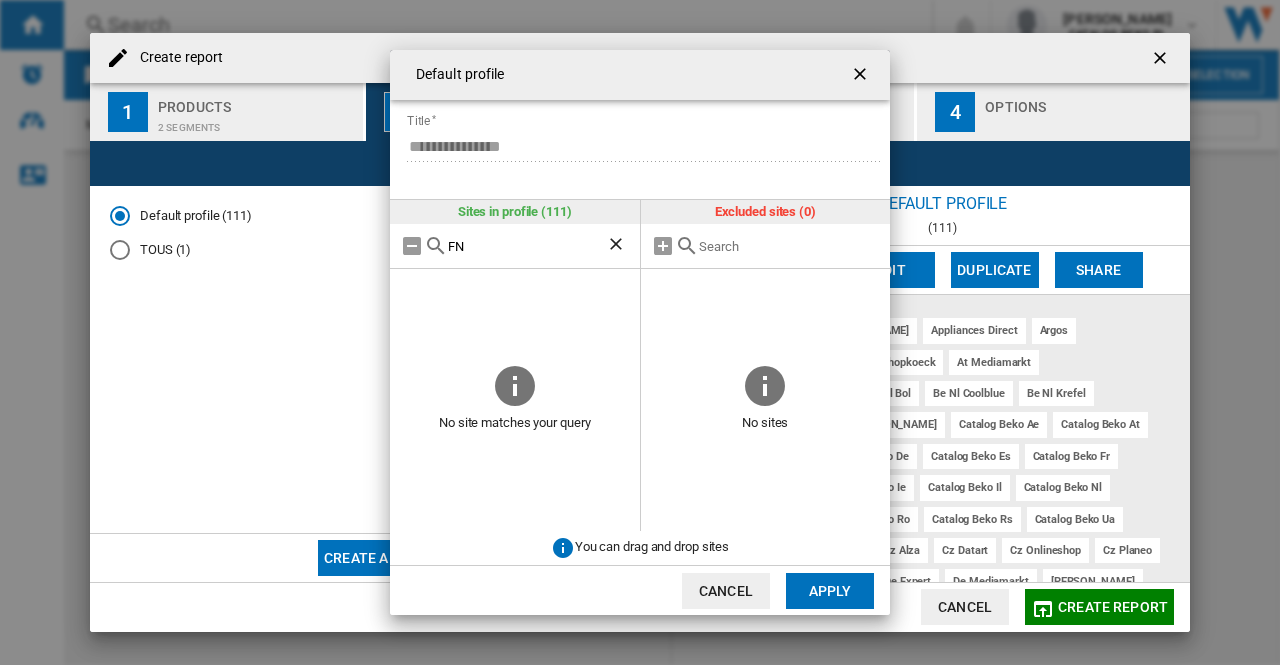 type on "F" 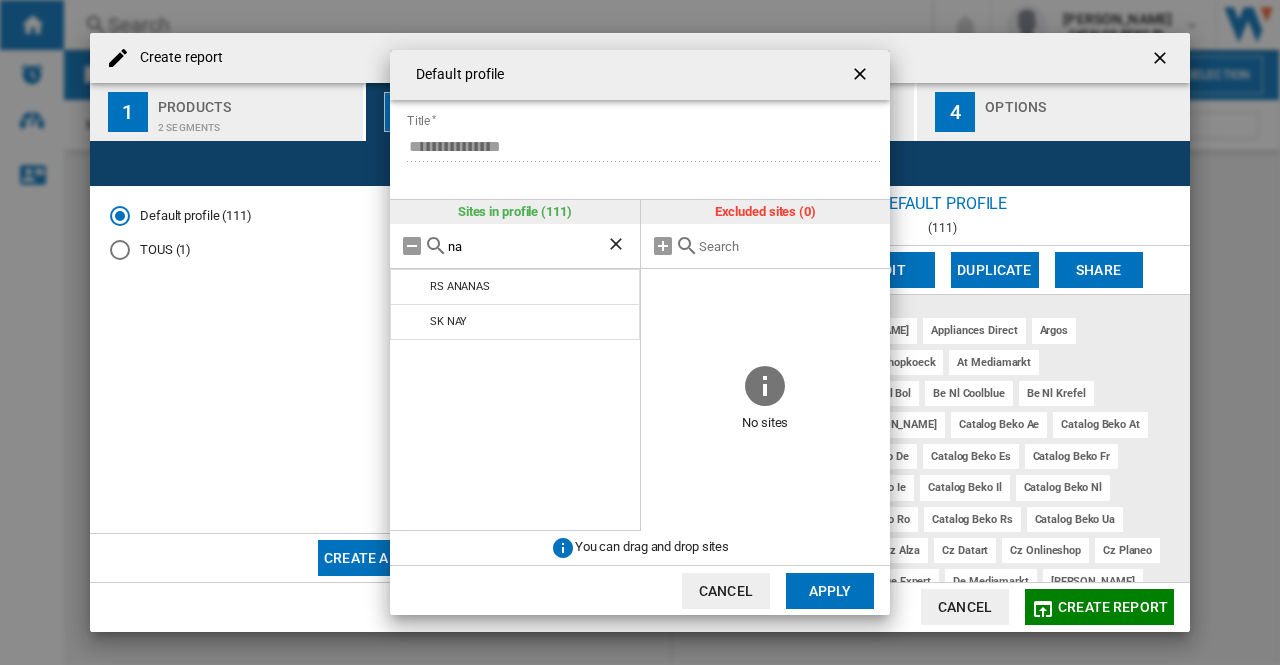 type on "n" 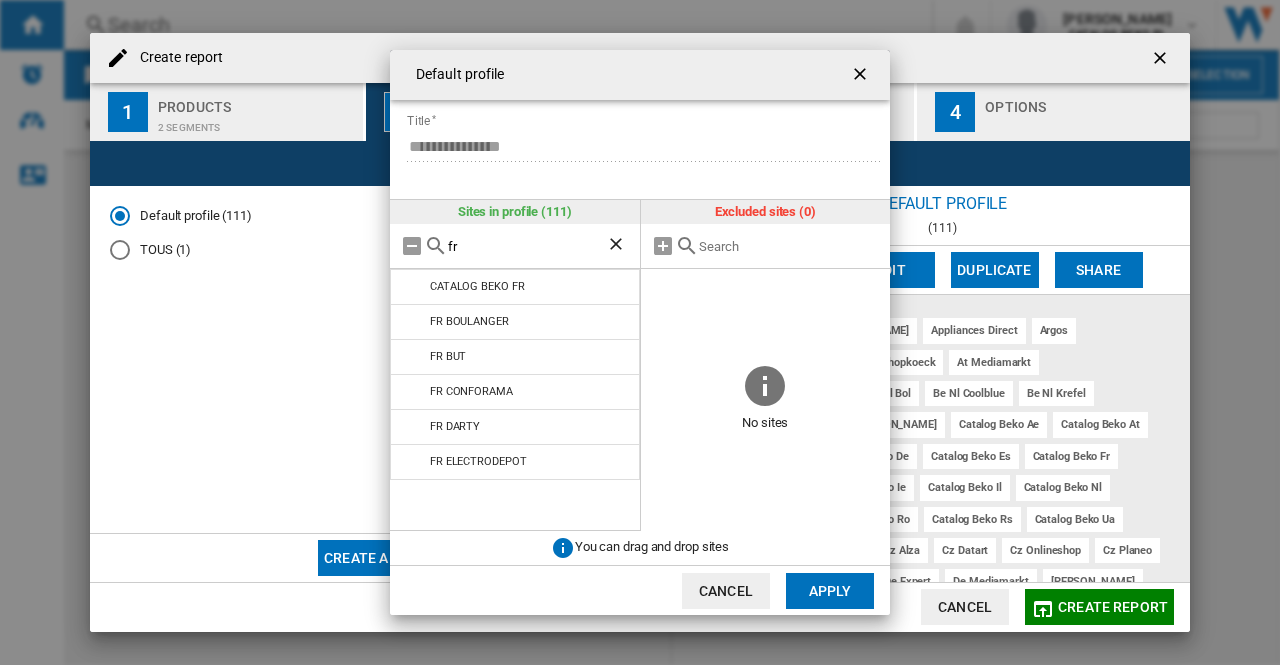 drag, startPoint x: 546, startPoint y: 235, endPoint x: 476, endPoint y: 242, distance: 70.34913 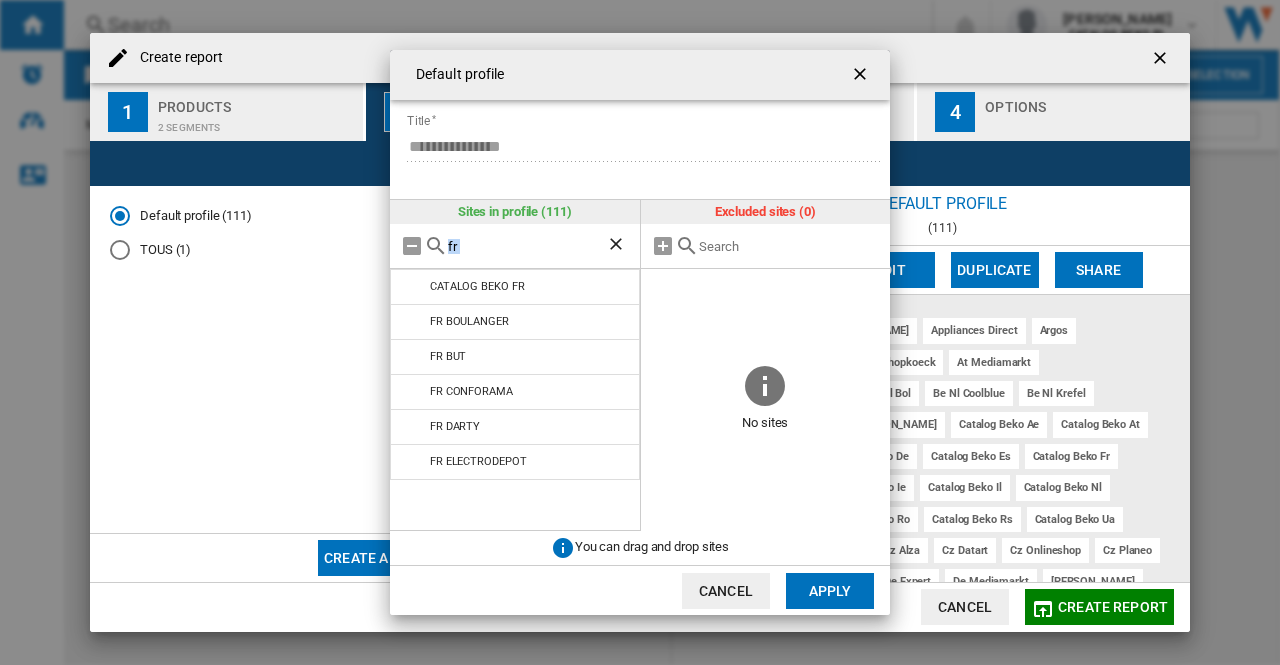 click on "fr" at bounding box center (515, 246) 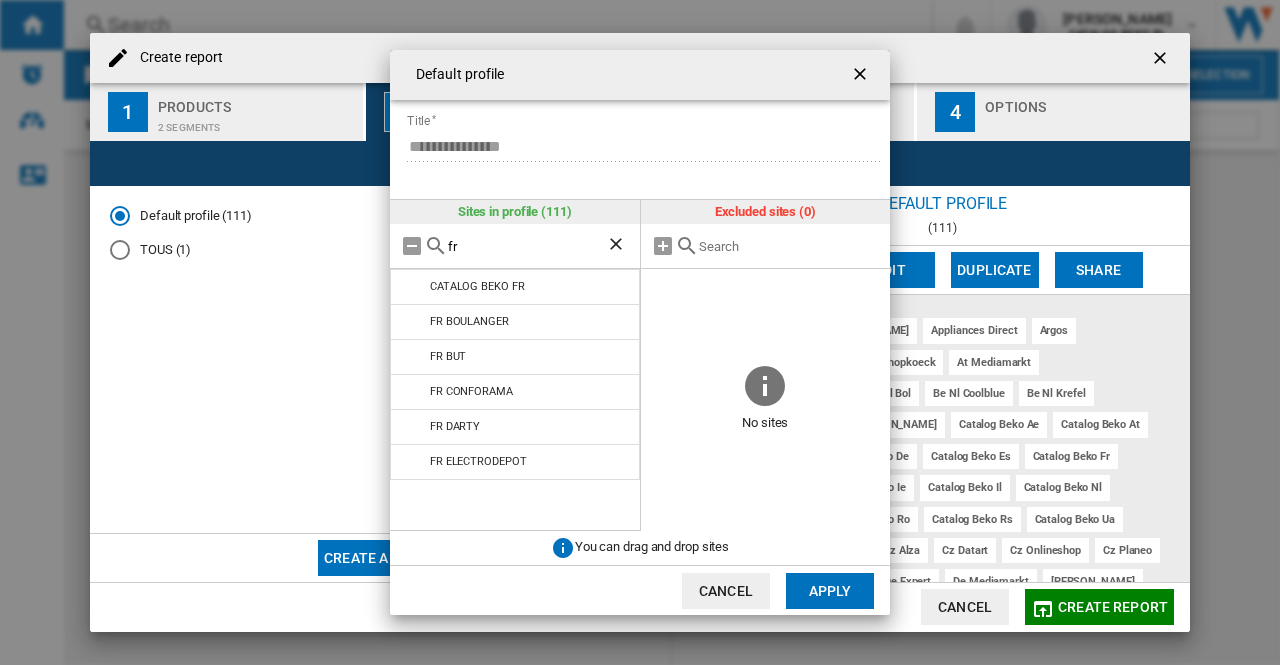 click on "fr" at bounding box center (527, 246) 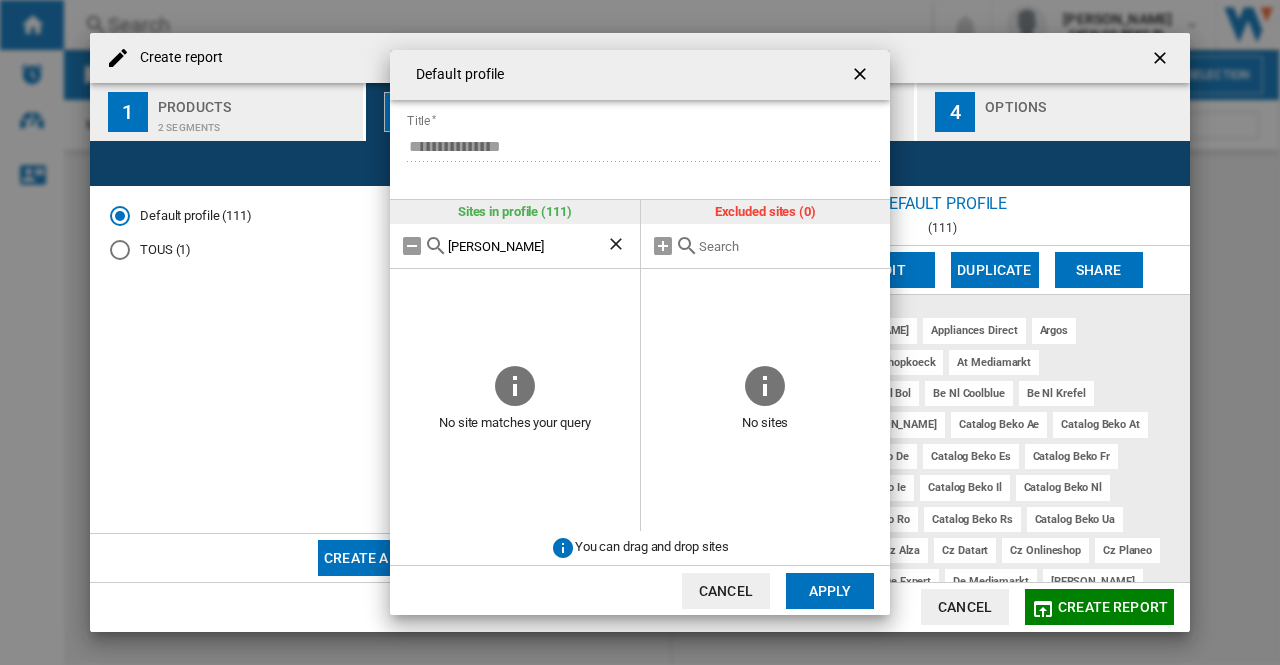 type on "john" 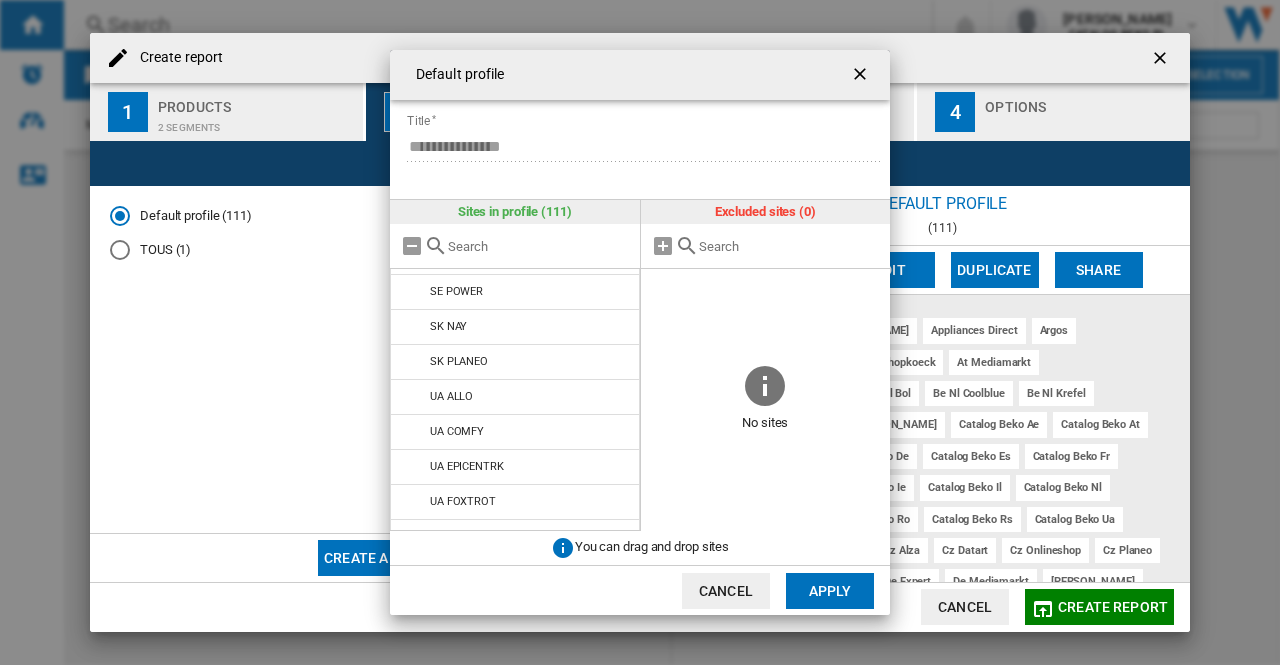 scroll, scrollTop: 3624, scrollLeft: 0, axis: vertical 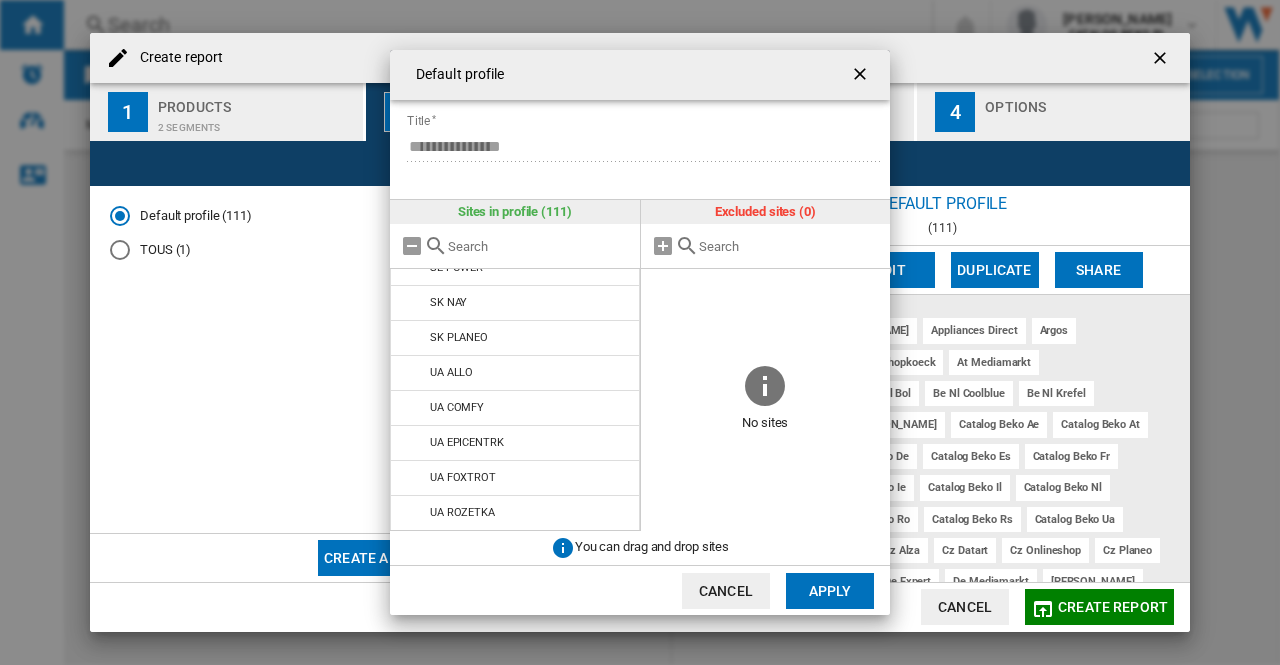 click at bounding box center (862, 76) 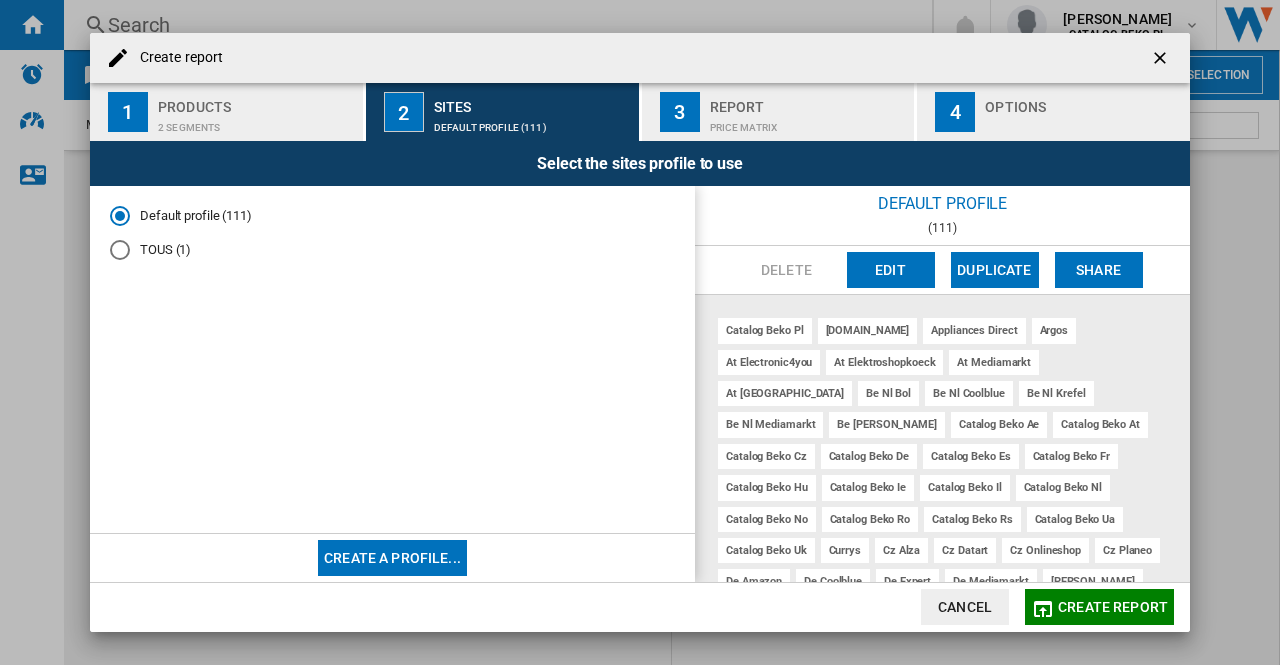 click on "Price Matrix" at bounding box center [808, 122] 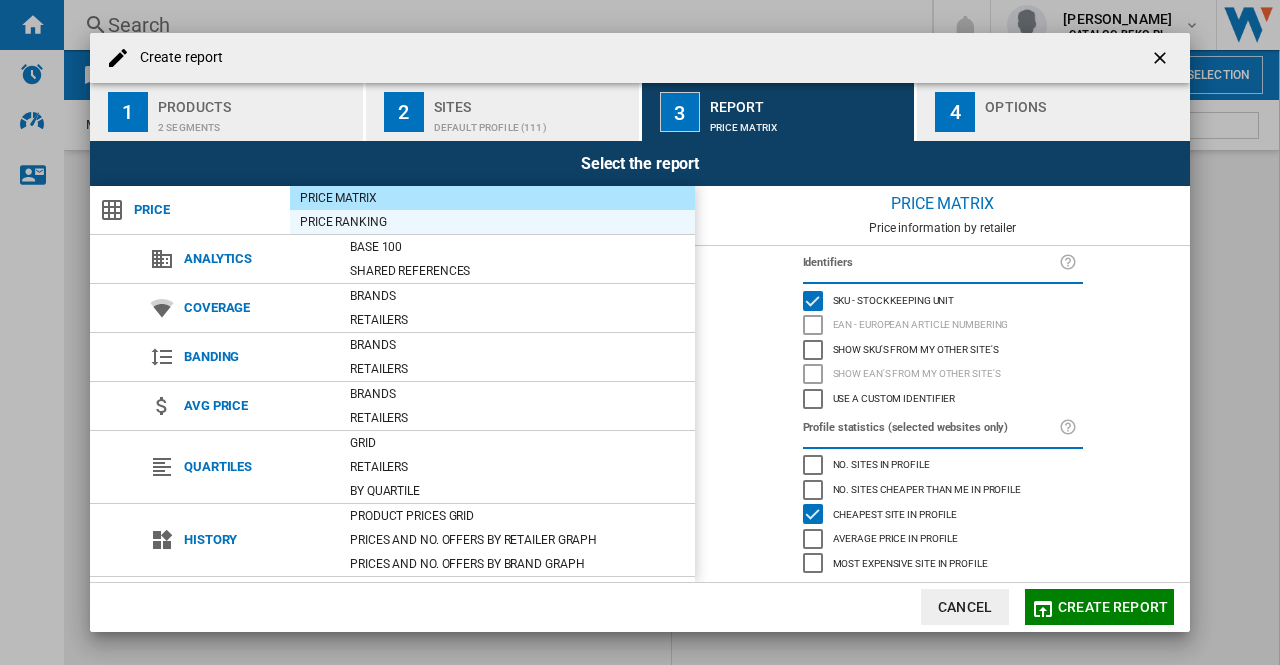 click on "Price Ranking" at bounding box center (492, 222) 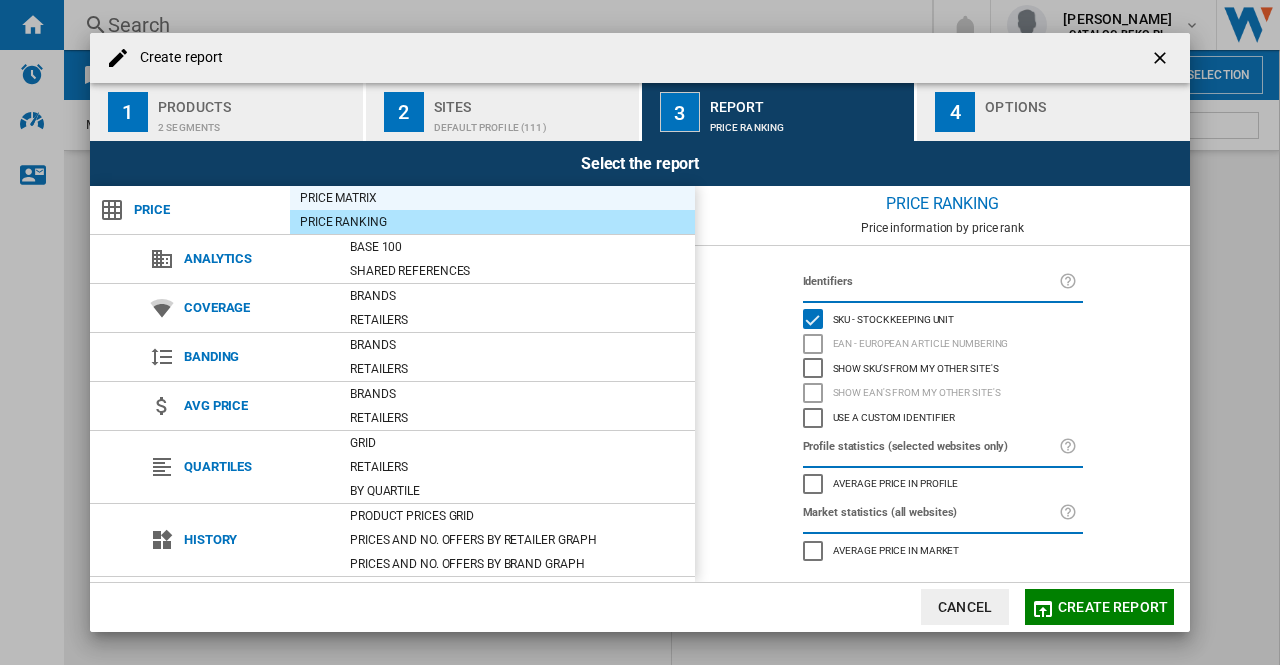 click on "Price Matrix" at bounding box center (492, 198) 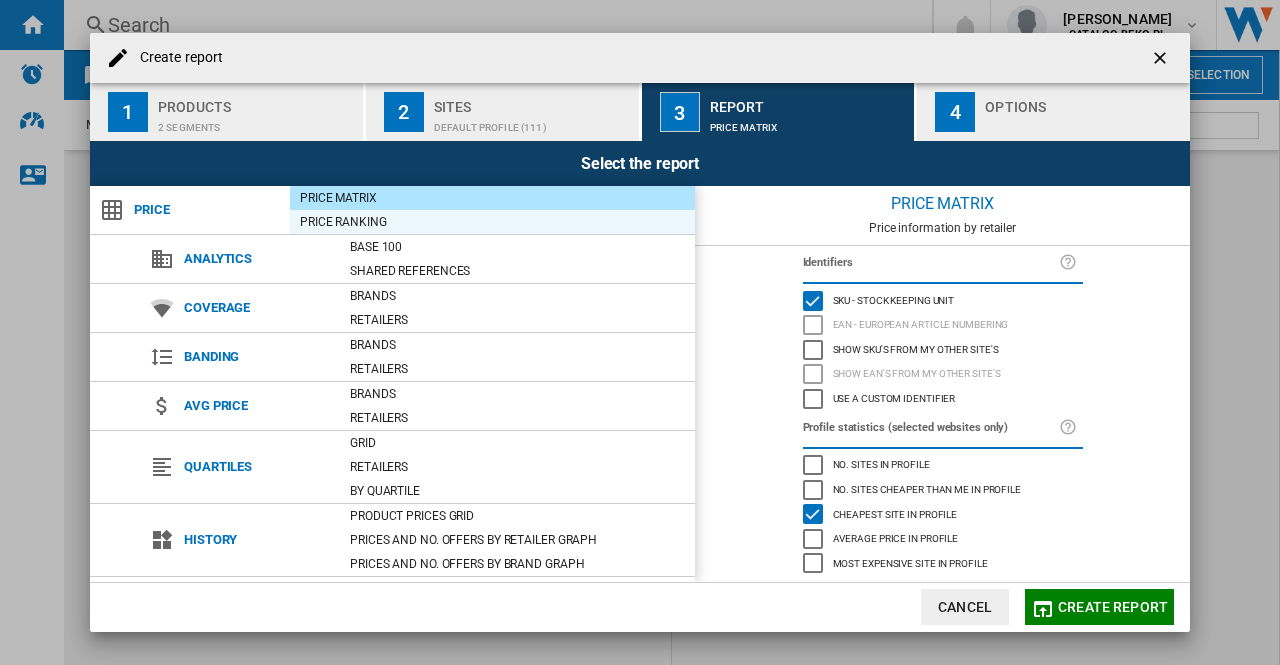 click on "Price Ranking" at bounding box center (492, 222) 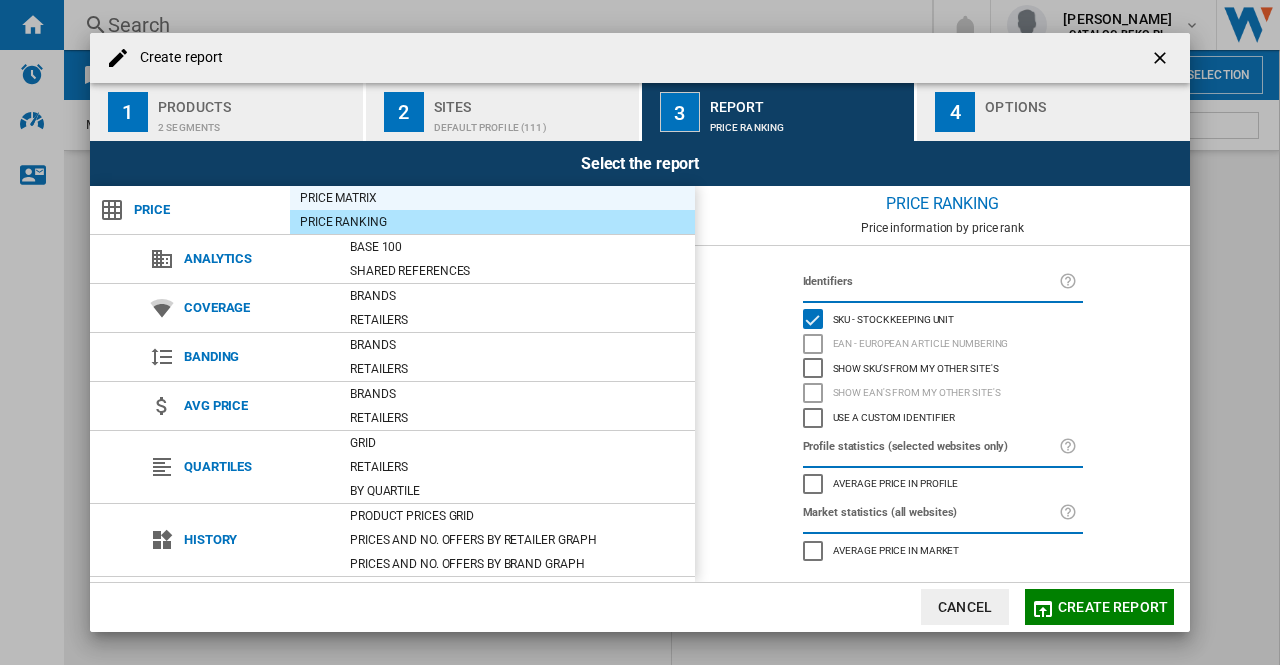 click on "Price Matrix" at bounding box center (492, 198) 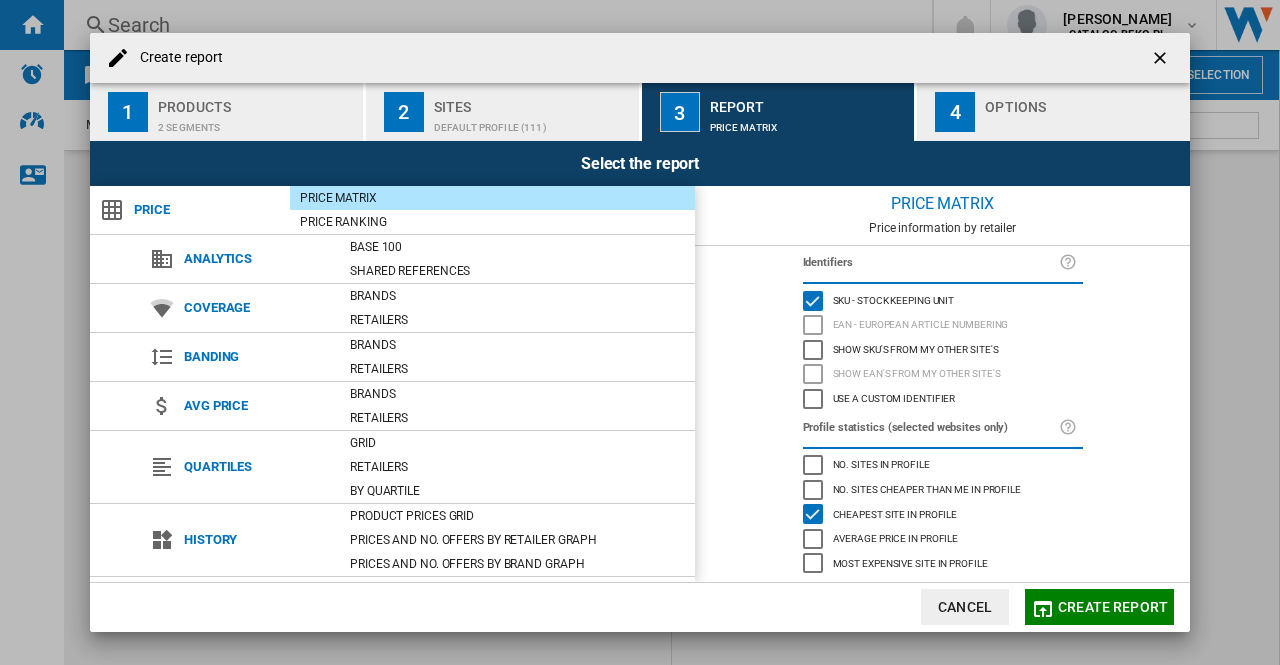 scroll, scrollTop: 100, scrollLeft: 0, axis: vertical 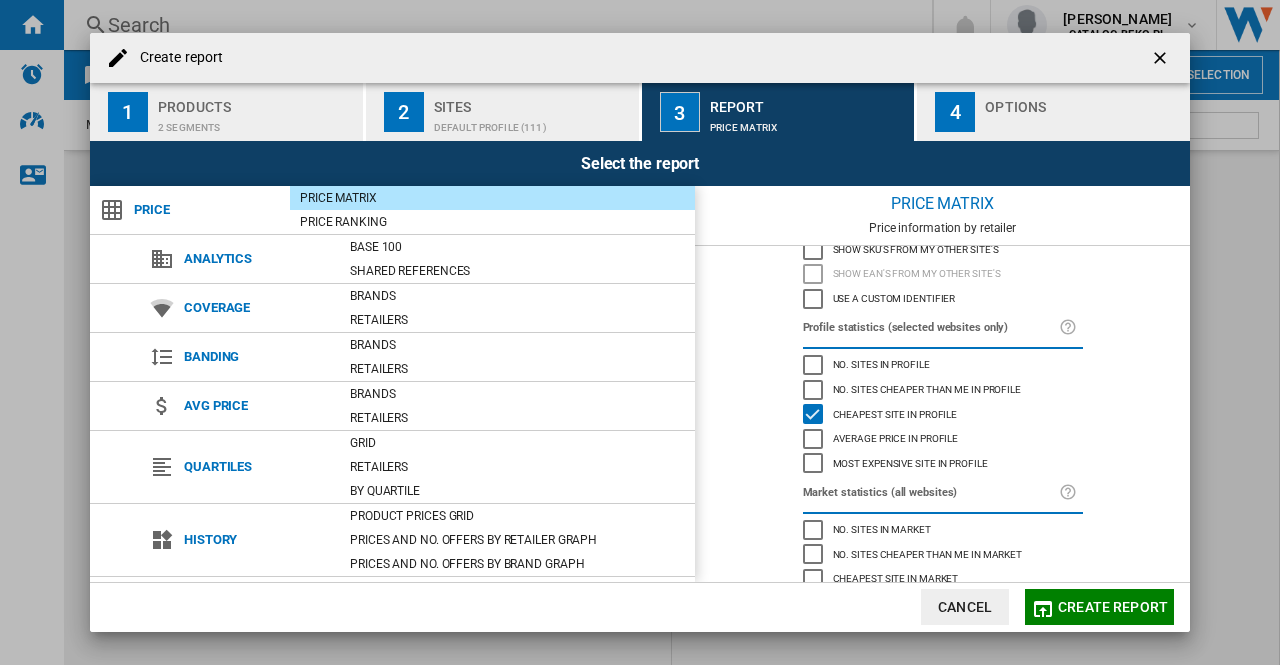 click on "Average price in profile" 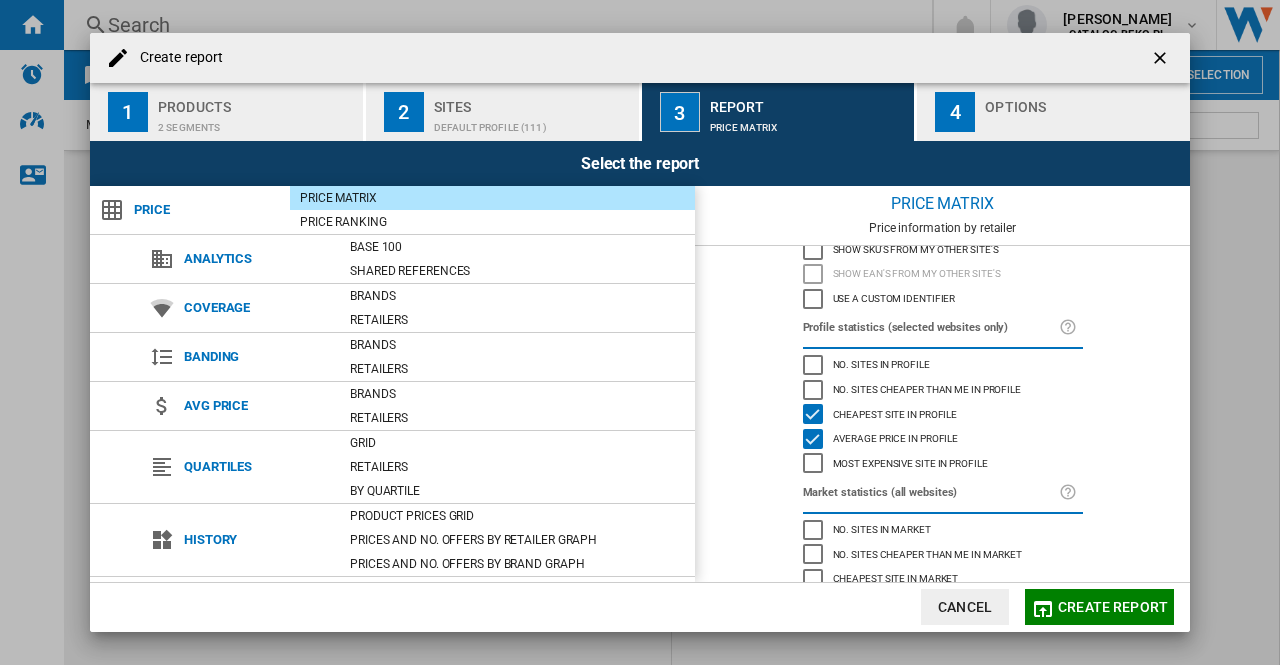 click on "No. sites in profile" 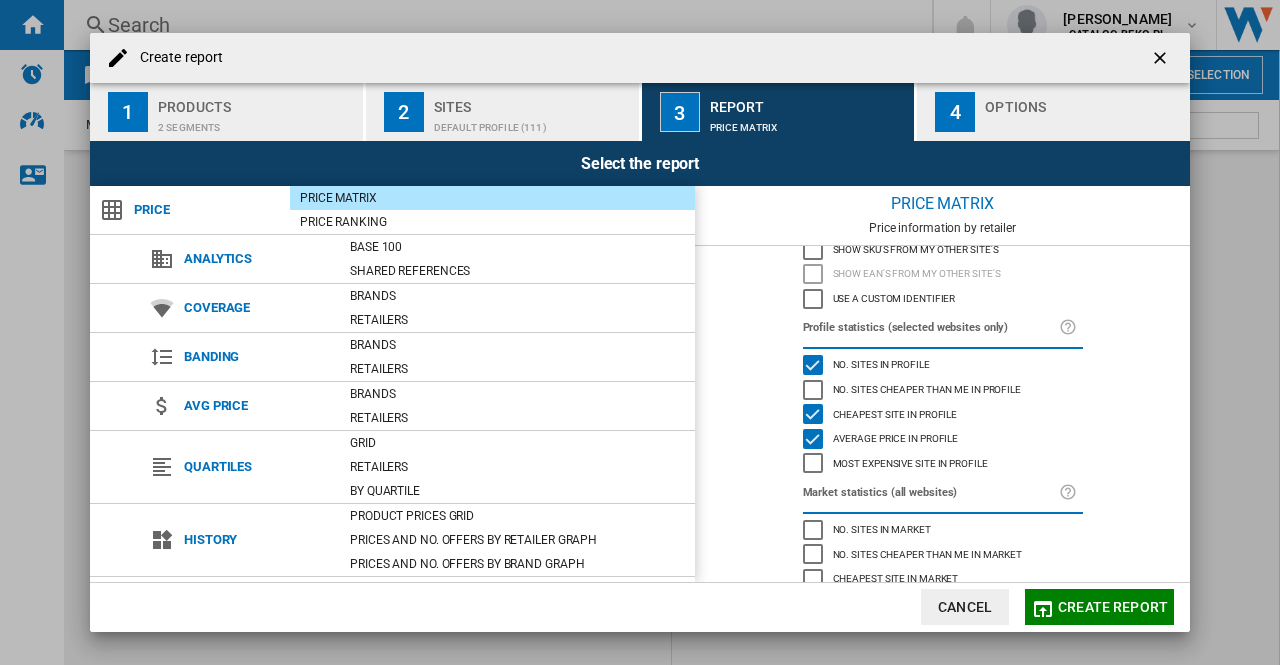 click on "Most expensive site in profile" 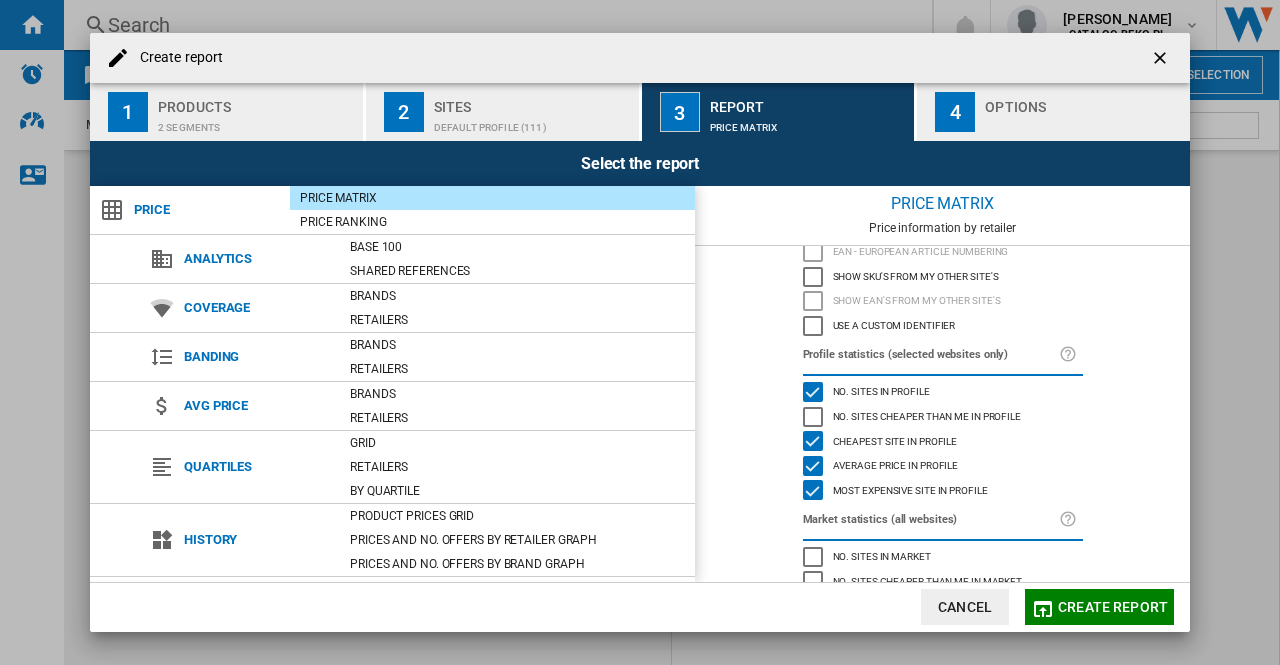 scroll, scrollTop: 0, scrollLeft: 0, axis: both 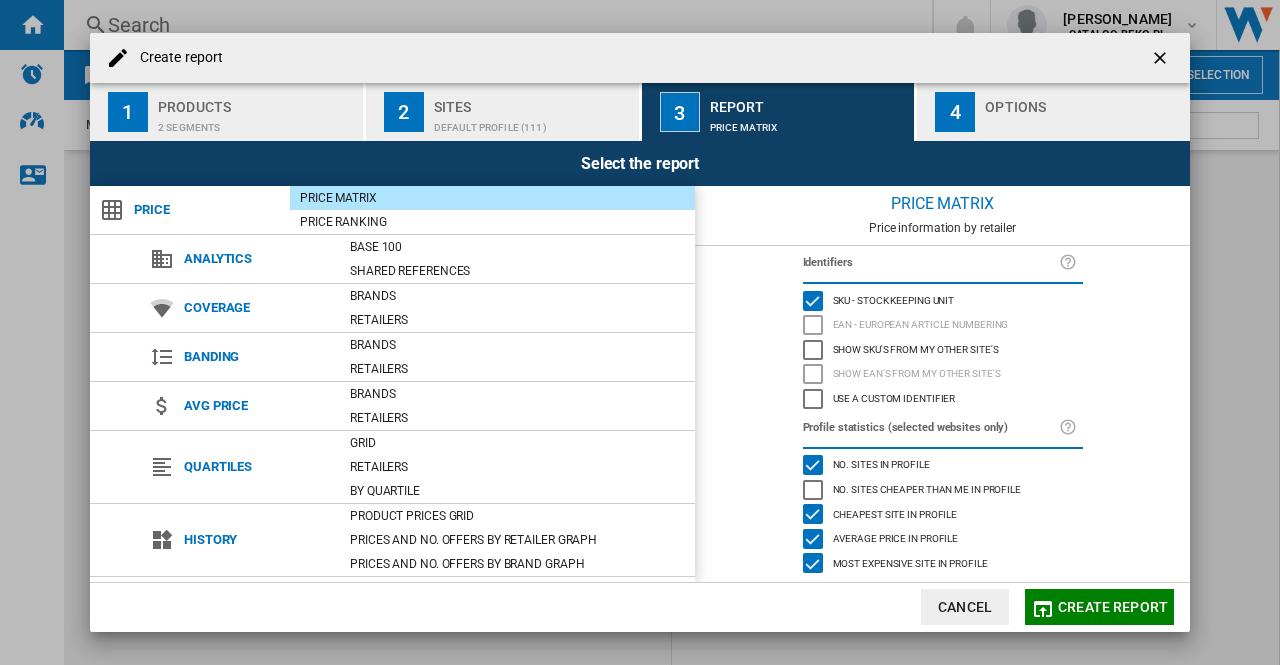 click on "Show SKU'S from my other site's" 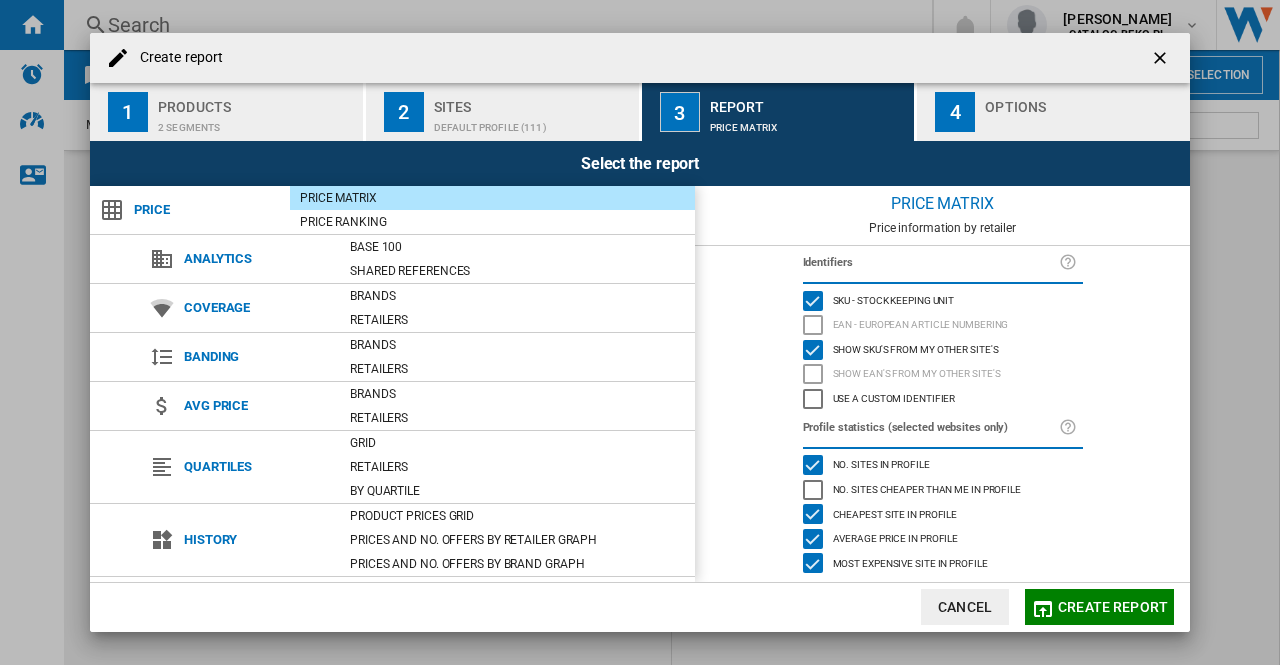click on "Use a custom identifier" 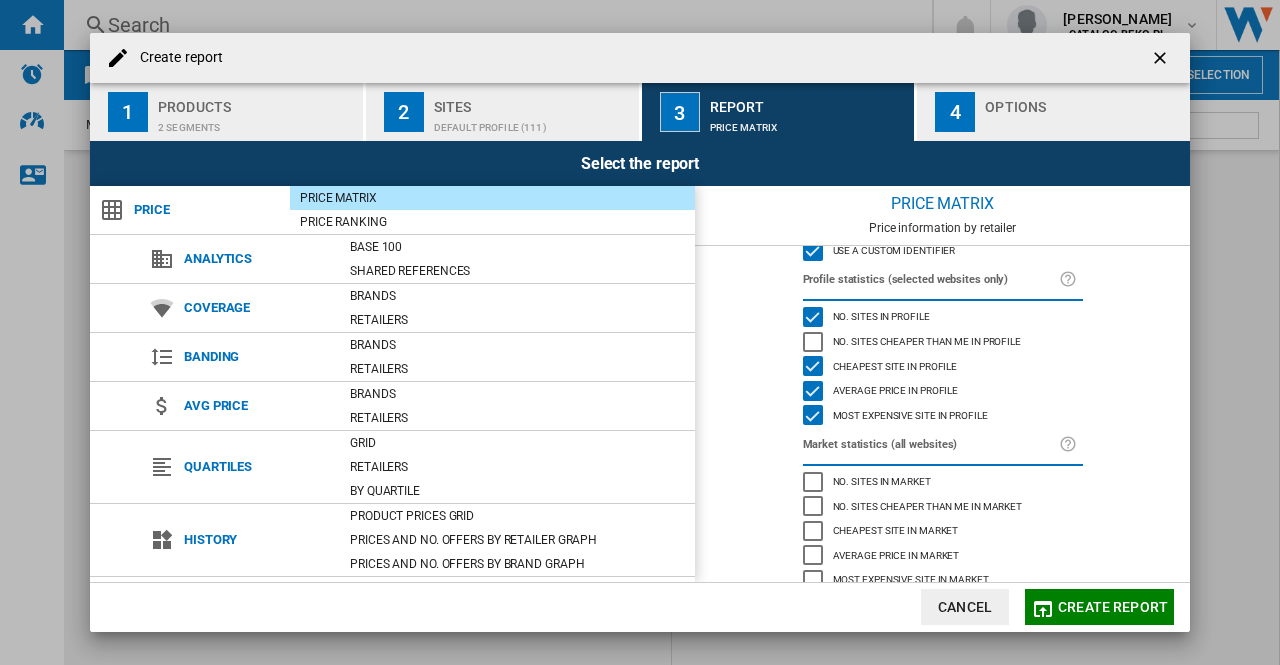 scroll, scrollTop: 173, scrollLeft: 0, axis: vertical 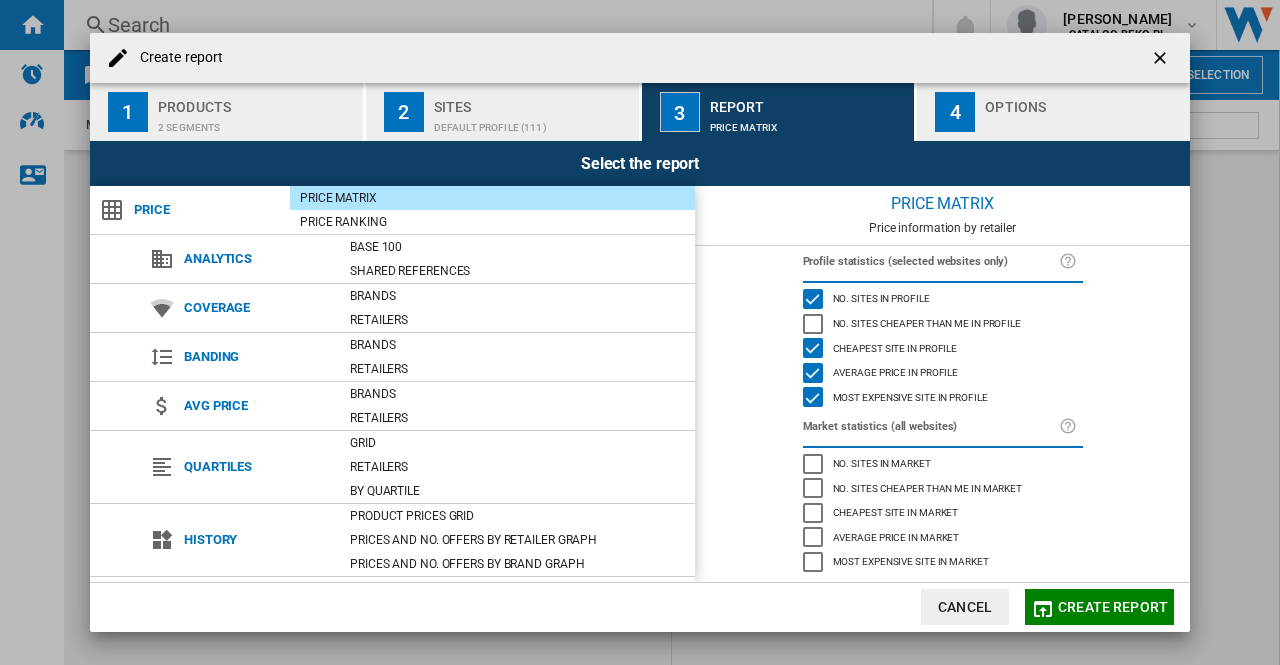 click on "Cheapest site in market" 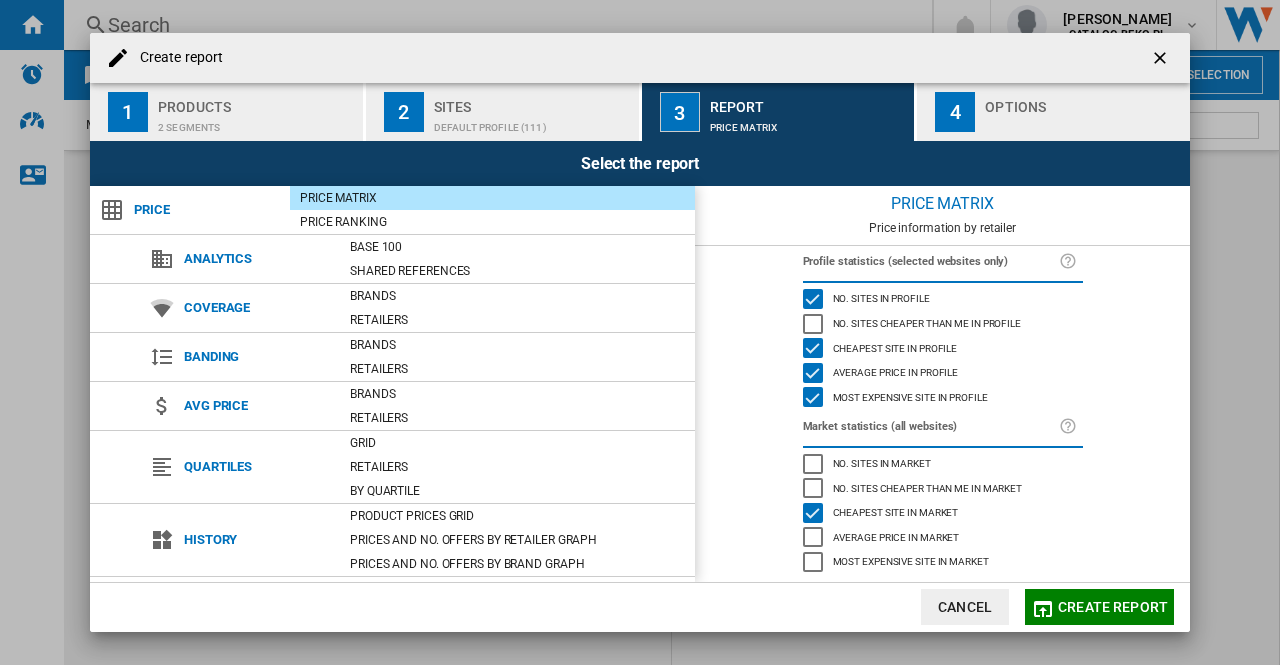 click on "Average price in market" 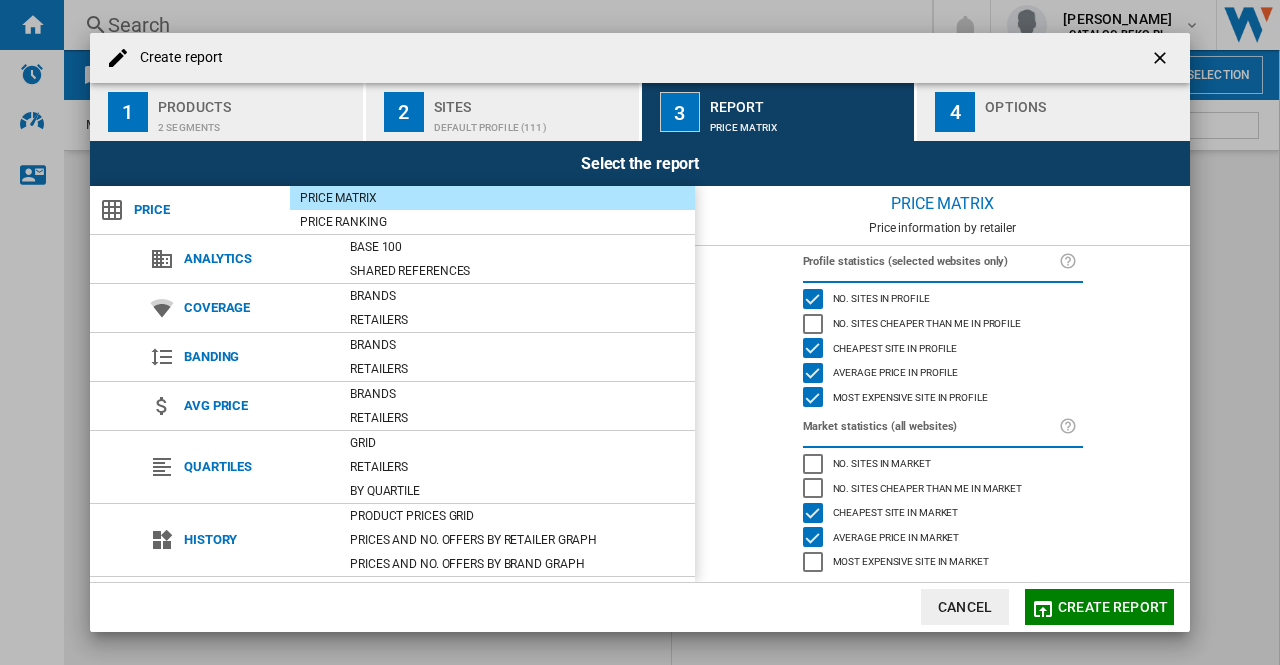 click on "Most expensive site in market" 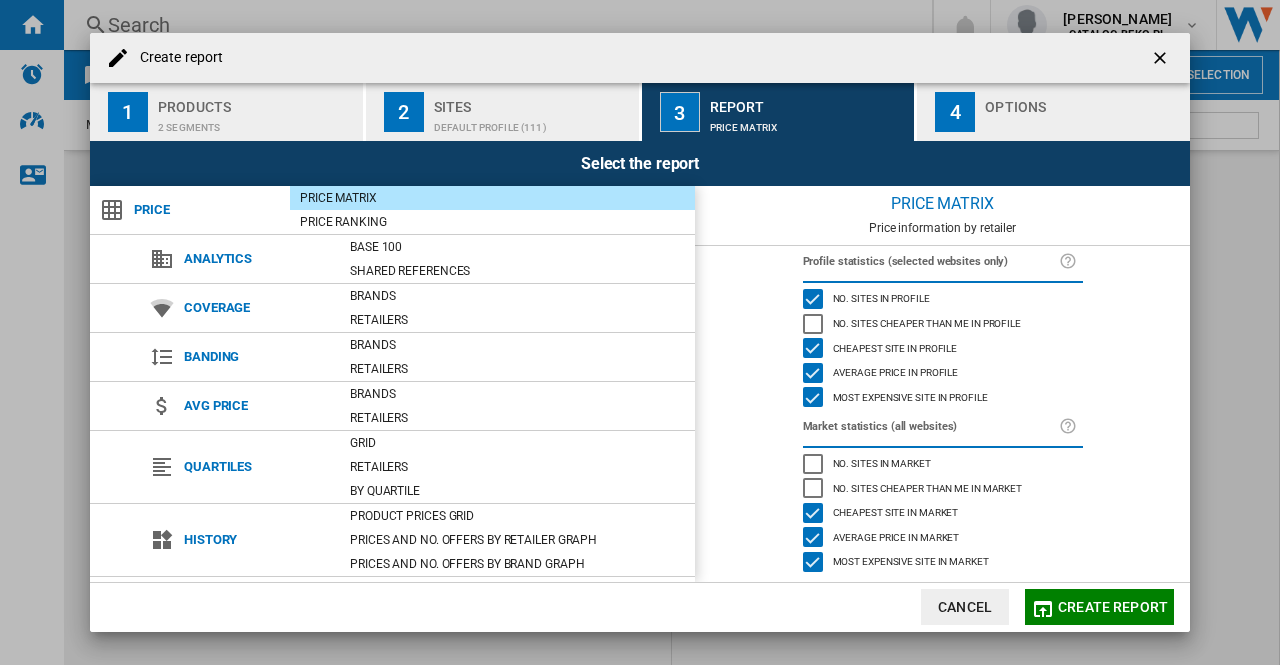 click on "No. sites in market" 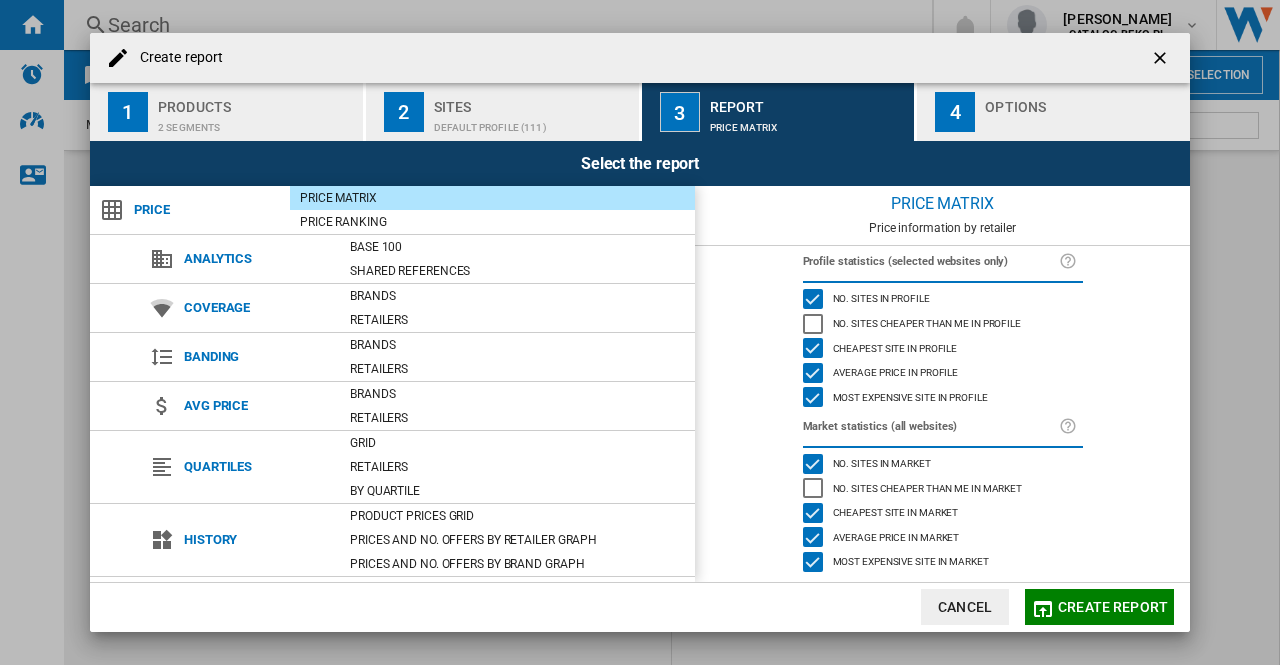 click on "No. sites cheaper than me in market" 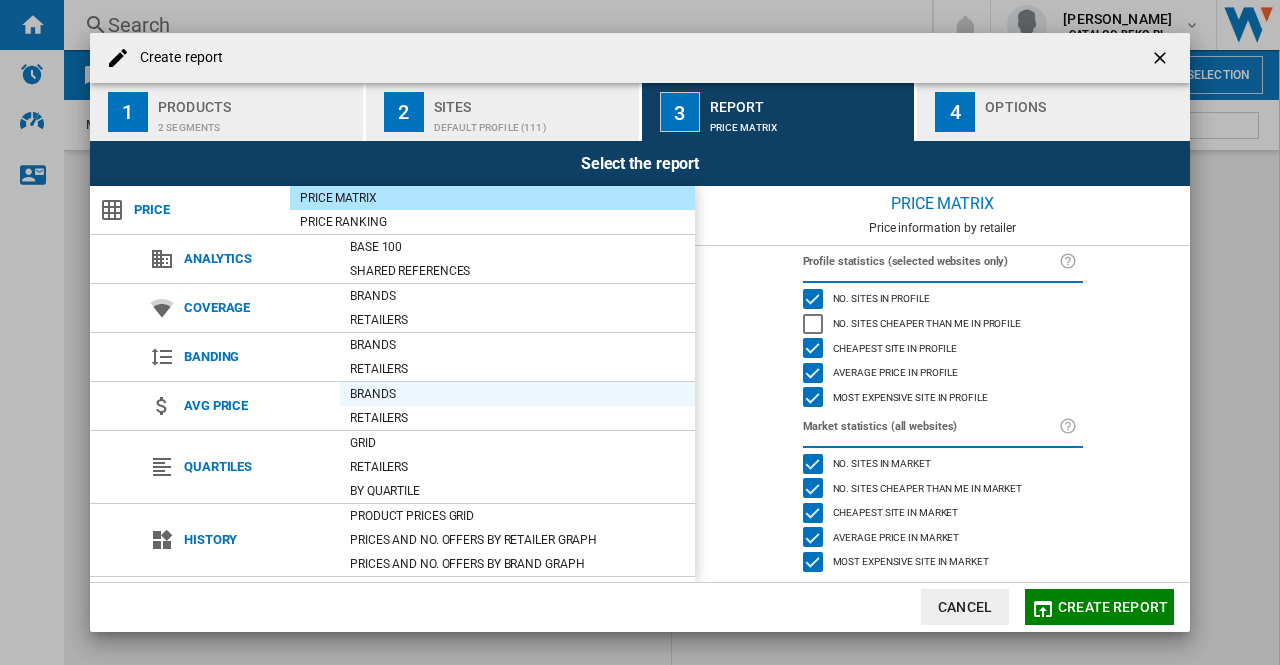 click on "Brands" at bounding box center (517, 394) 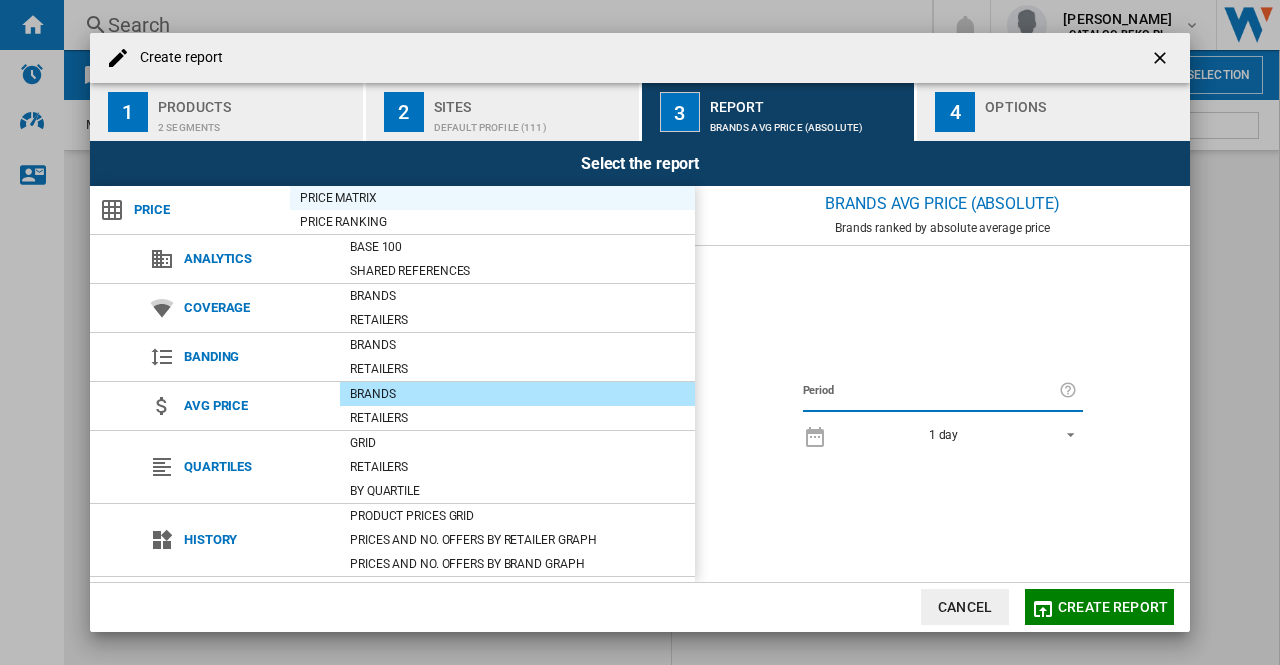 click on "Price Matrix" at bounding box center [492, 198] 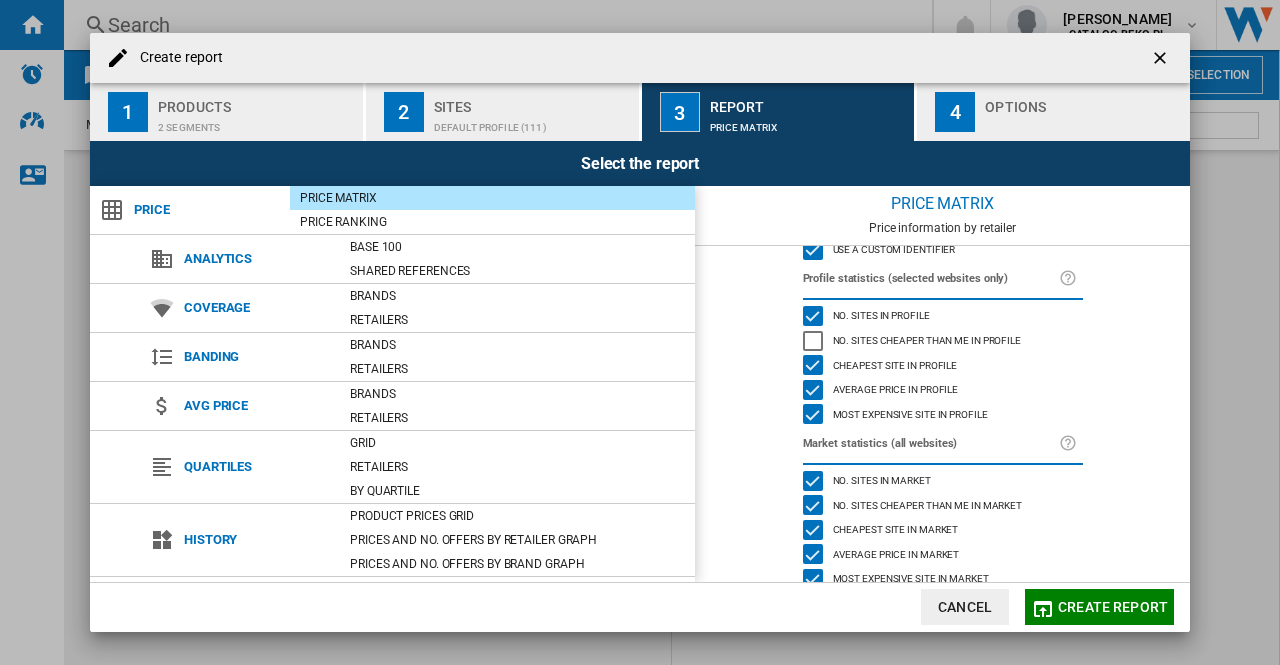 scroll, scrollTop: 173, scrollLeft: 0, axis: vertical 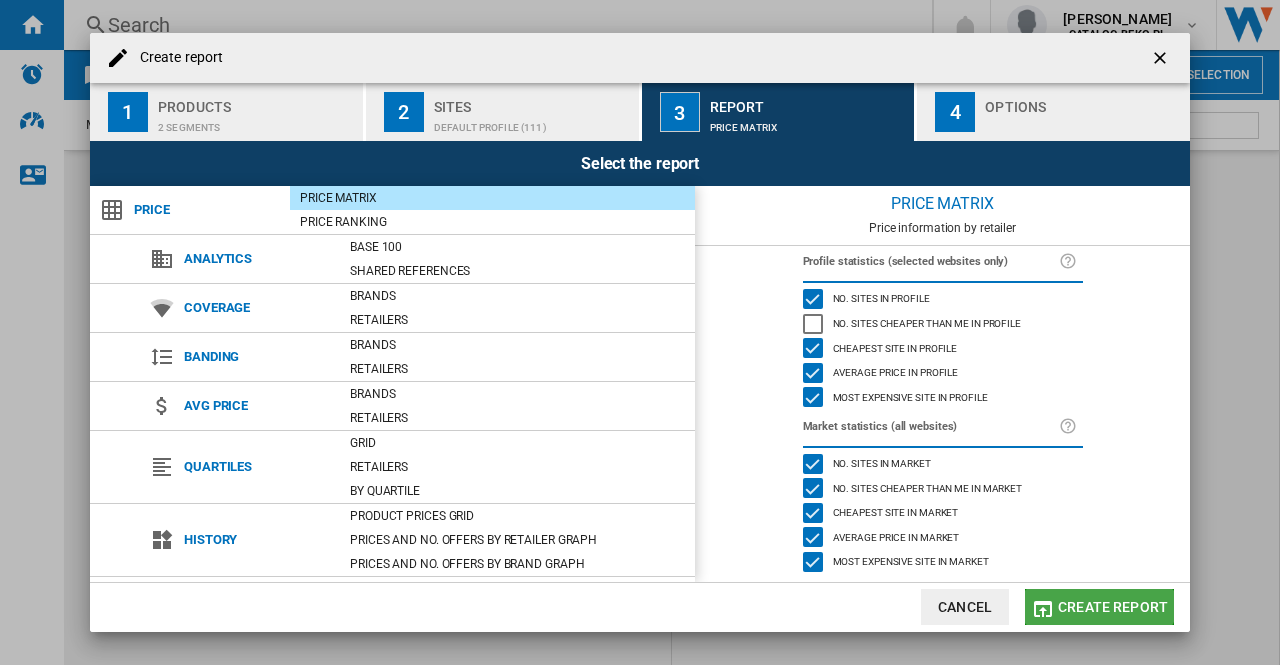 click on "Create report" 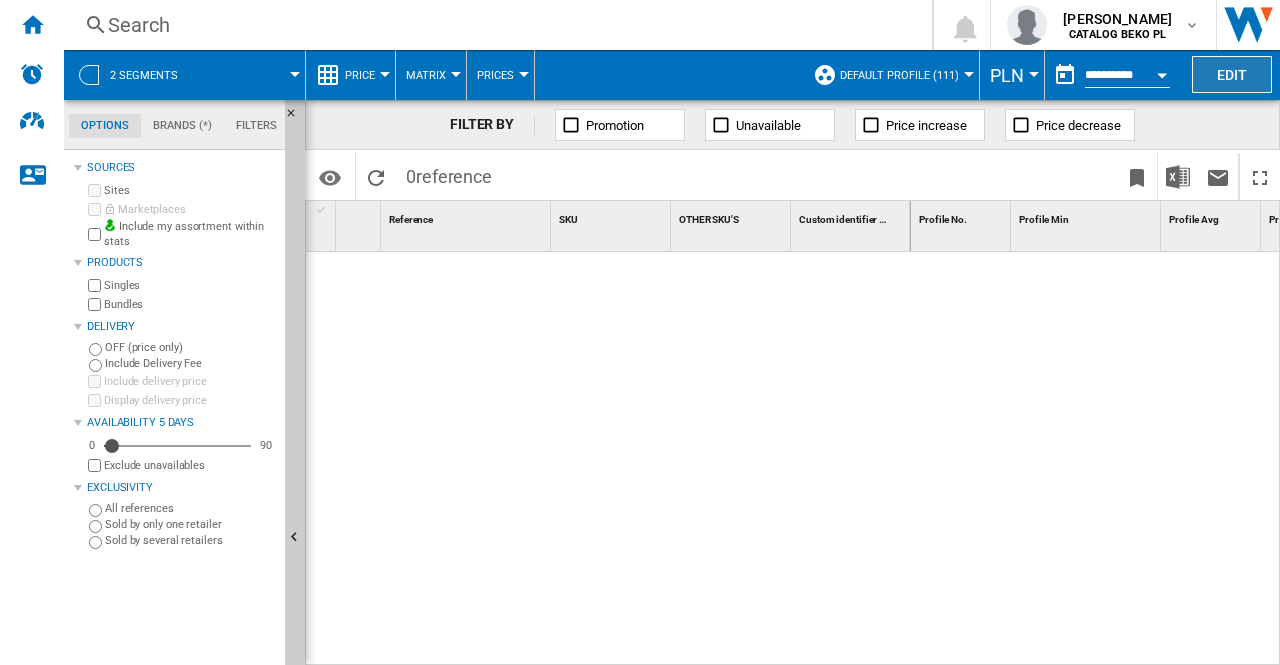 click on "Edit" at bounding box center [1232, 74] 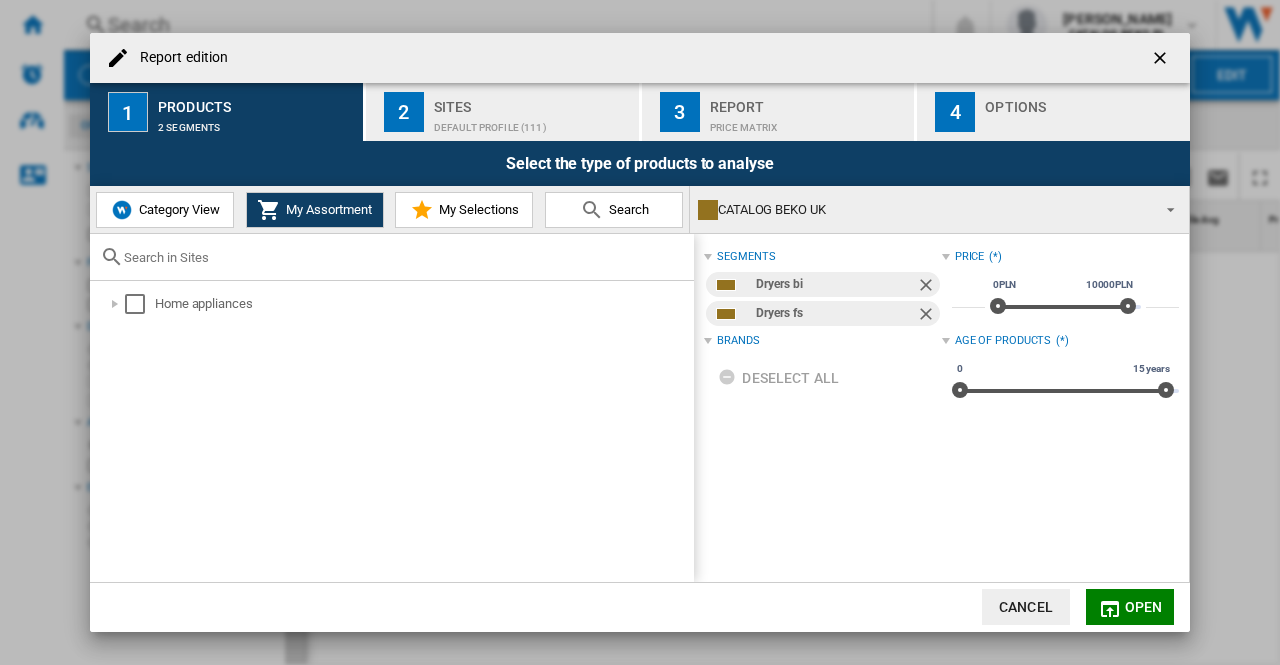 click on "CATALOG BEKO UK" at bounding box center (923, 210) 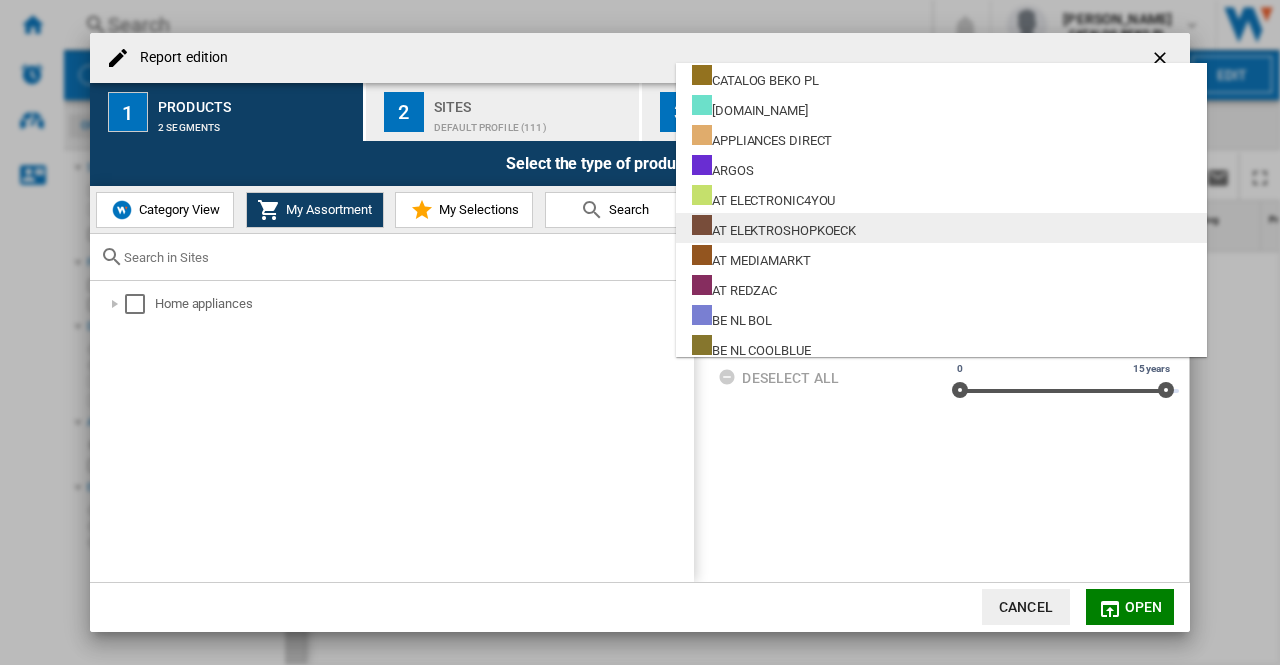 scroll, scrollTop: 700, scrollLeft: 0, axis: vertical 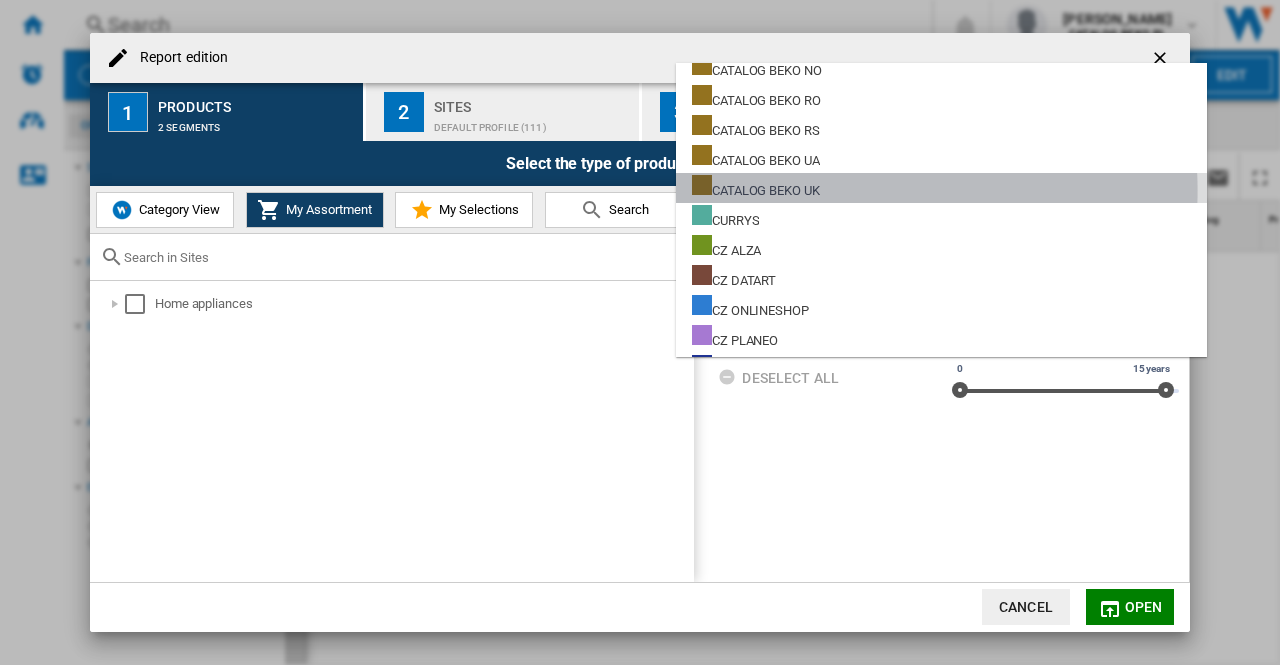 click on "CATALOG BEKO UK" at bounding box center [941, 188] 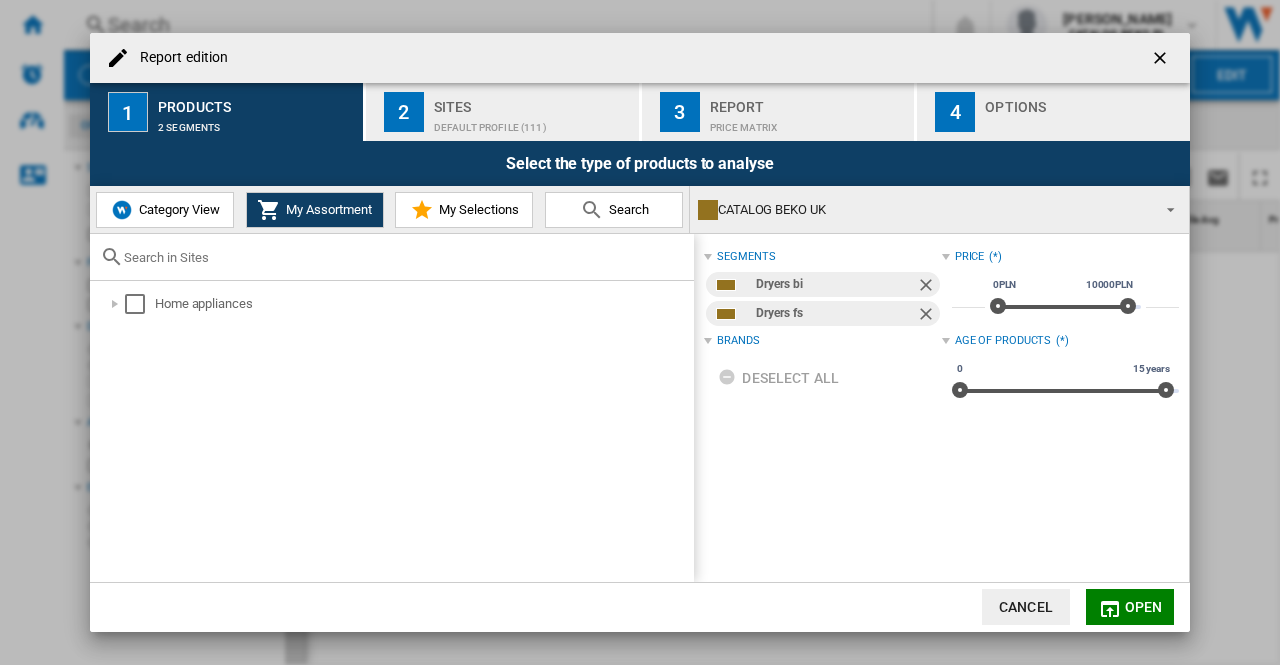 click on "Options" at bounding box center (1083, 101) 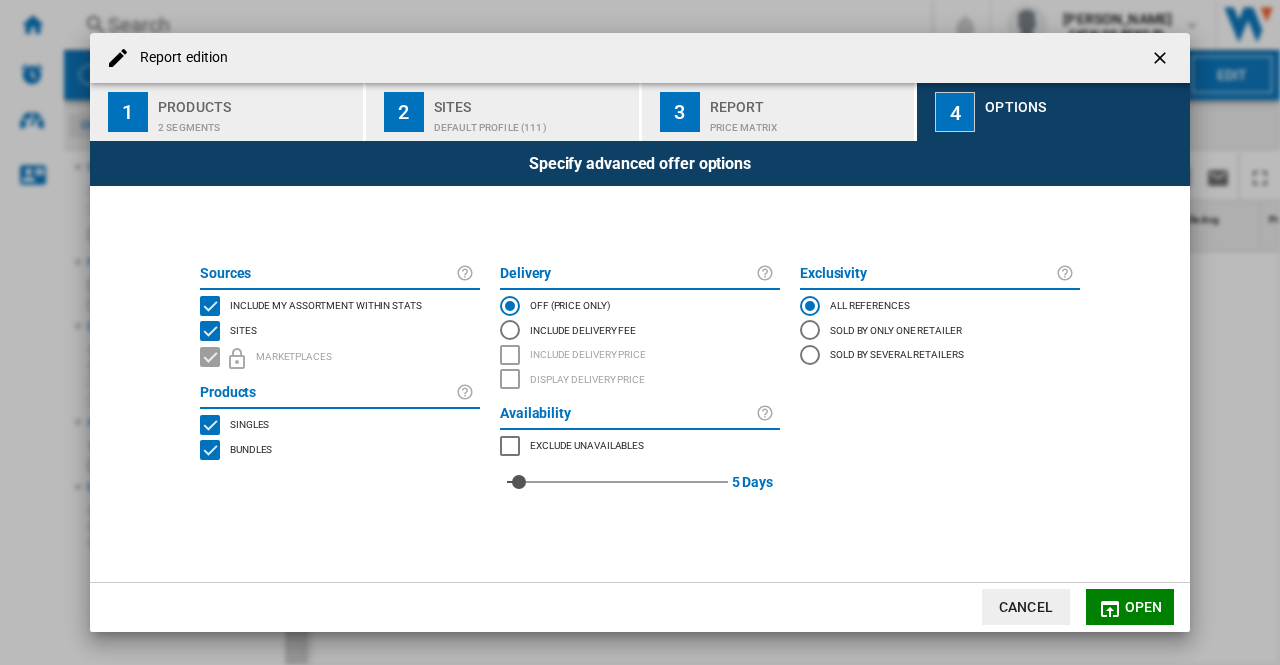 click on "Report" at bounding box center (808, 101) 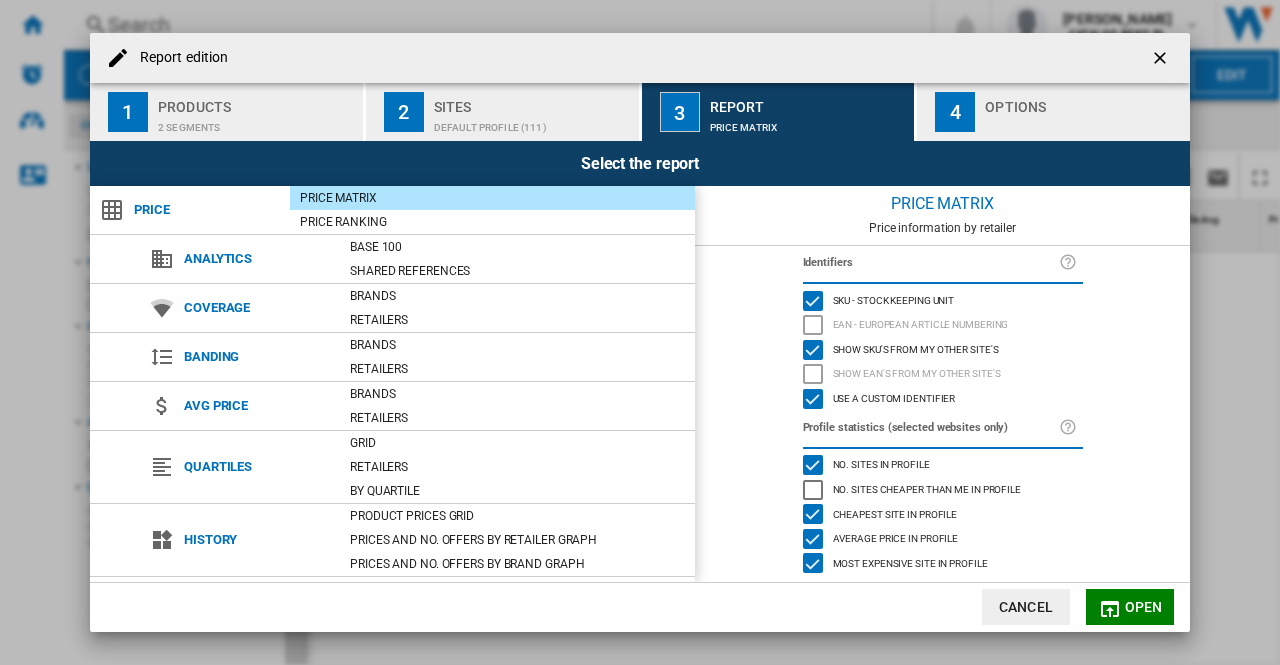 click on "Sites" at bounding box center [532, 101] 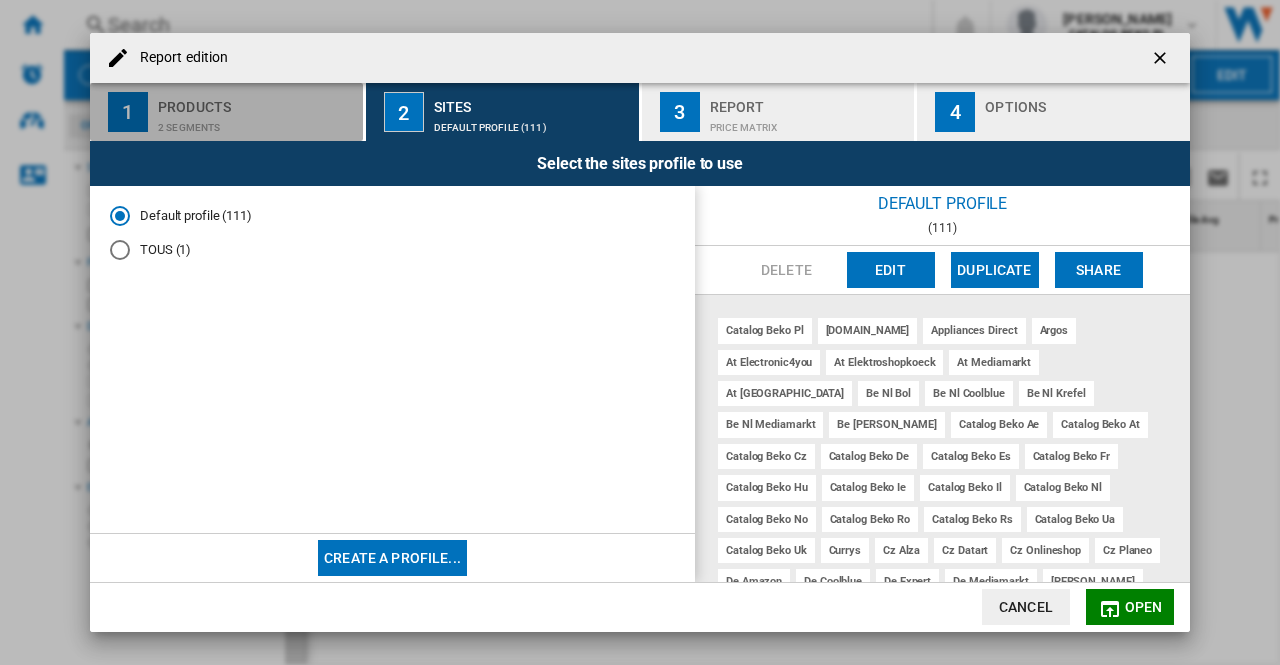 click on "Products" at bounding box center (256, 101) 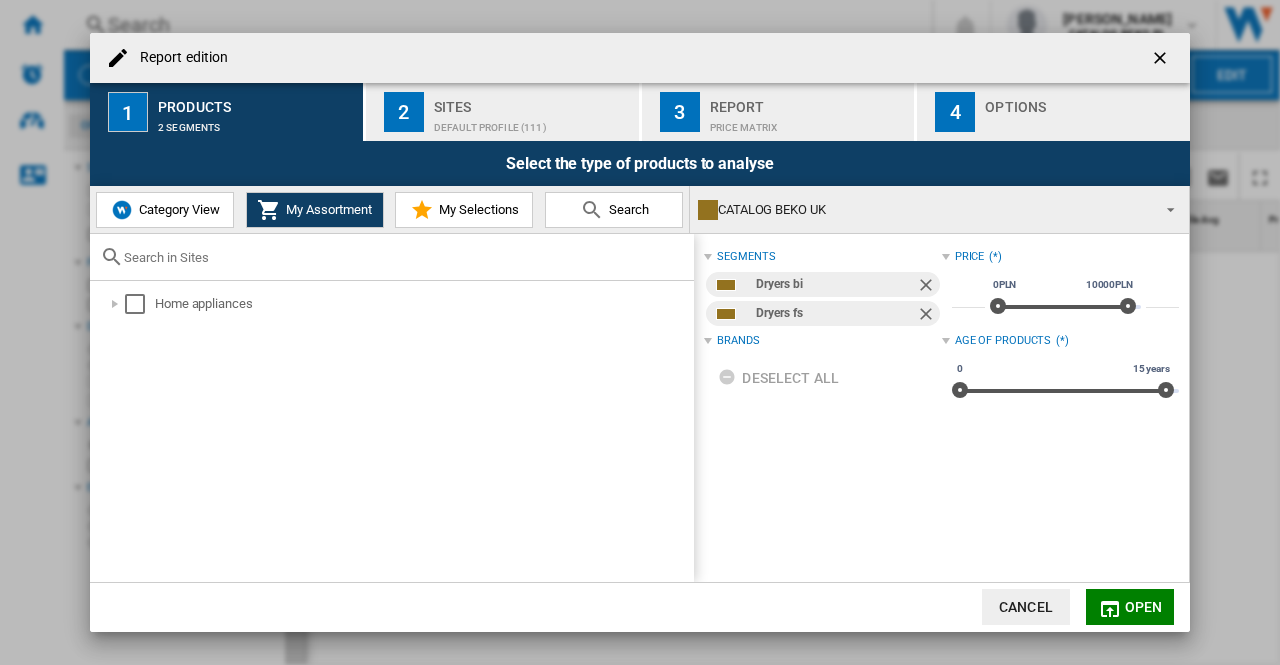 click on "CATALOG BEKO UK" at bounding box center [923, 210] 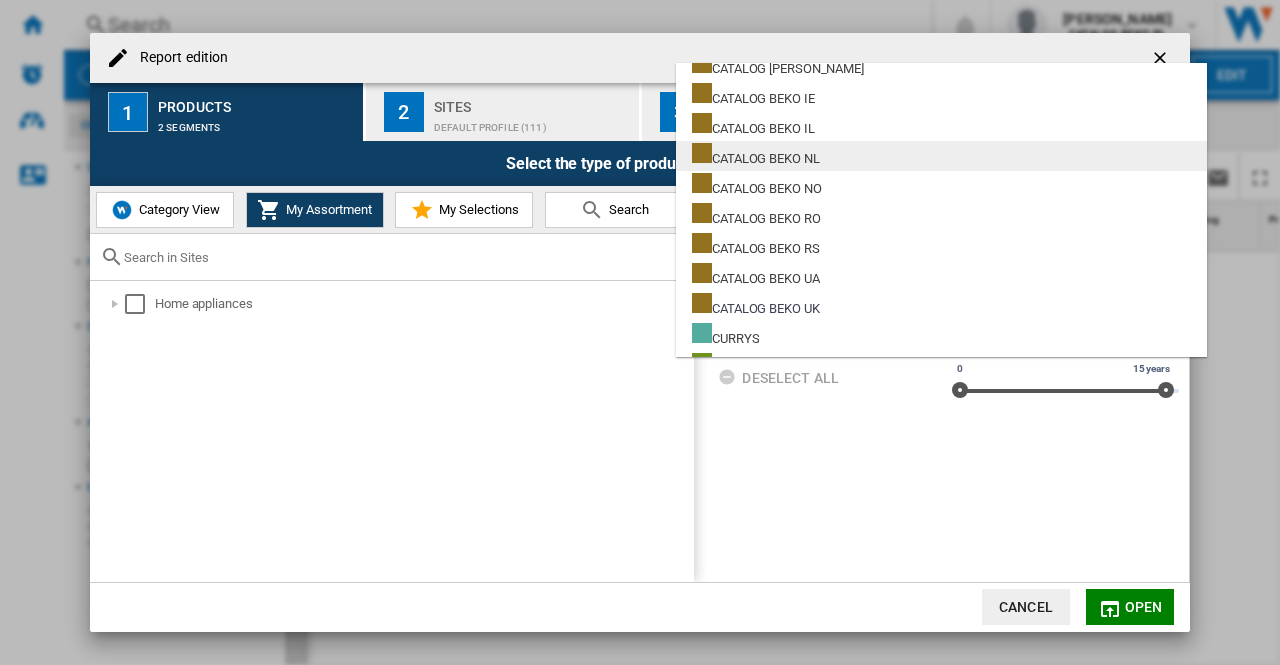 scroll, scrollTop: 678, scrollLeft: 0, axis: vertical 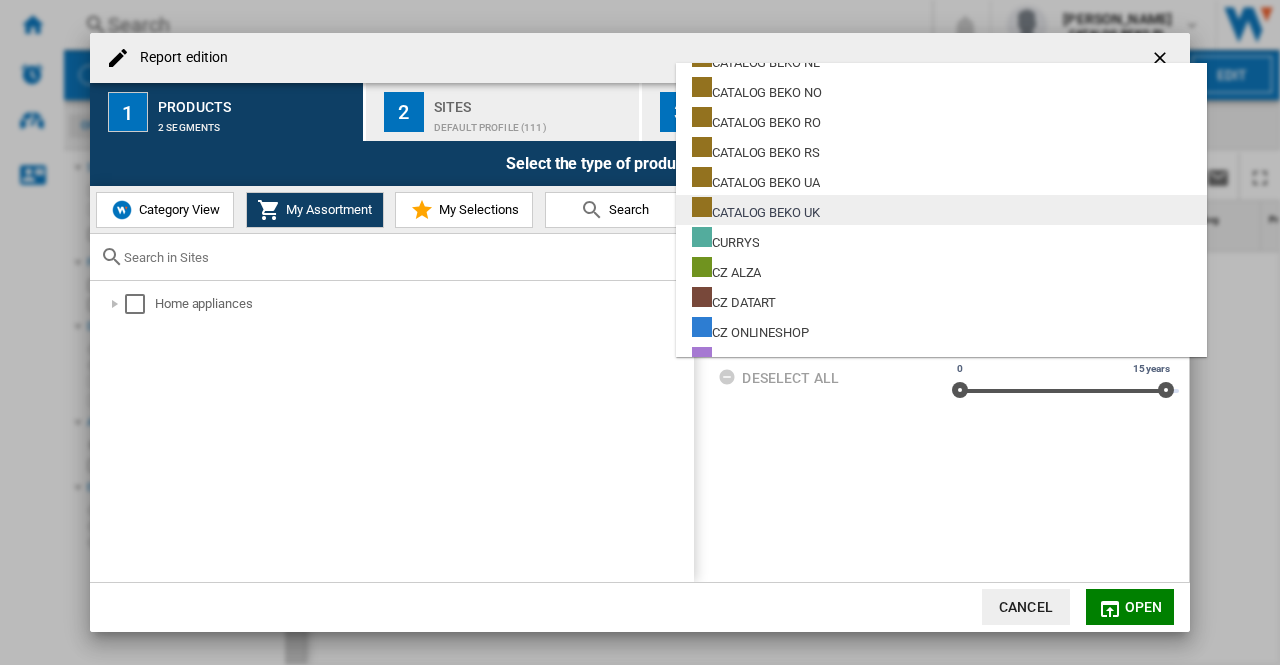 click on "CATALOG BEKO UK" at bounding box center [756, 209] 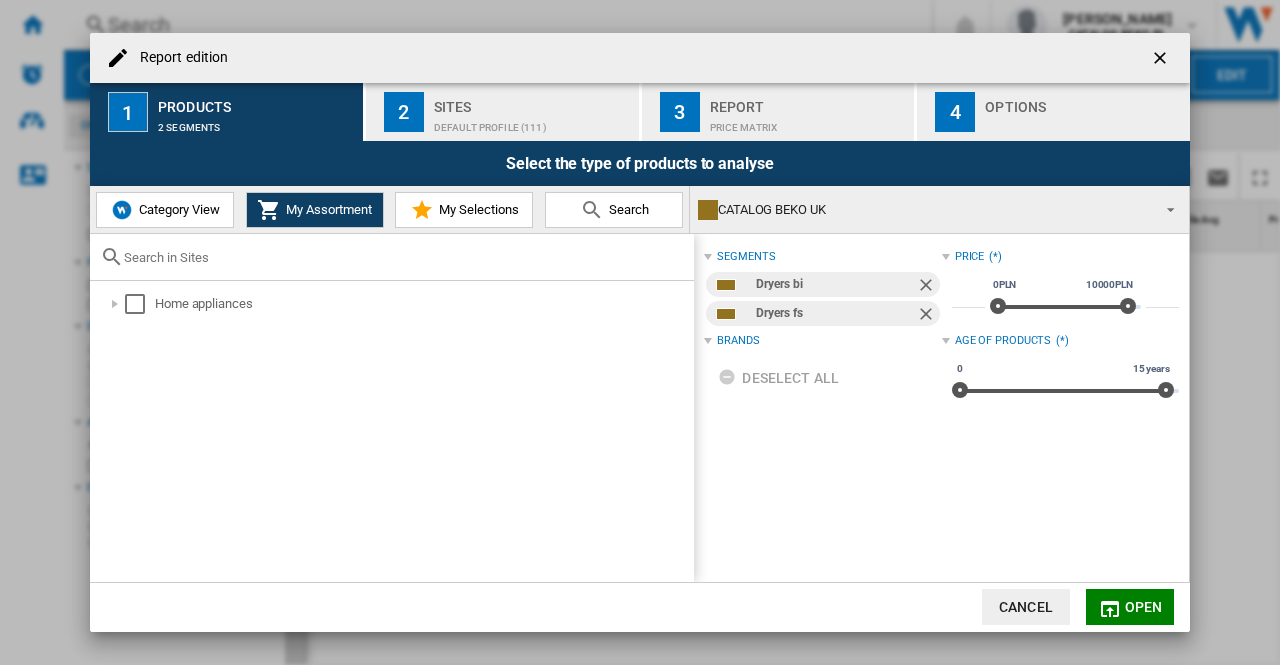 click on "CATALOG BEKO UK" at bounding box center (923, 210) 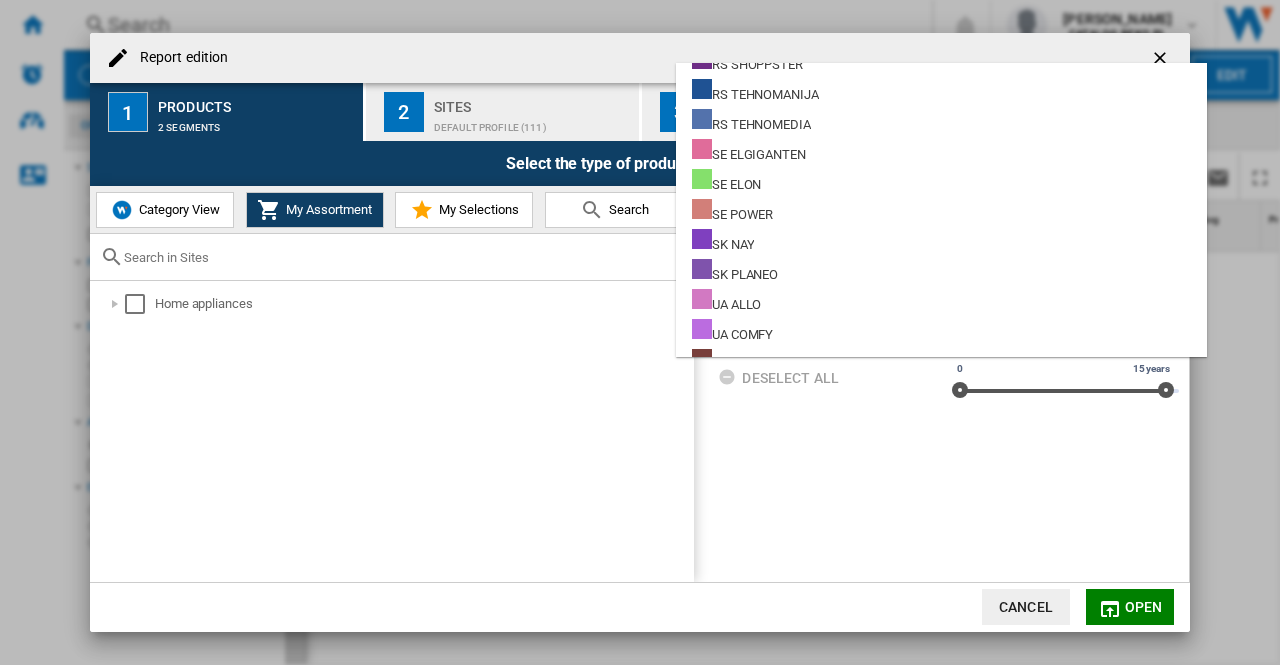 scroll, scrollTop: 3036, scrollLeft: 0, axis: vertical 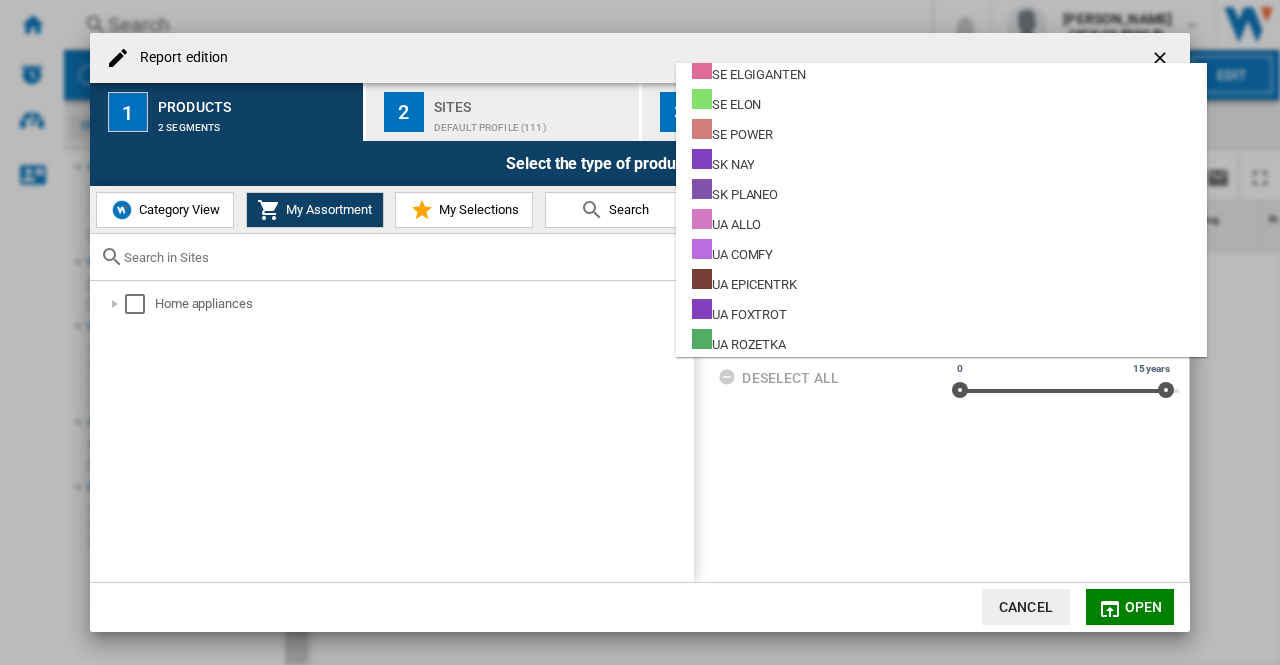 click at bounding box center [640, 332] 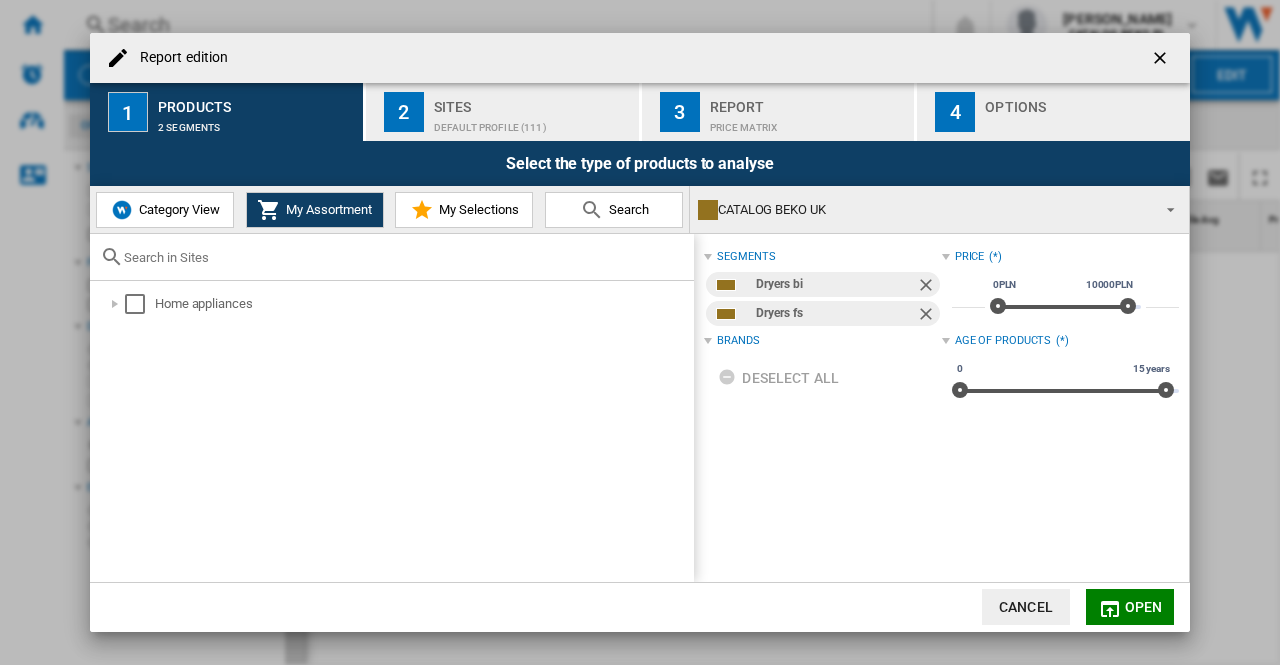 click on "Brands" at bounding box center [738, 341] 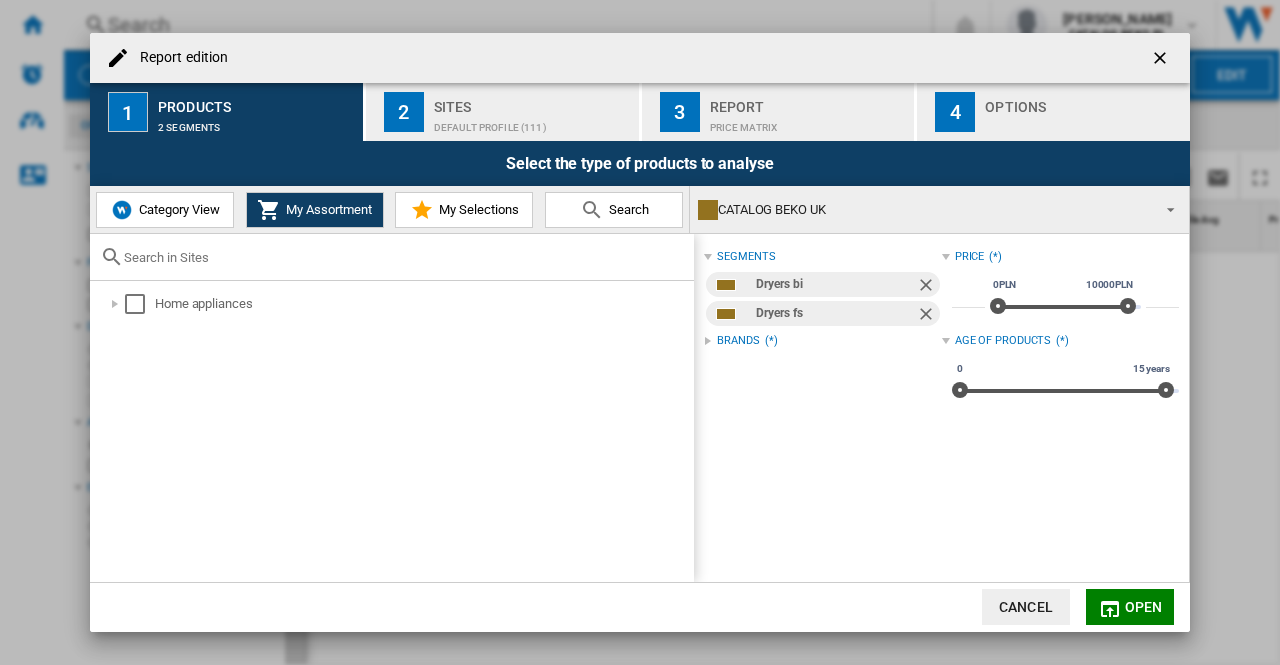click on "Brands" at bounding box center [738, 341] 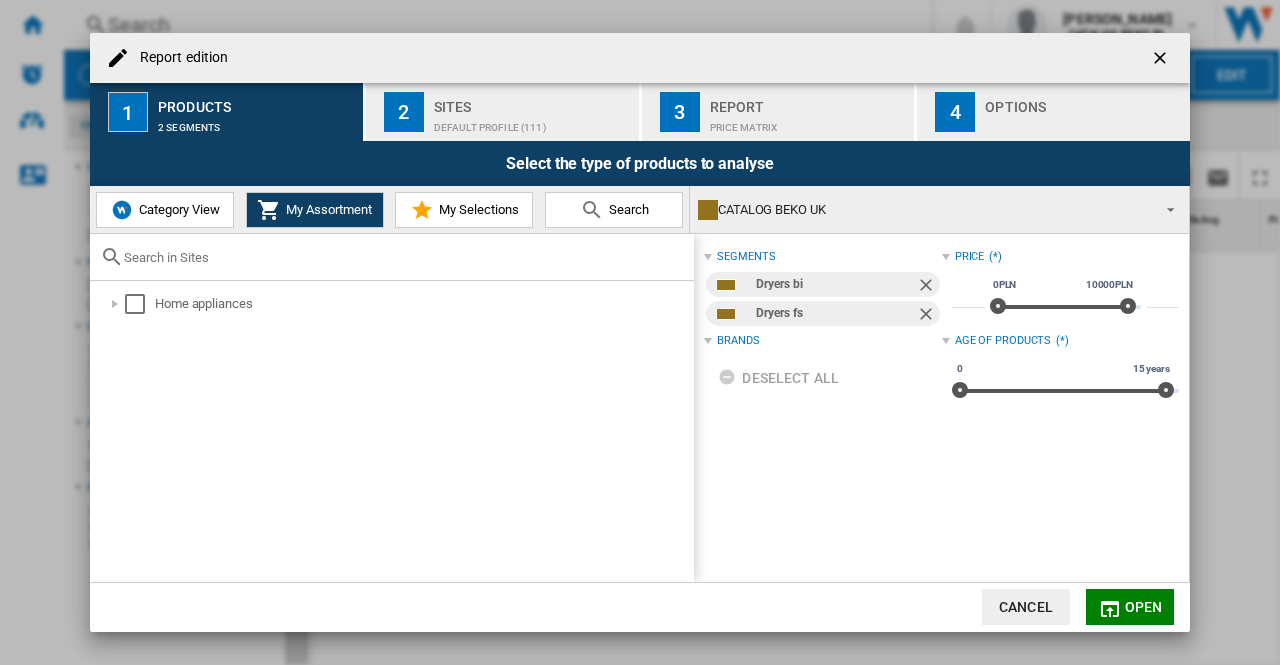 click at bounding box center (928, 287) 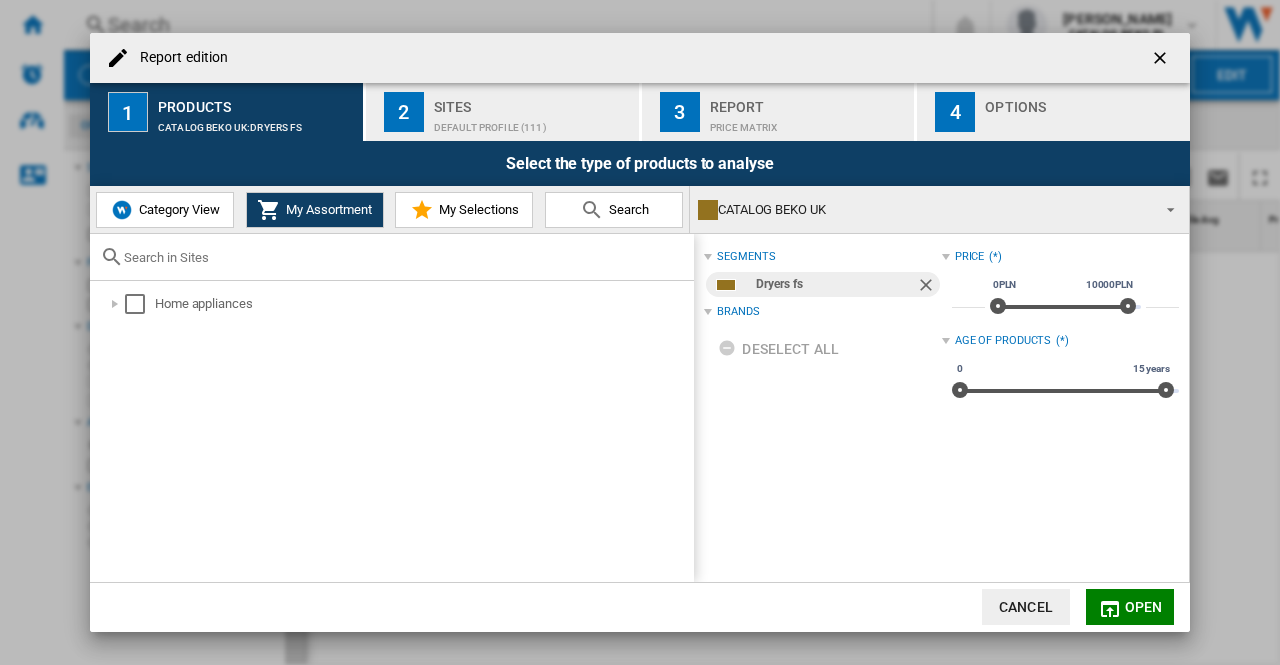 click at bounding box center [928, 287] 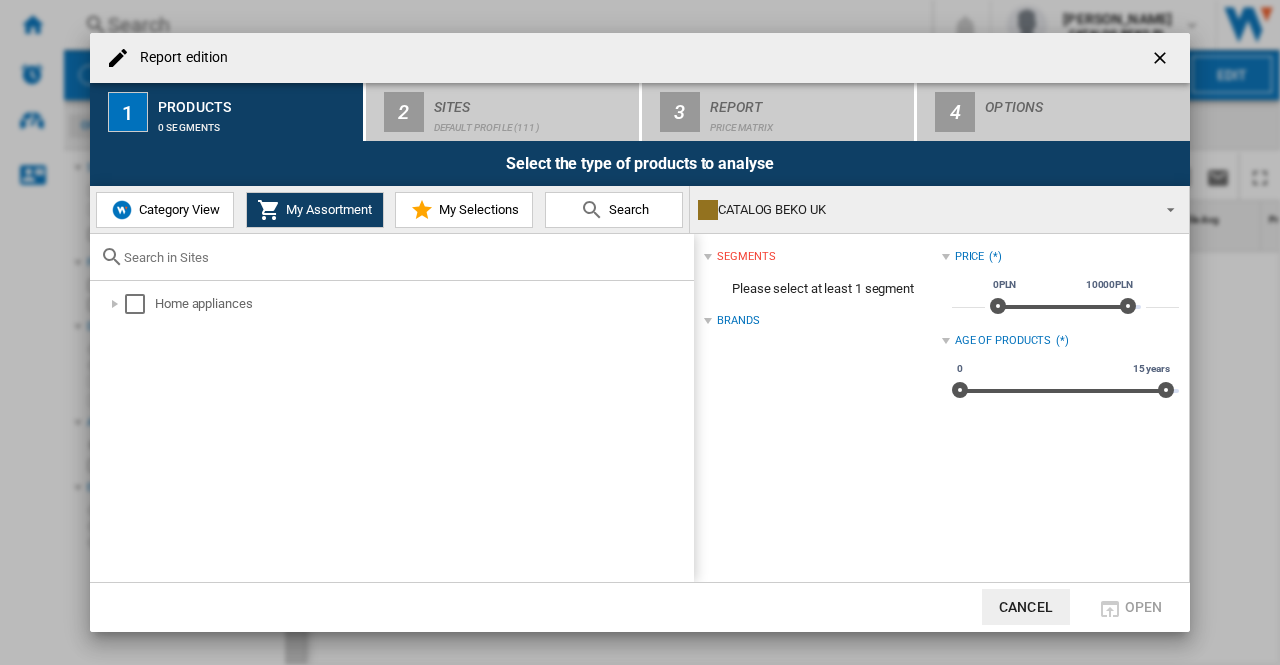 click on "CATALOG BEKO UK" at bounding box center (923, 210) 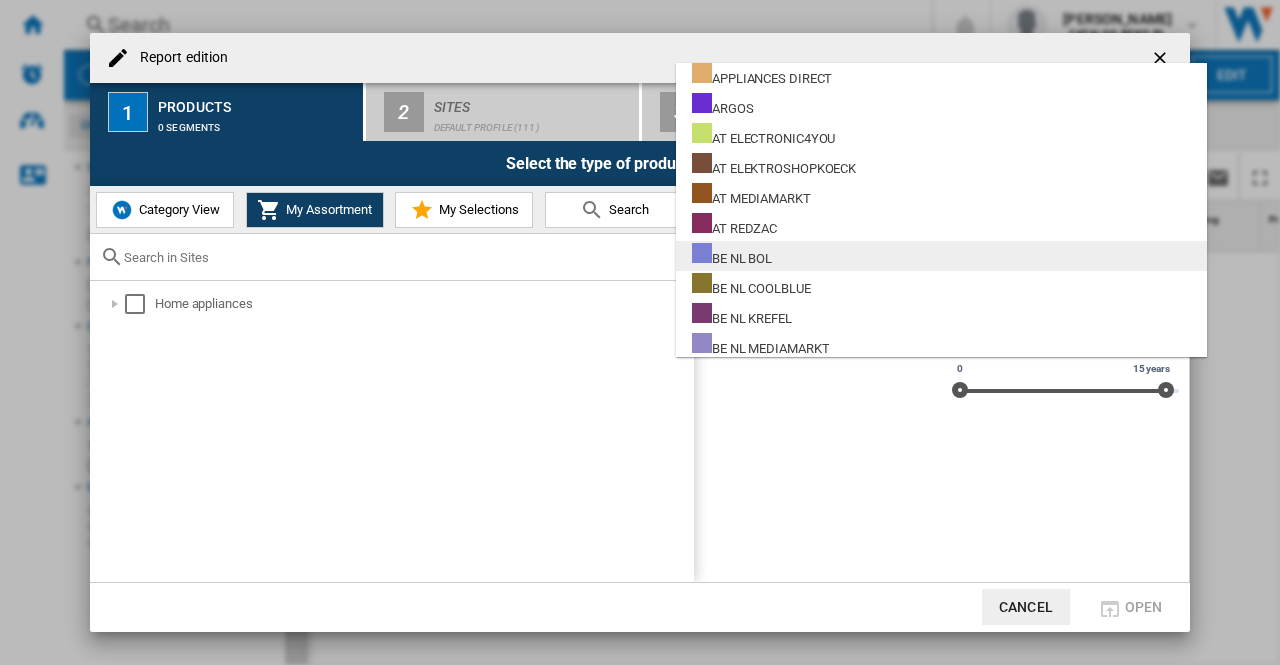 scroll, scrollTop: 0, scrollLeft: 0, axis: both 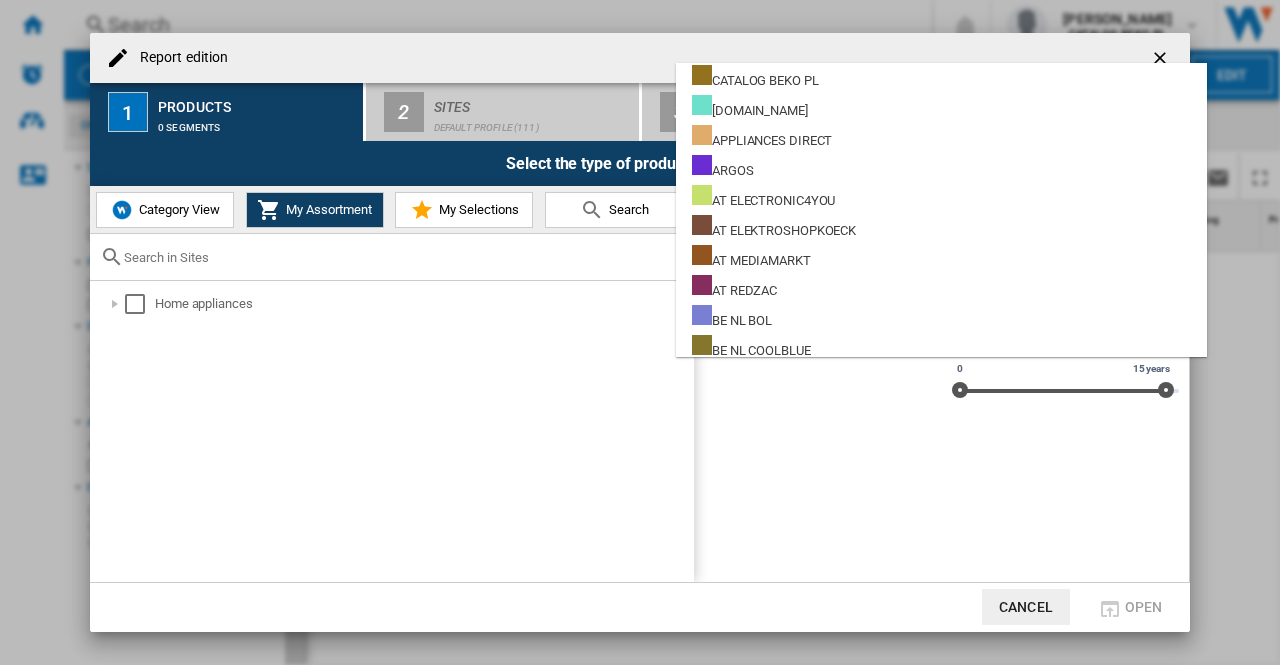 click at bounding box center [640, 332] 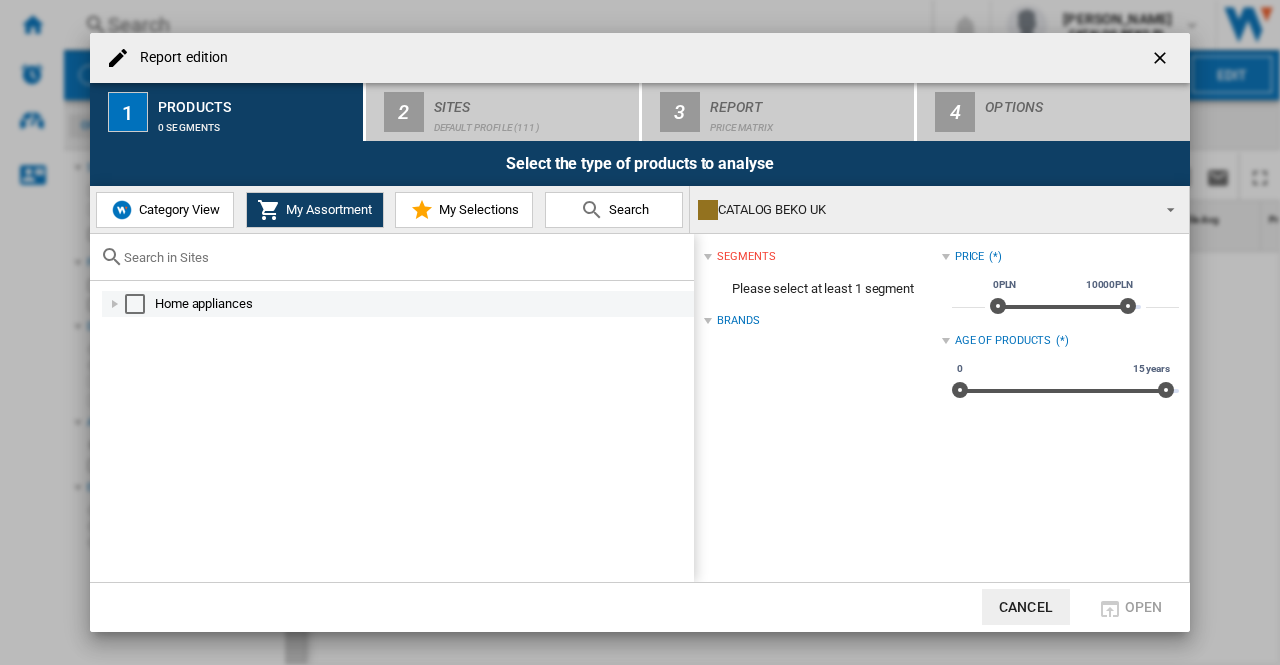 click at bounding box center (115, 304) 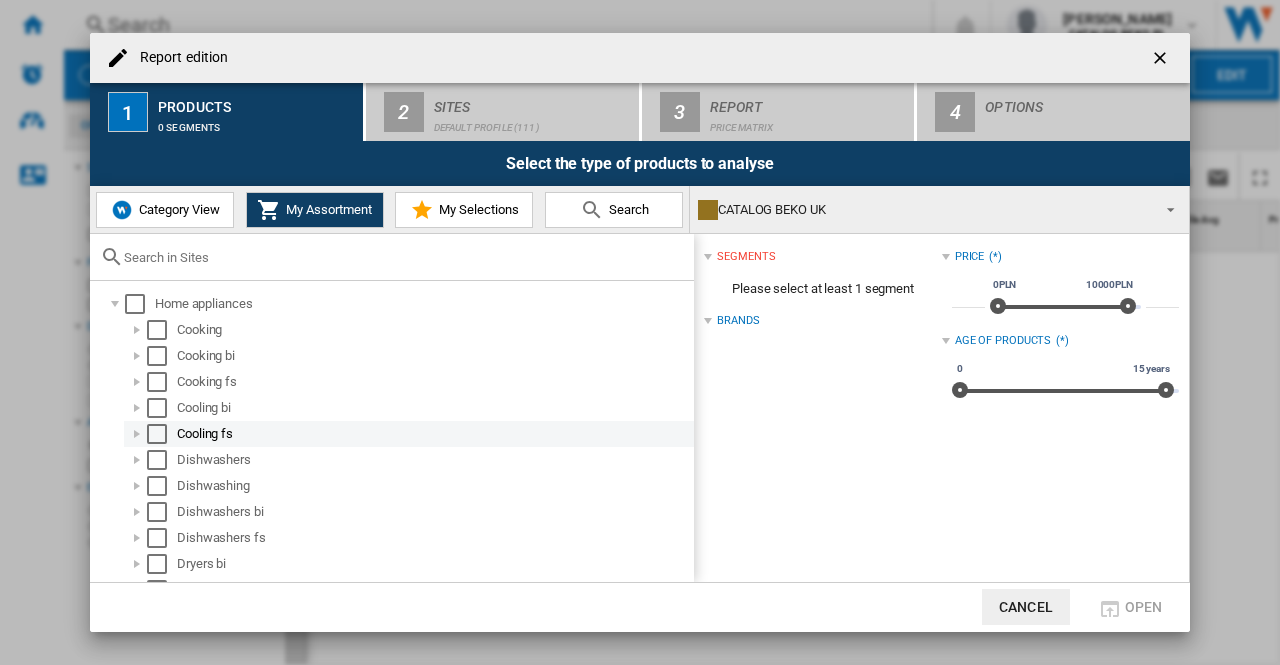 scroll, scrollTop: 228, scrollLeft: 0, axis: vertical 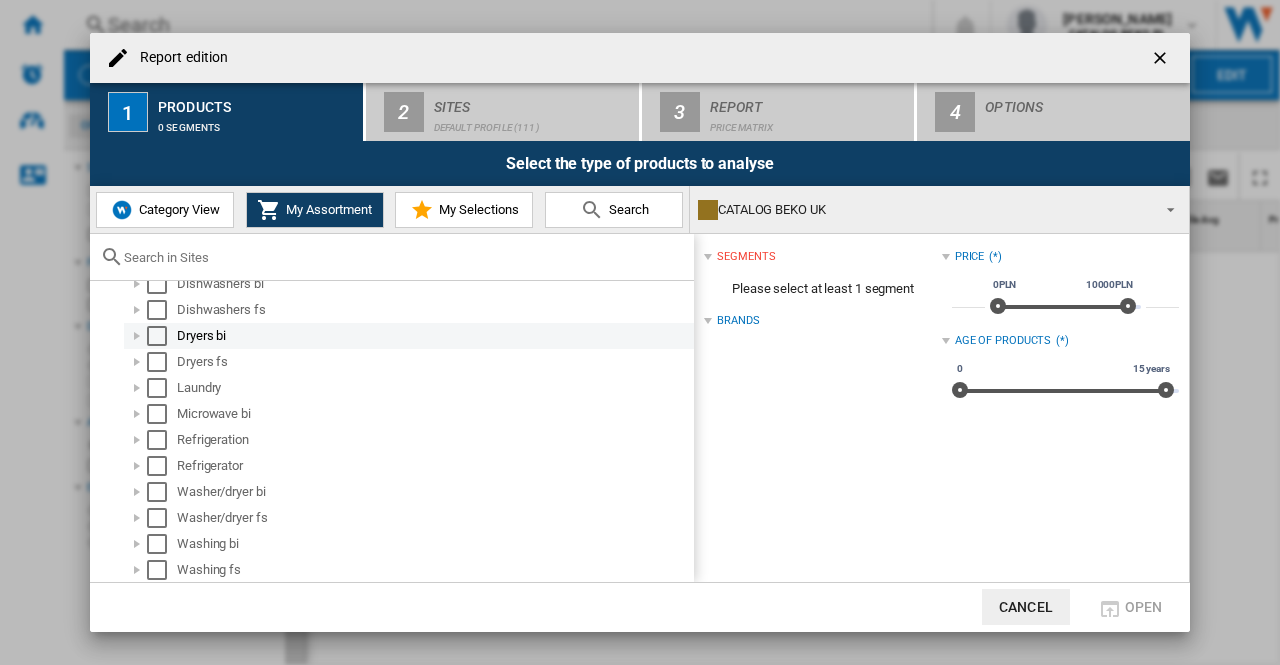 click at bounding box center [157, 336] 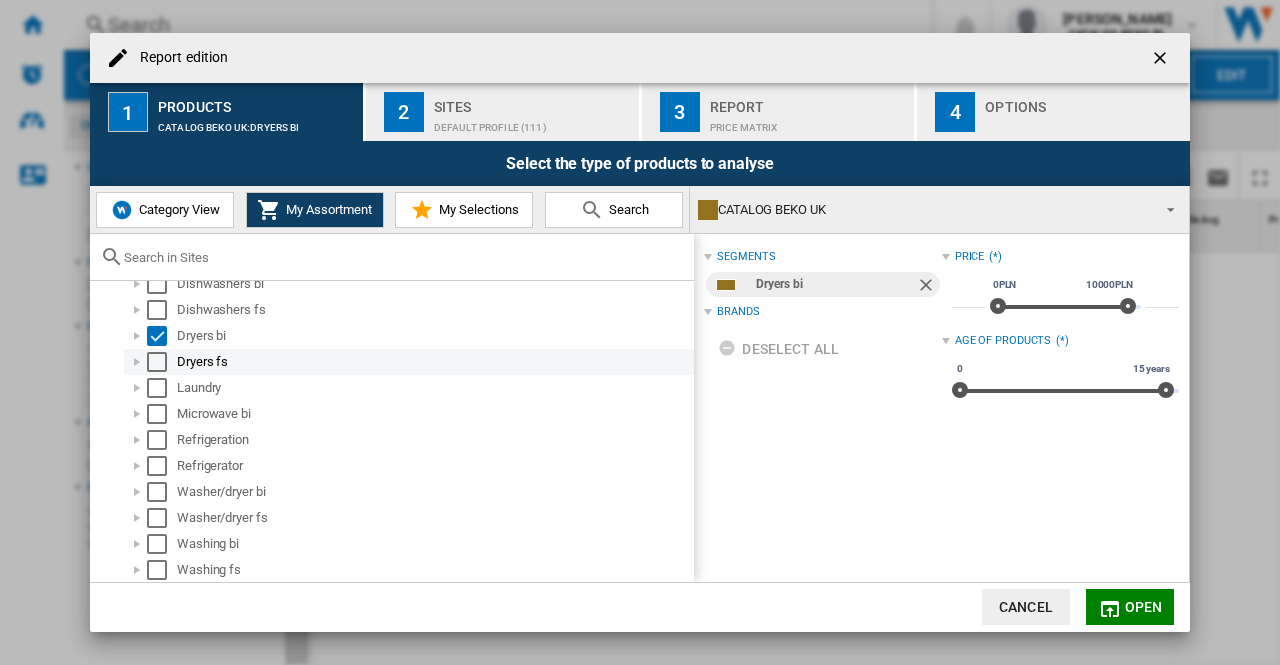 click at bounding box center [157, 362] 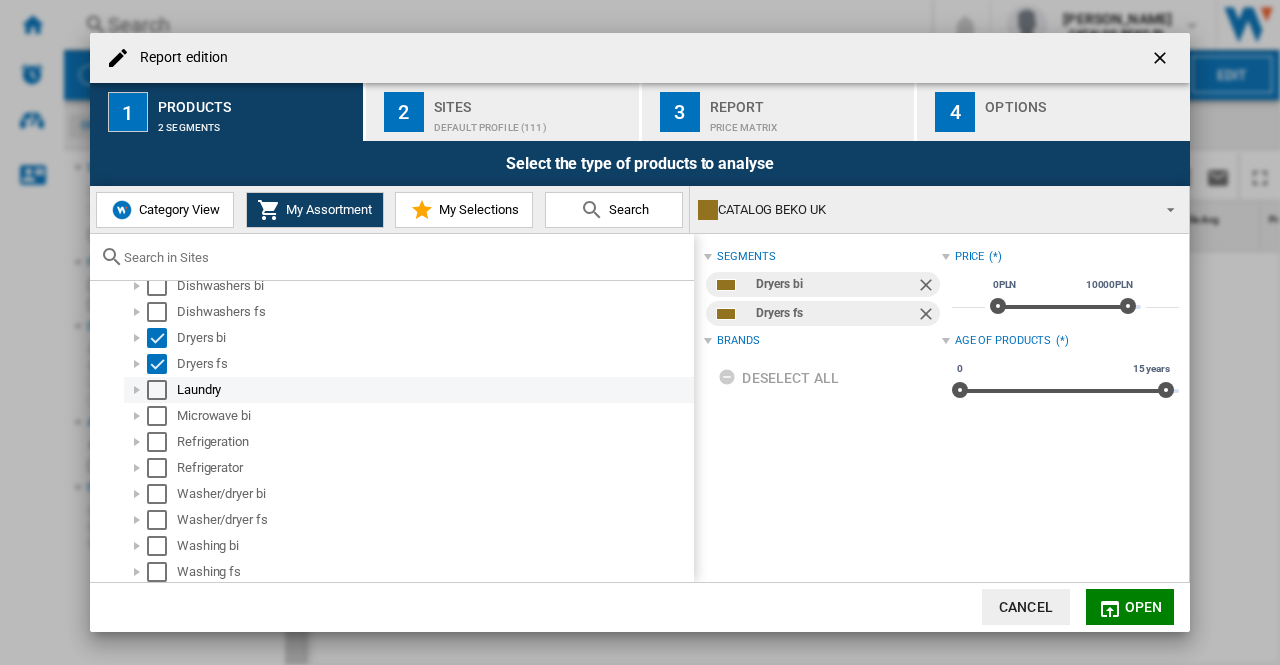 scroll, scrollTop: 228, scrollLeft: 0, axis: vertical 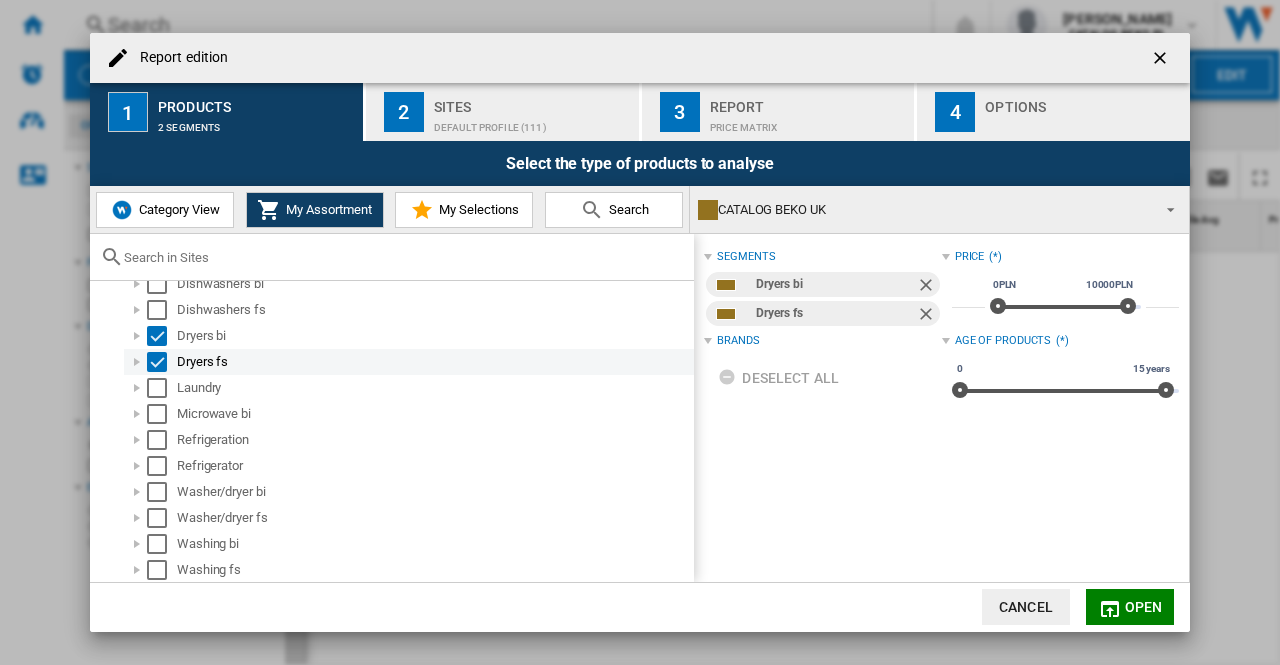 click at bounding box center (157, 362) 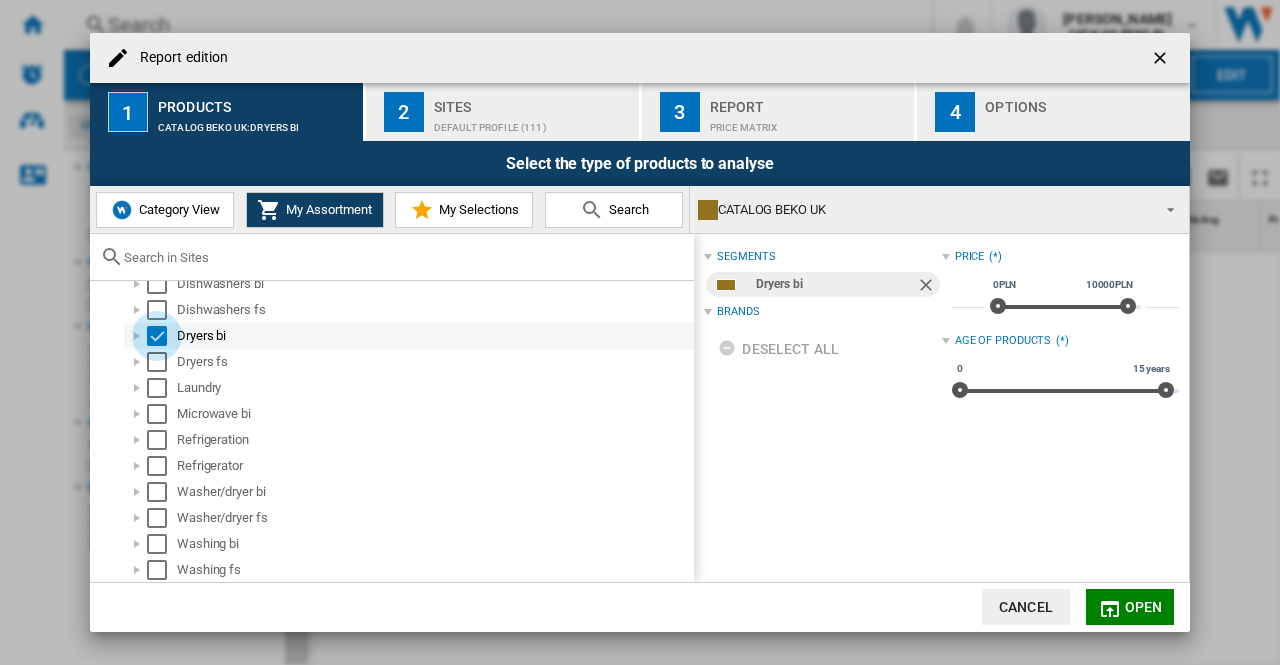 click at bounding box center (157, 336) 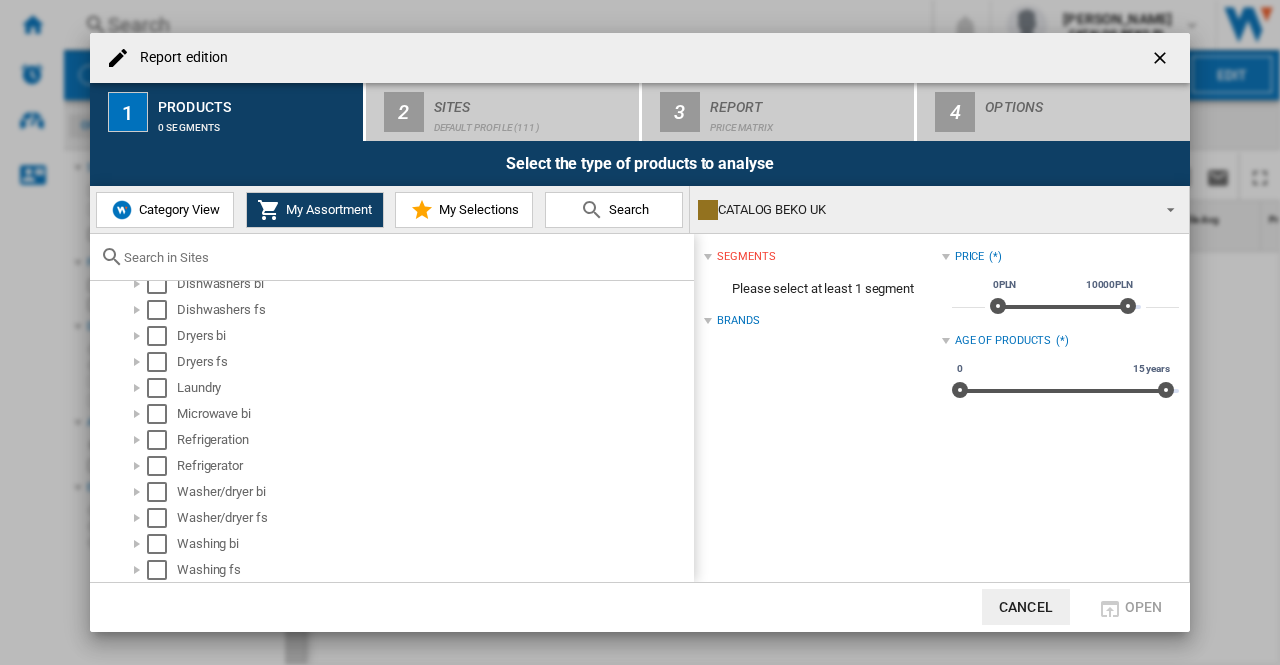 click on "Category View" at bounding box center (177, 209) 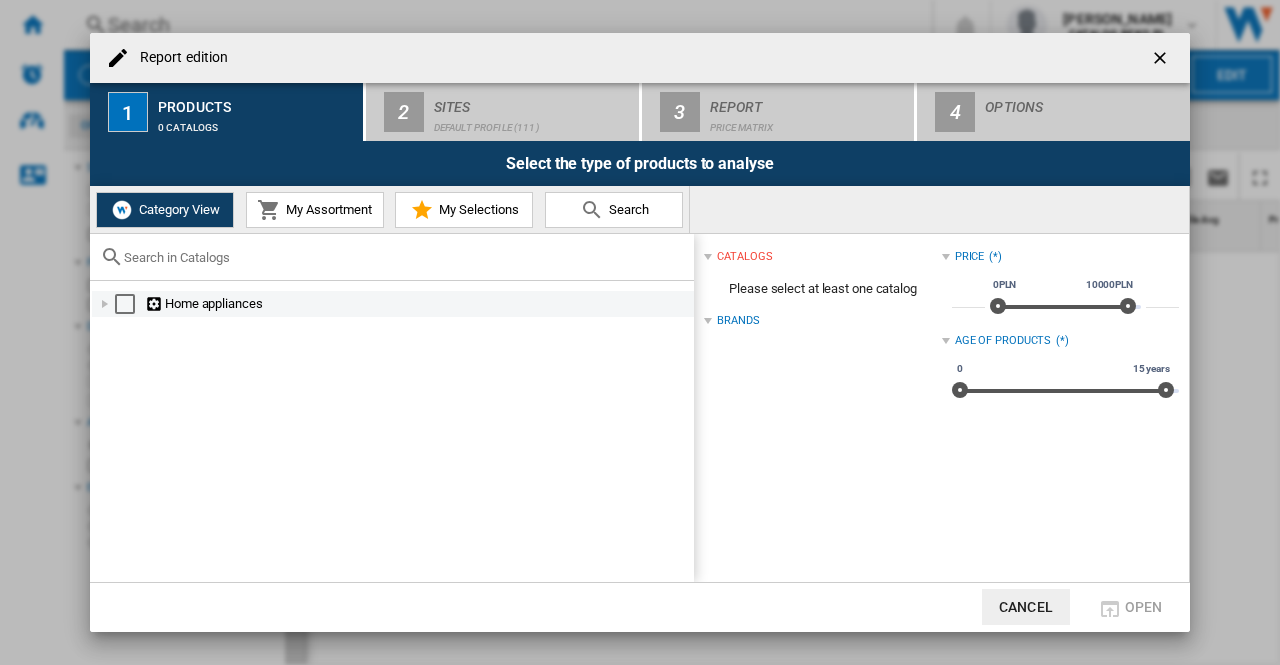 click at bounding box center [125, 304] 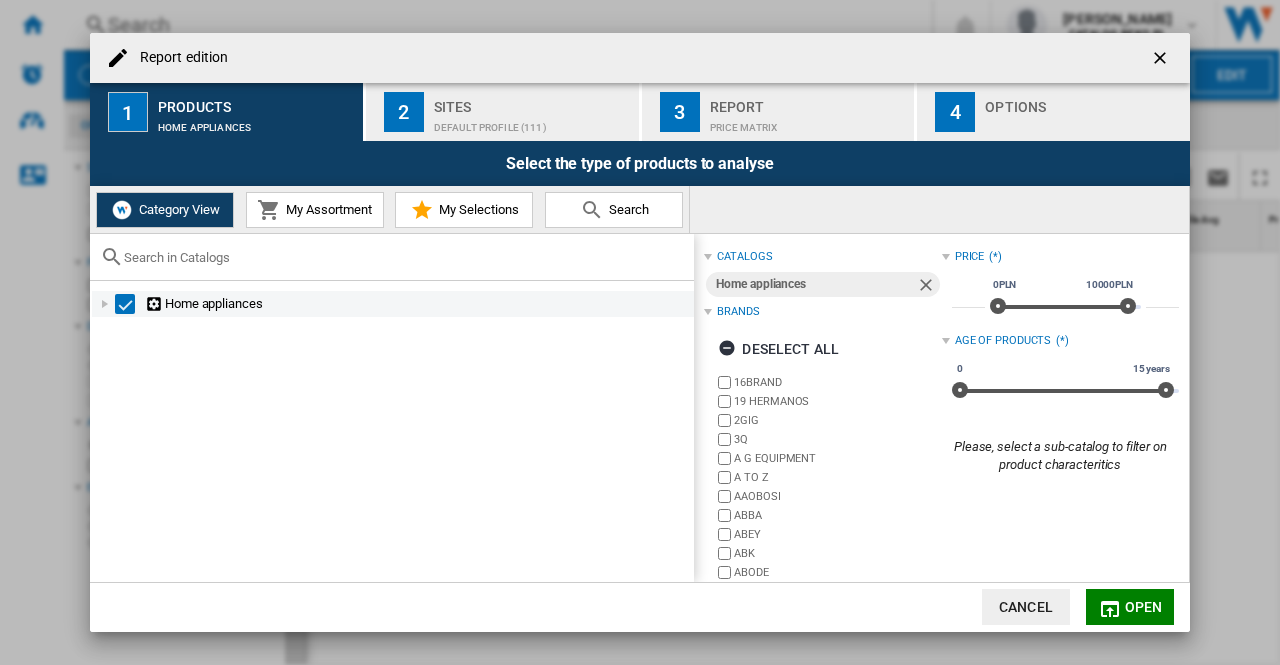 click at bounding box center (125, 304) 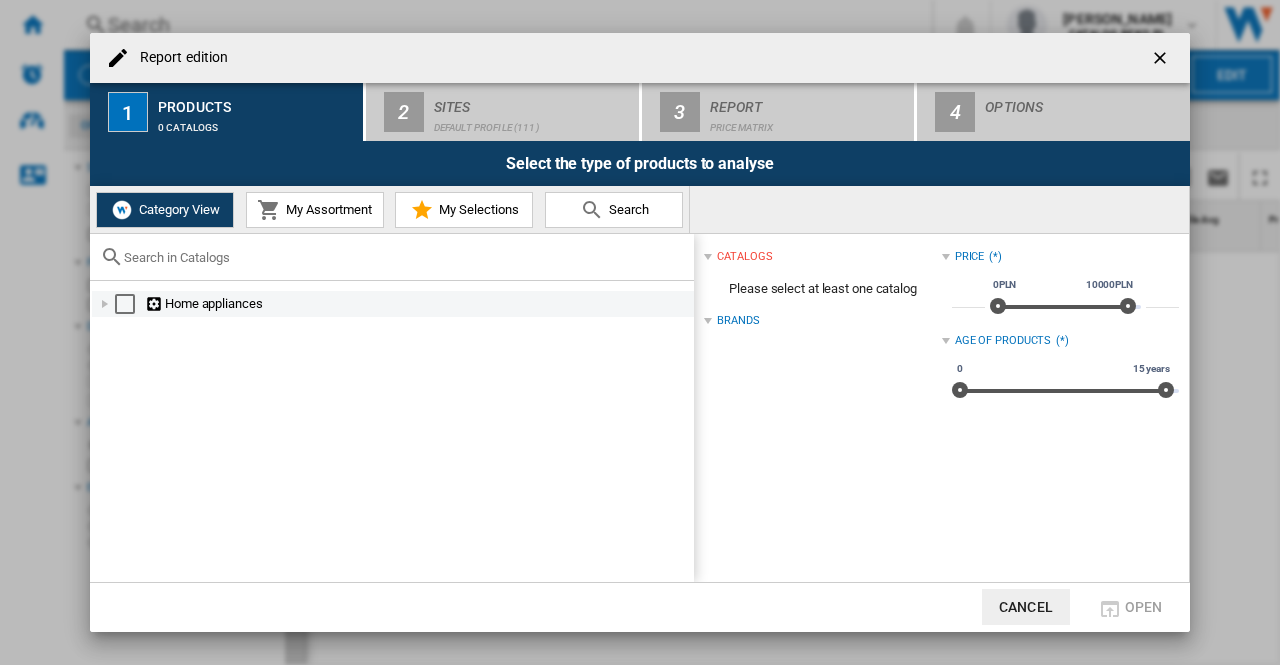 click at bounding box center [125, 304] 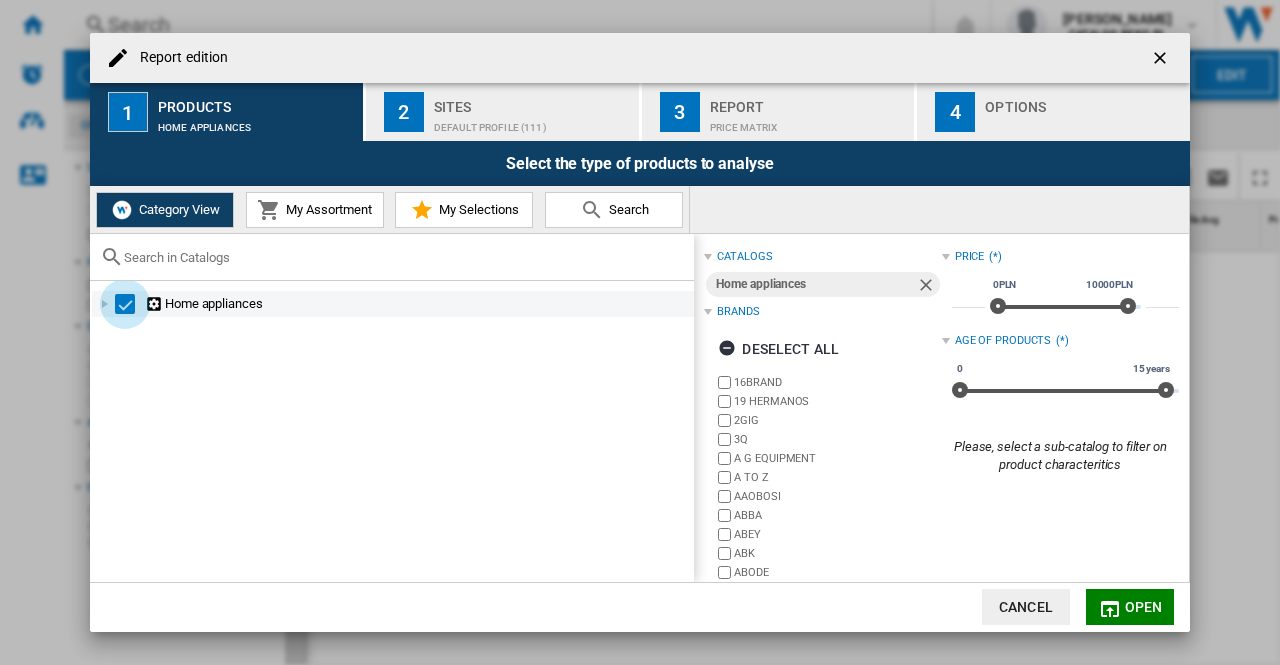 click at bounding box center [125, 304] 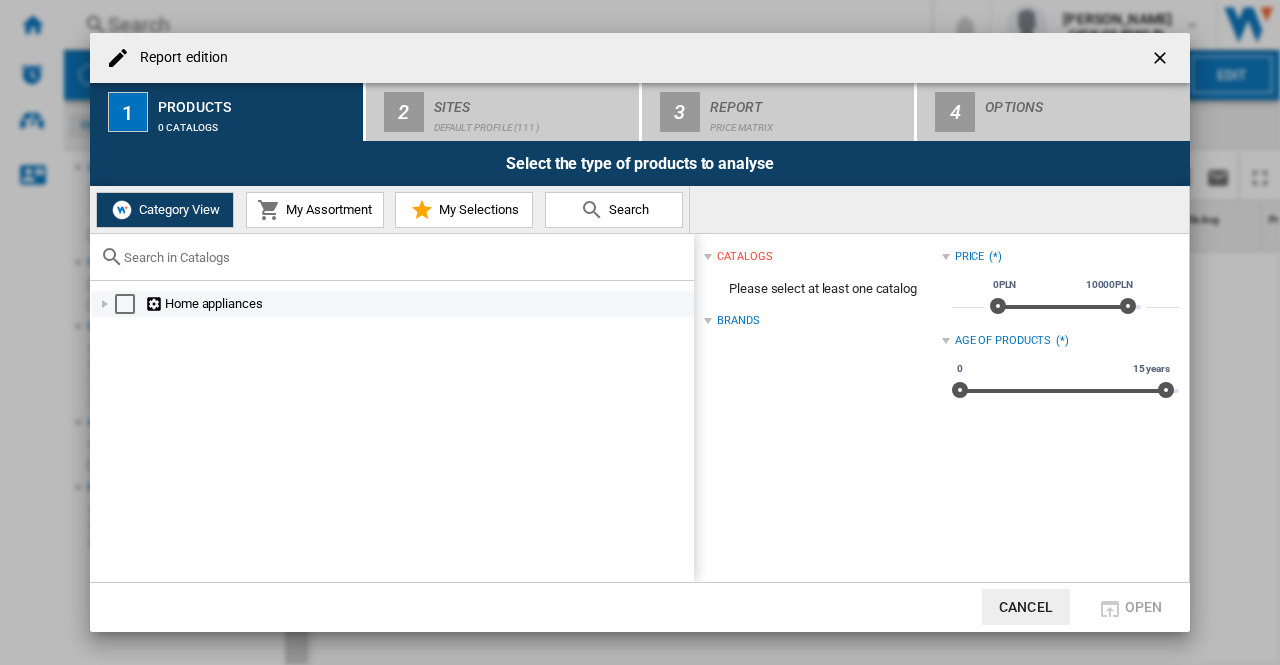 click at bounding box center (105, 304) 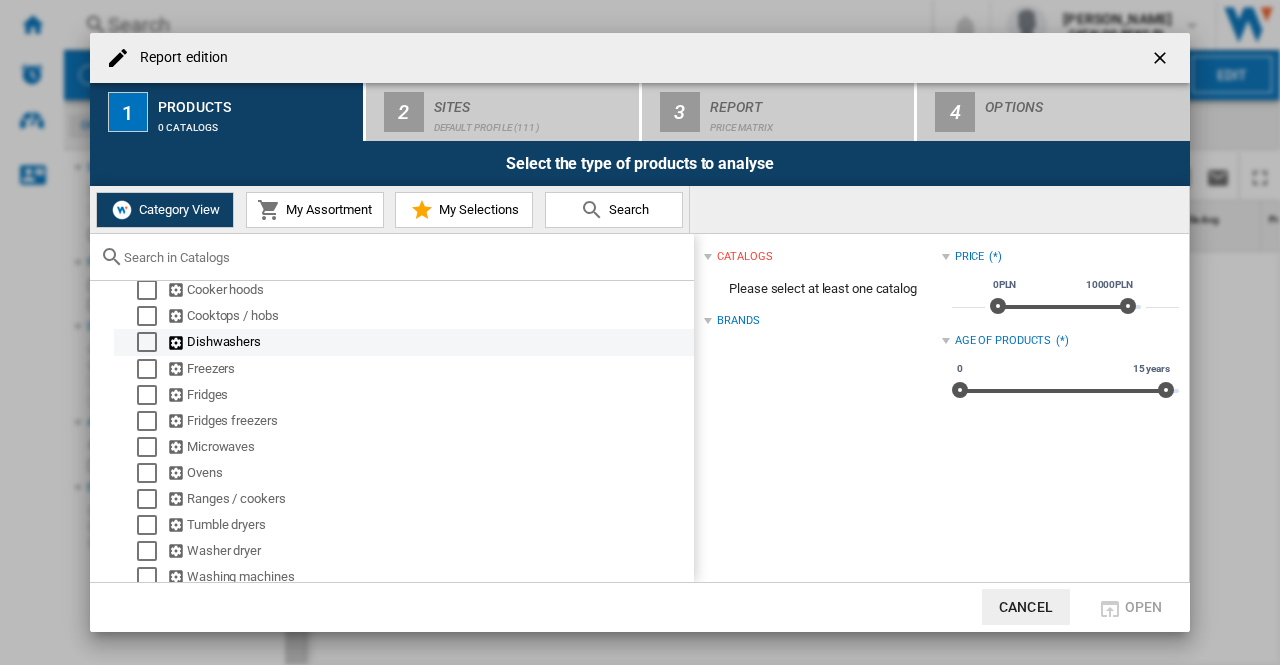 scroll, scrollTop: 109, scrollLeft: 0, axis: vertical 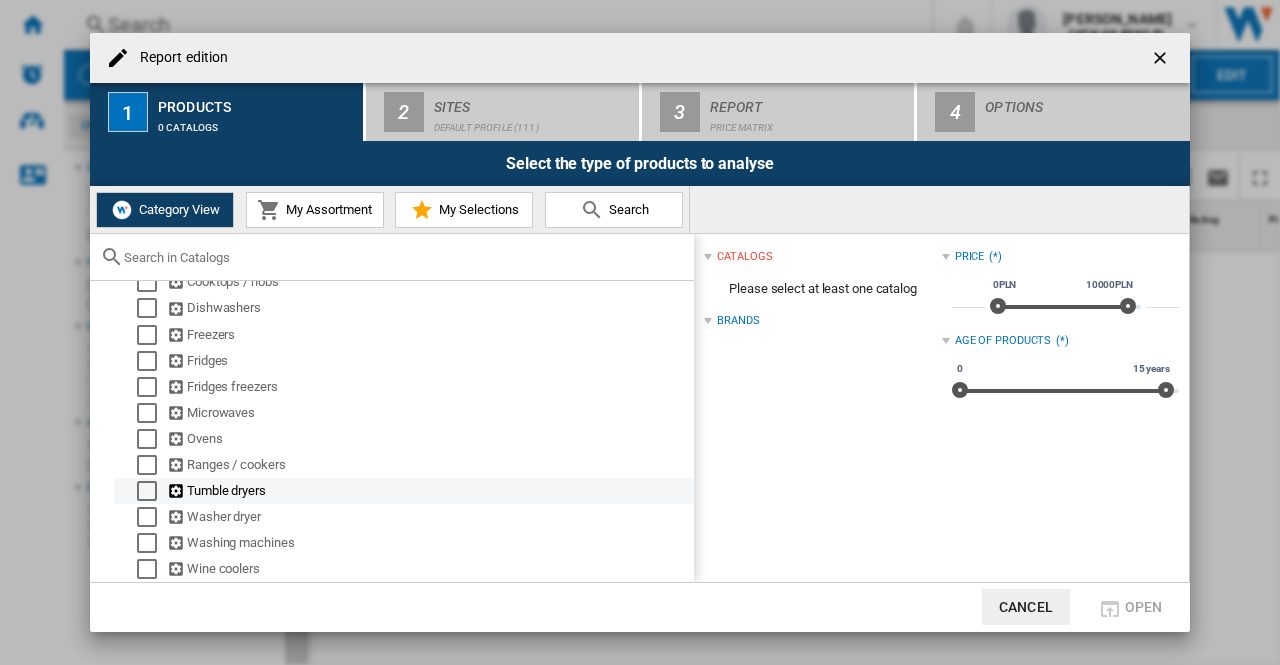 click at bounding box center (147, 491) 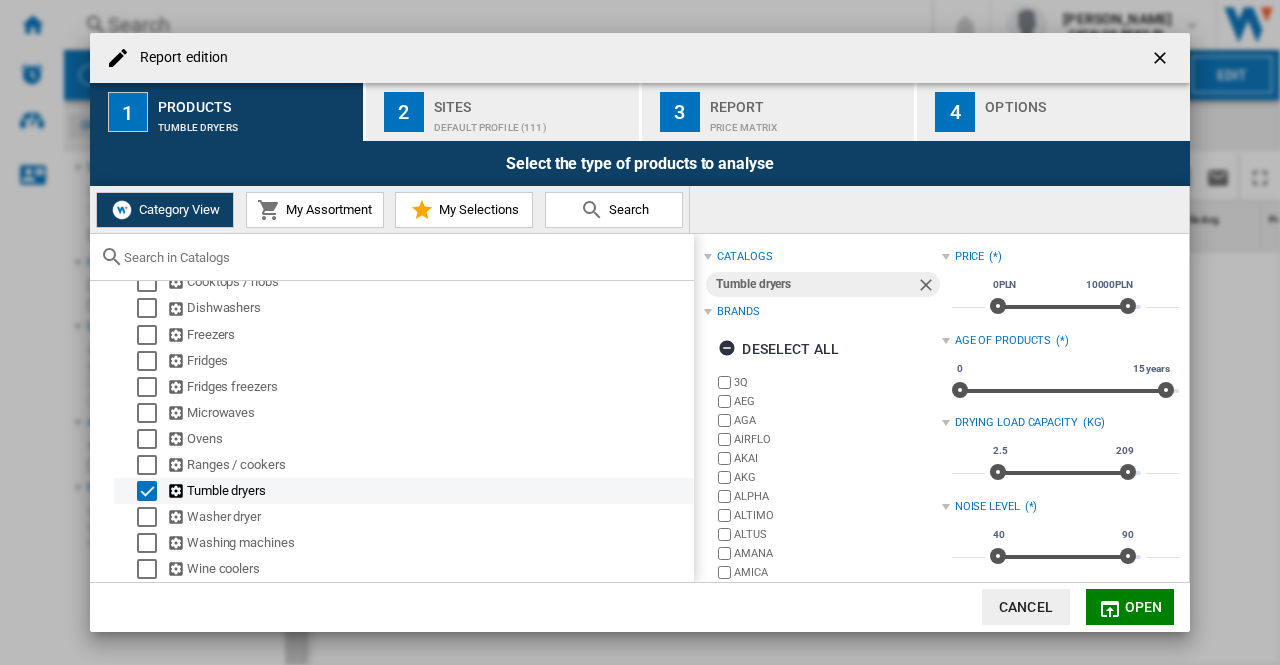 click at bounding box center (177, 491) 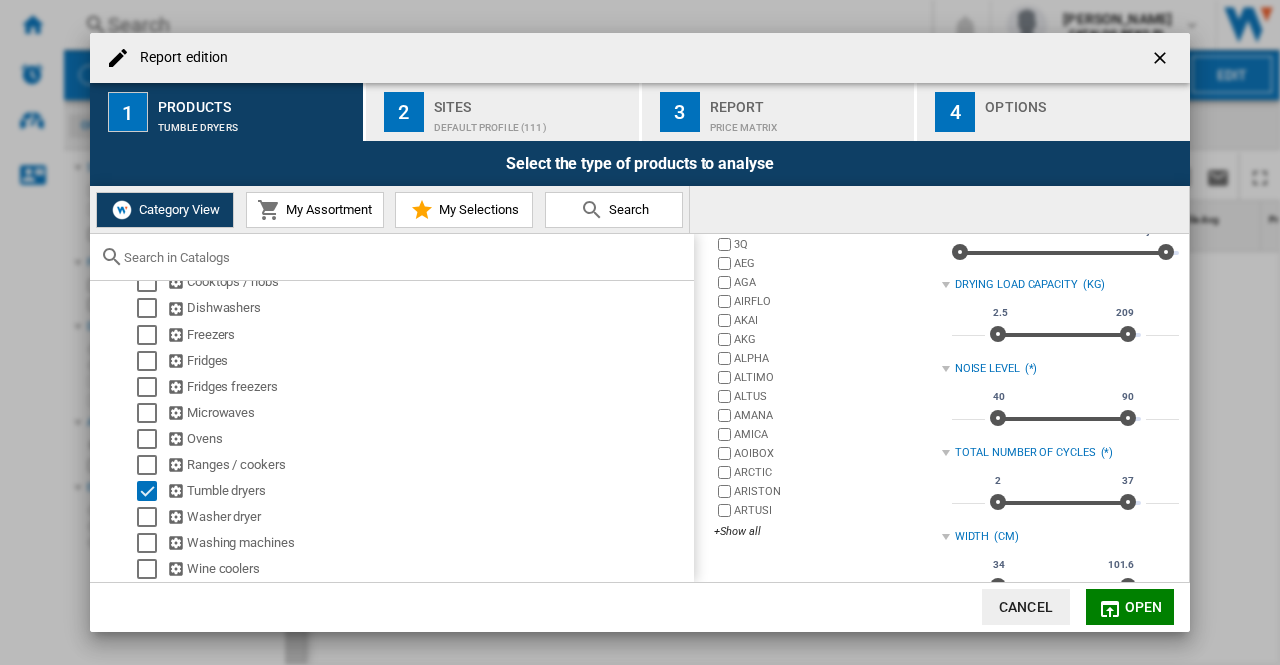 scroll, scrollTop: 0, scrollLeft: 0, axis: both 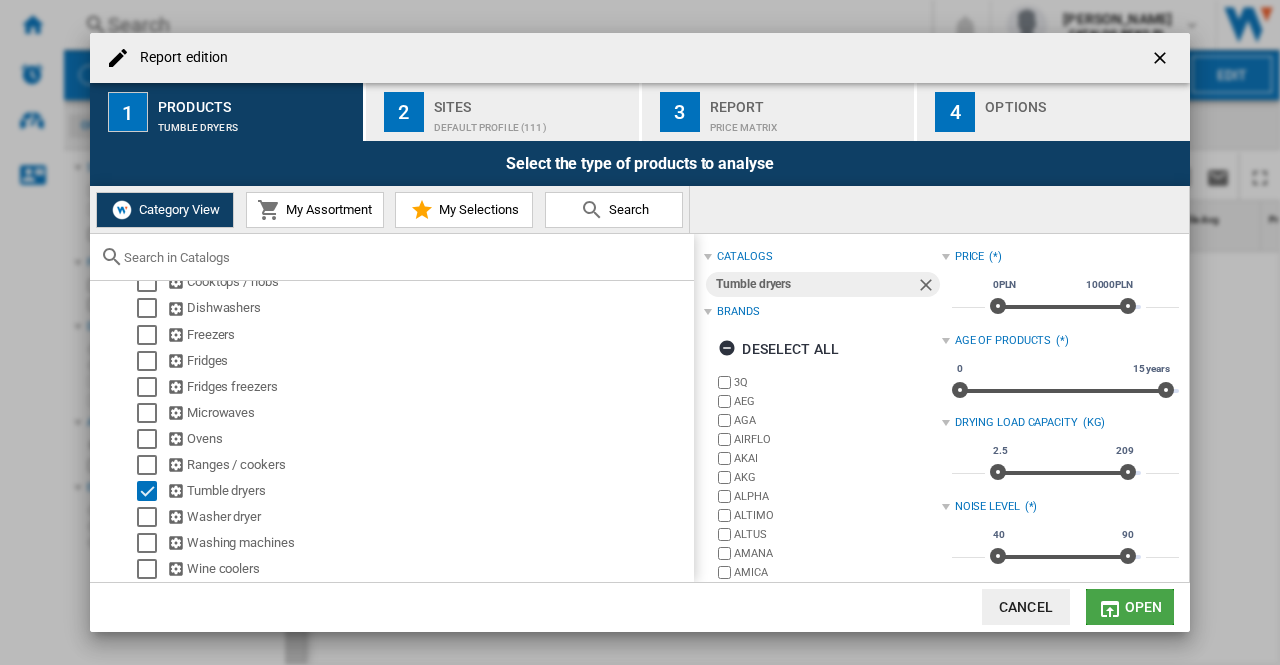 click on "Open" 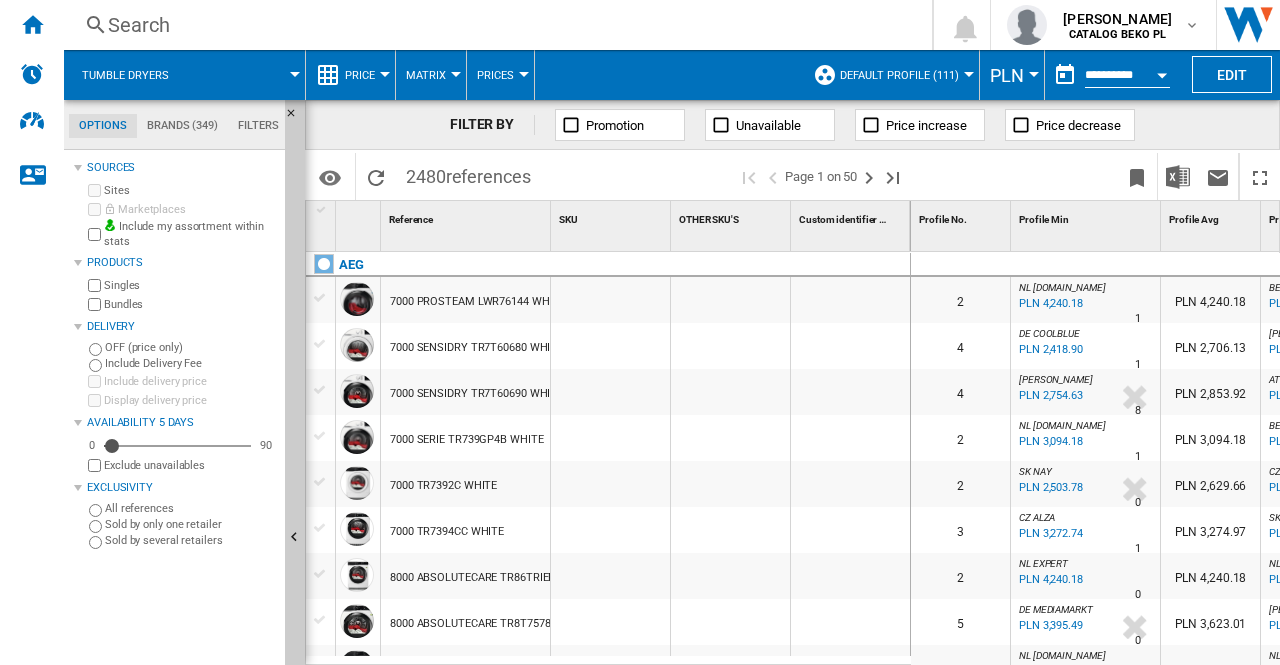 scroll, scrollTop: 400, scrollLeft: 0, axis: vertical 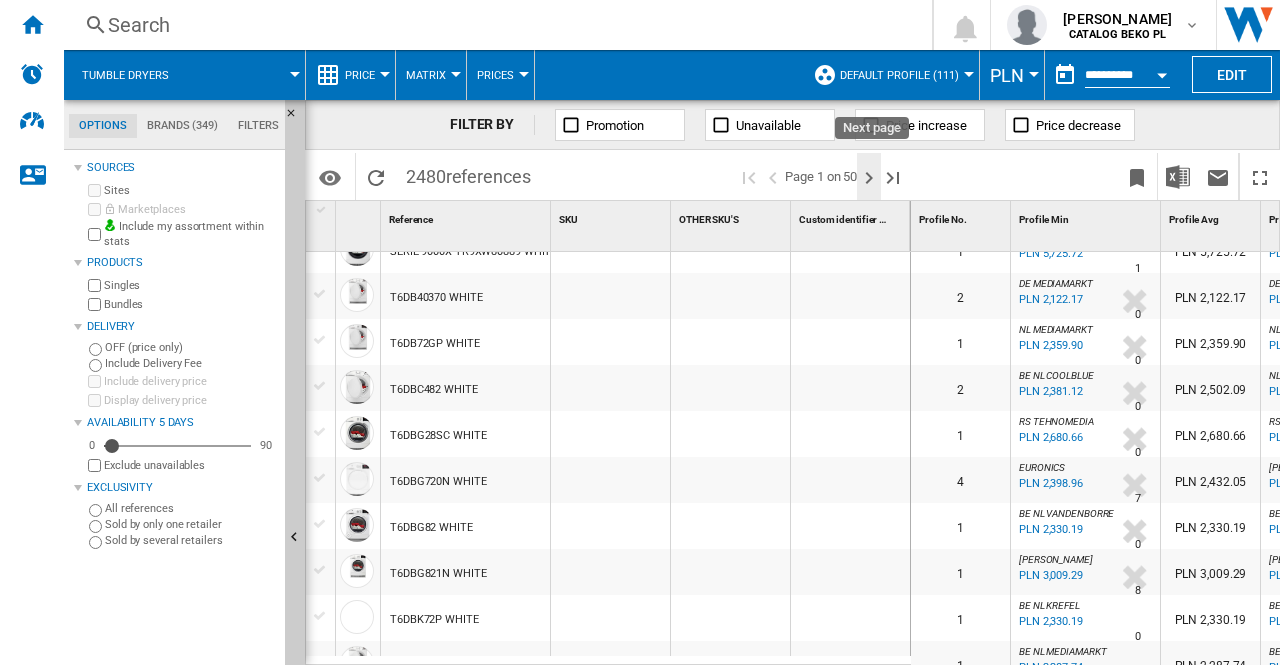 click at bounding box center [869, 178] 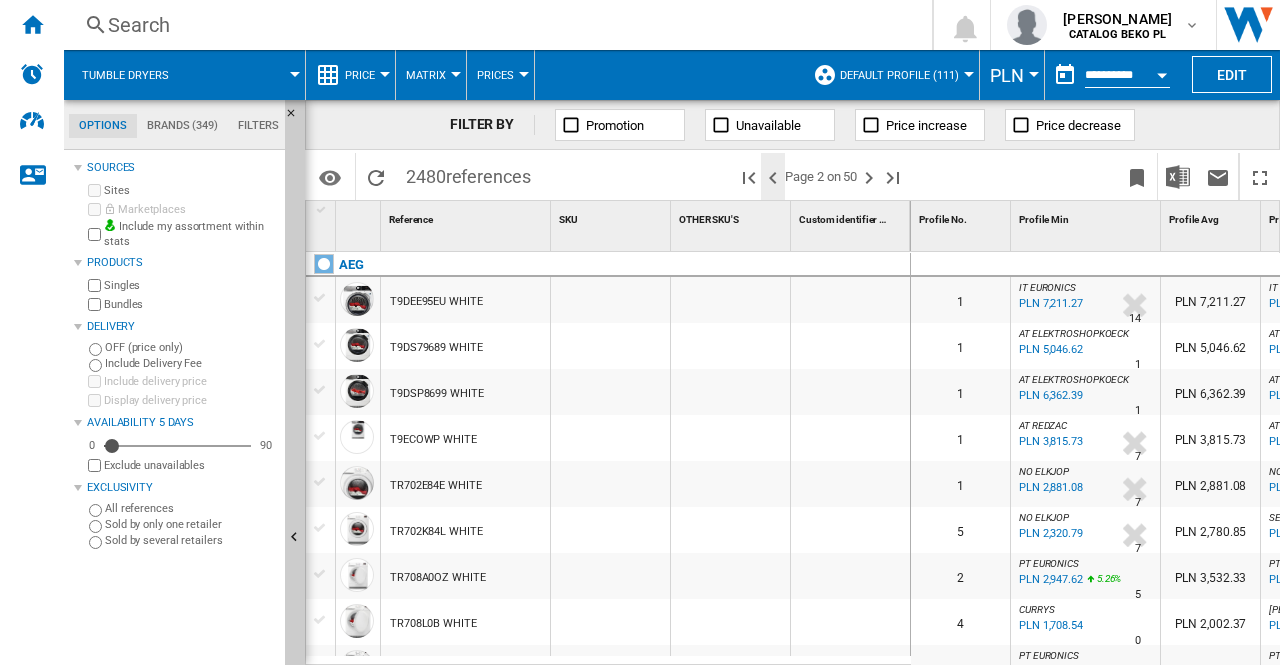 click at bounding box center [773, 178] 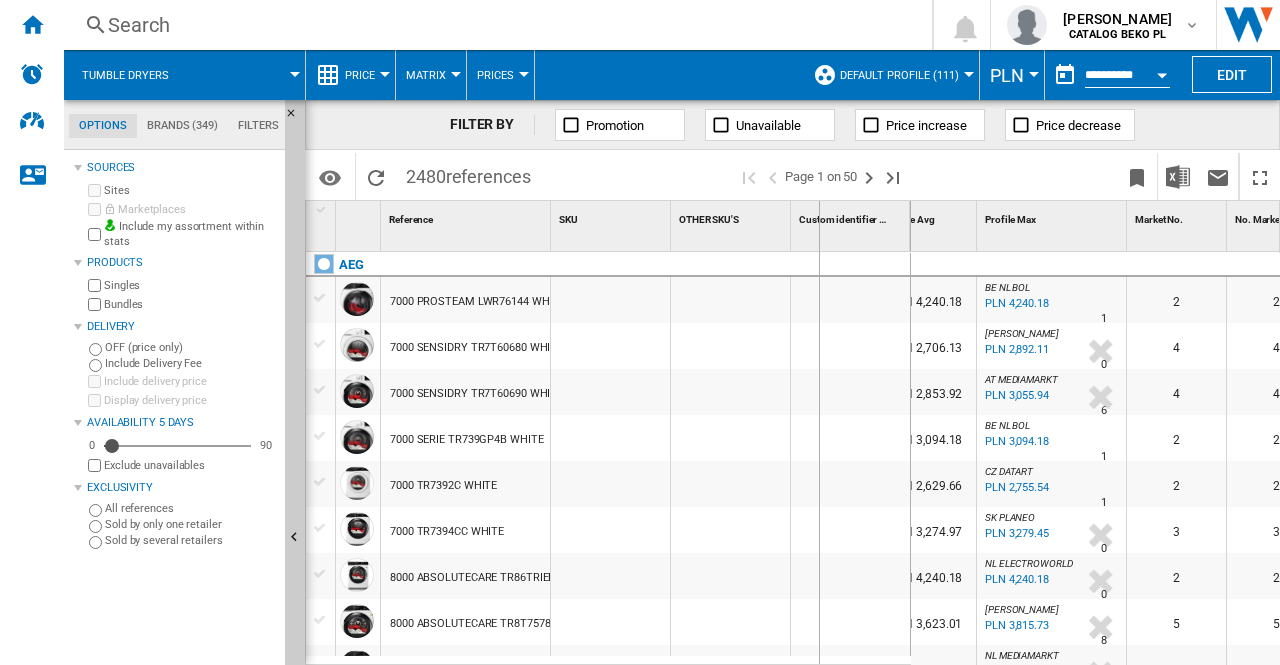 drag, startPoint x: 908, startPoint y: 235, endPoint x: 650, endPoint y: 244, distance: 258.15692 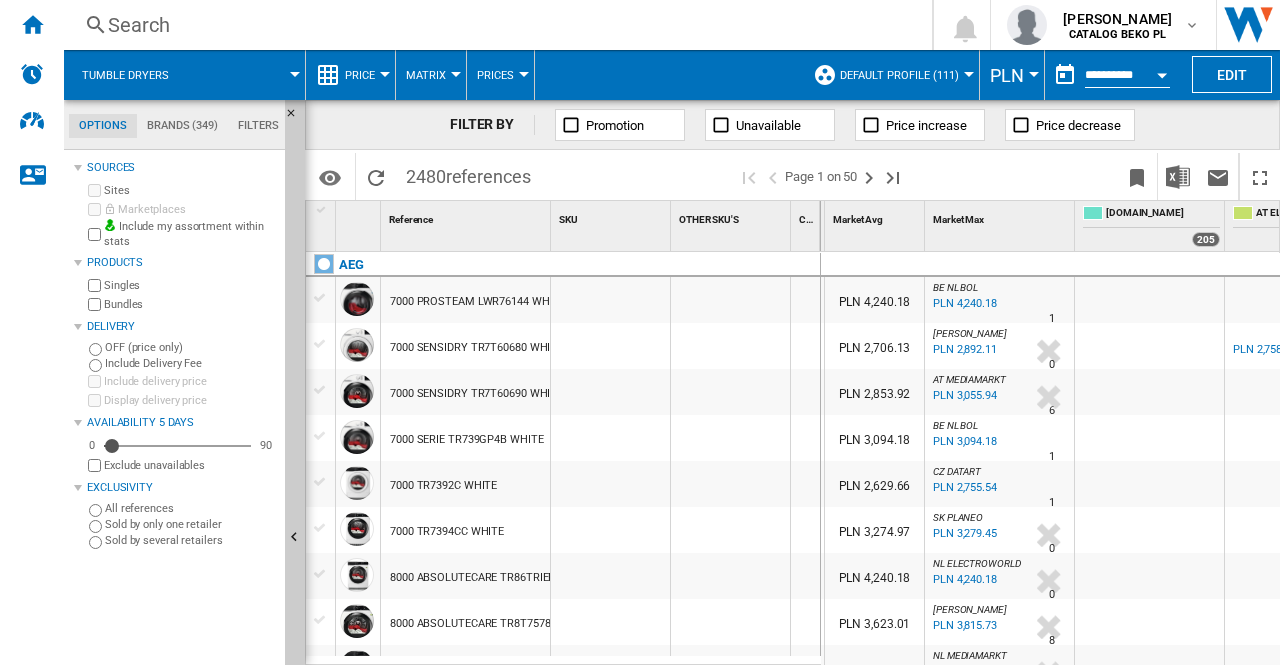 click on "Unavailable" at bounding box center (768, 125) 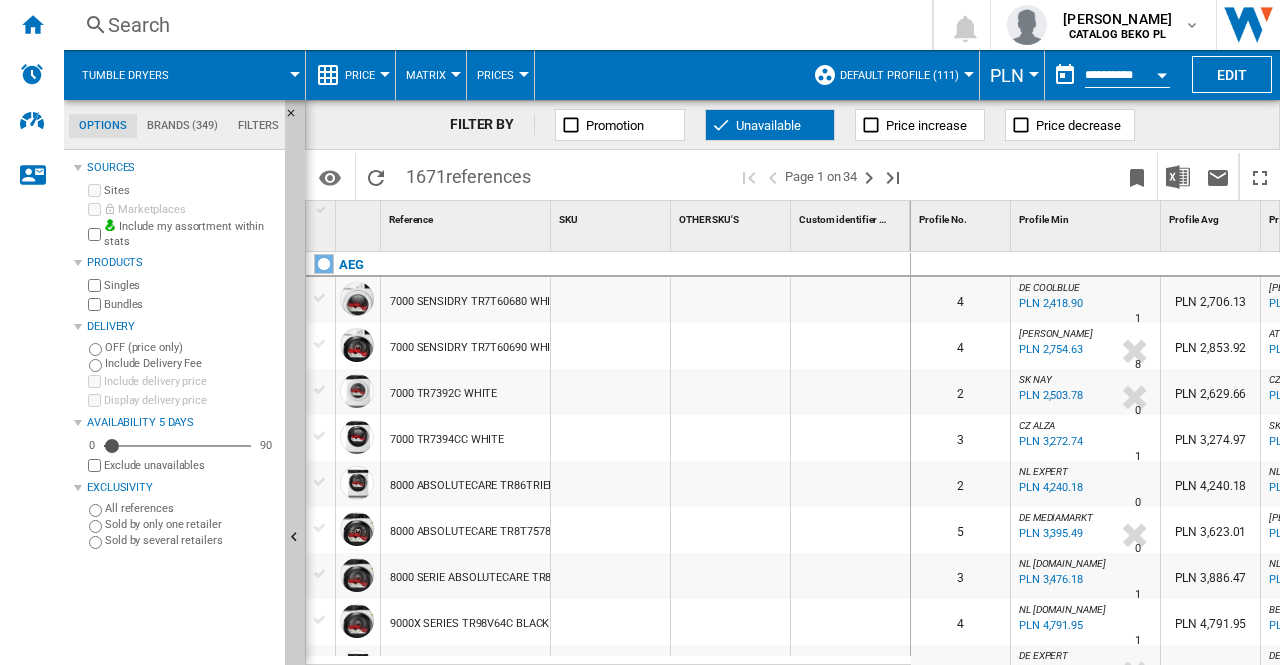 click on "Exclude unavailables" at bounding box center [190, 465] 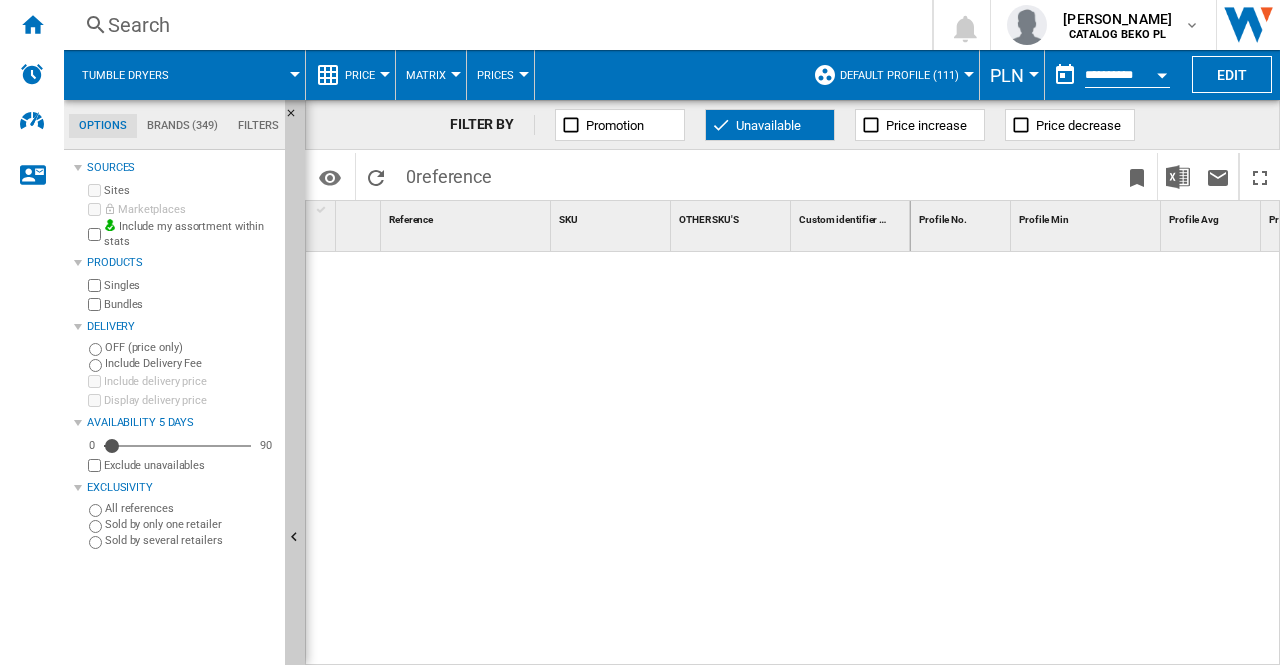 click on "Exclude unavailables" at bounding box center (190, 465) 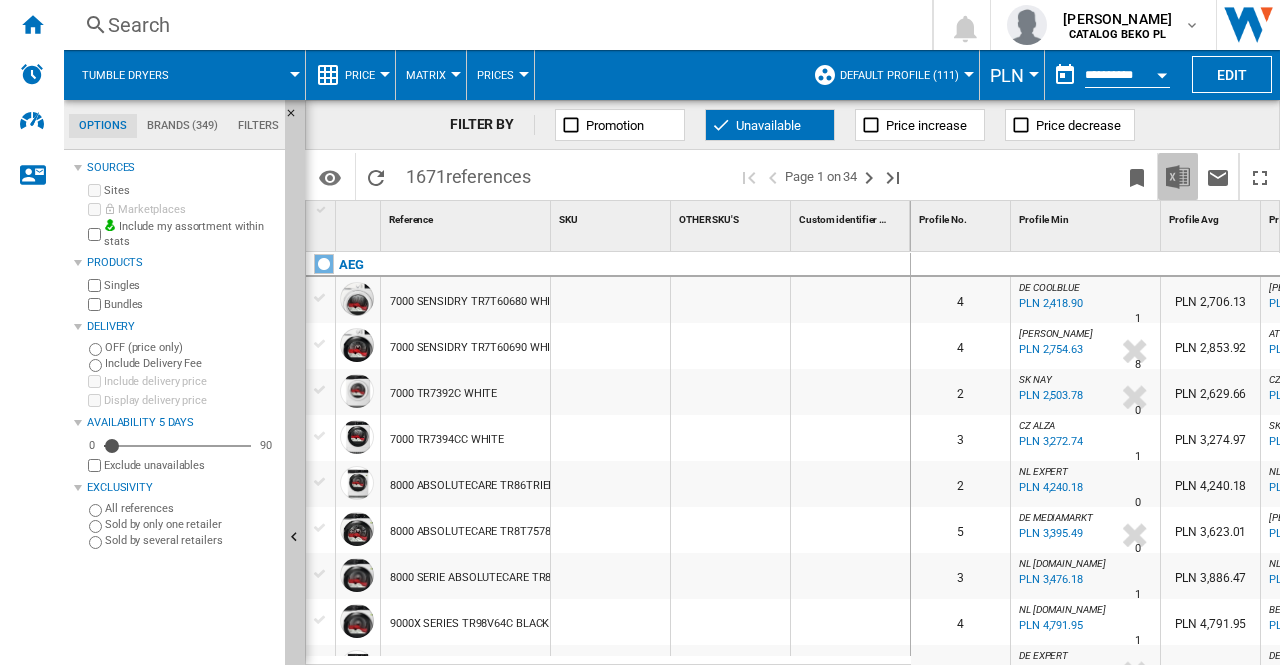 click at bounding box center (1178, 177) 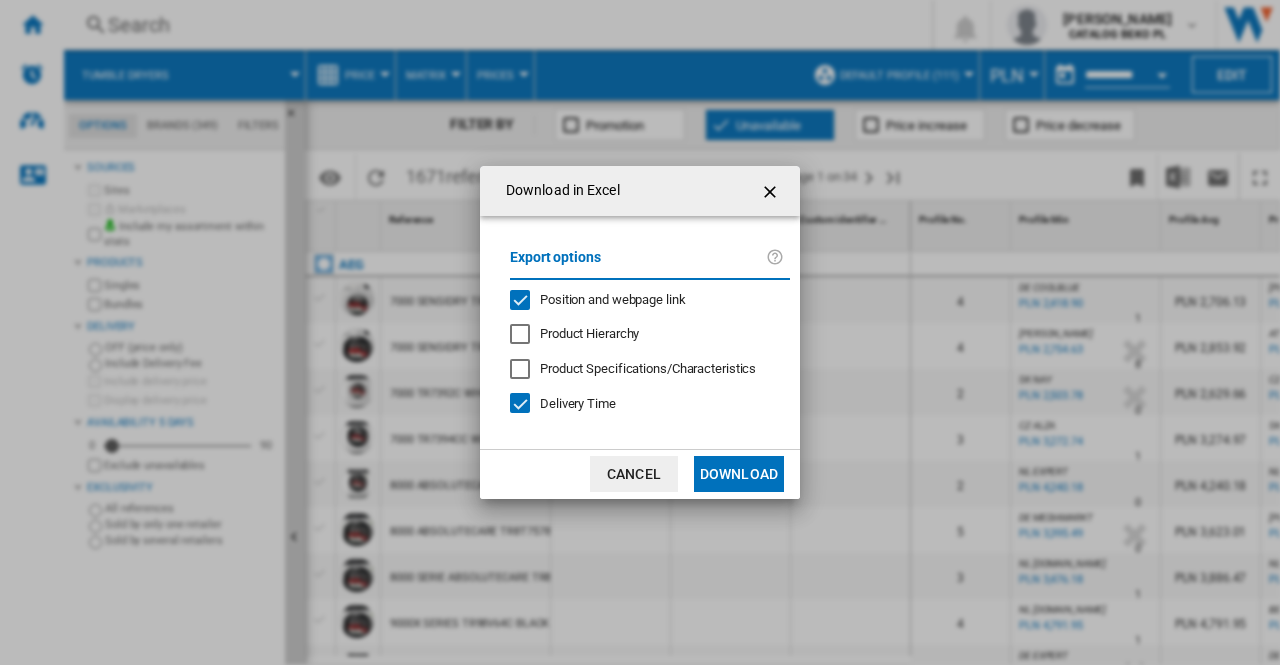 click on "Product Hierarchy" 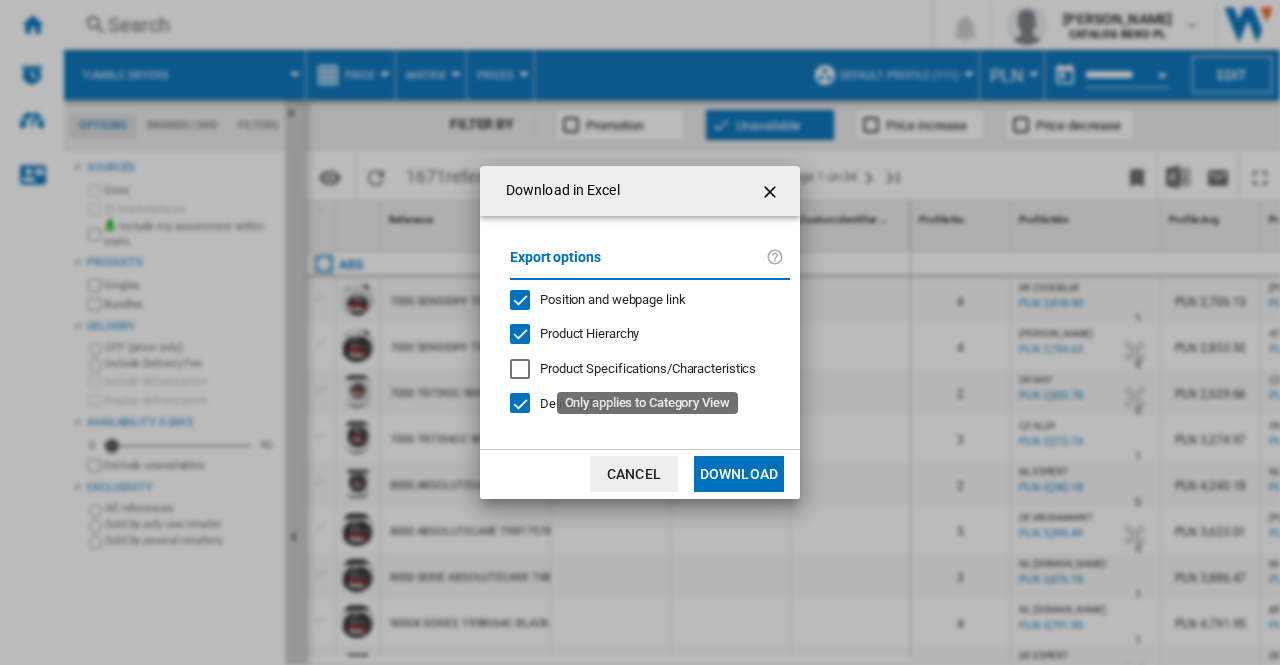 click on "Product Specifications/Characteristics" 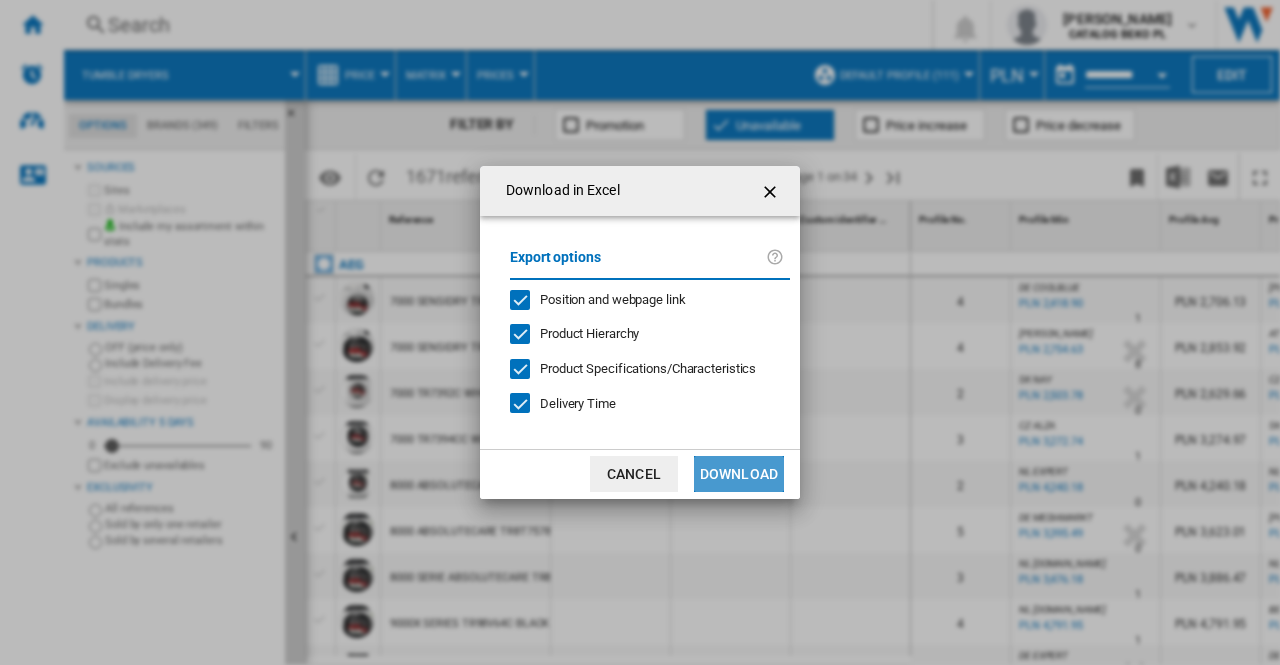 click on "Download" 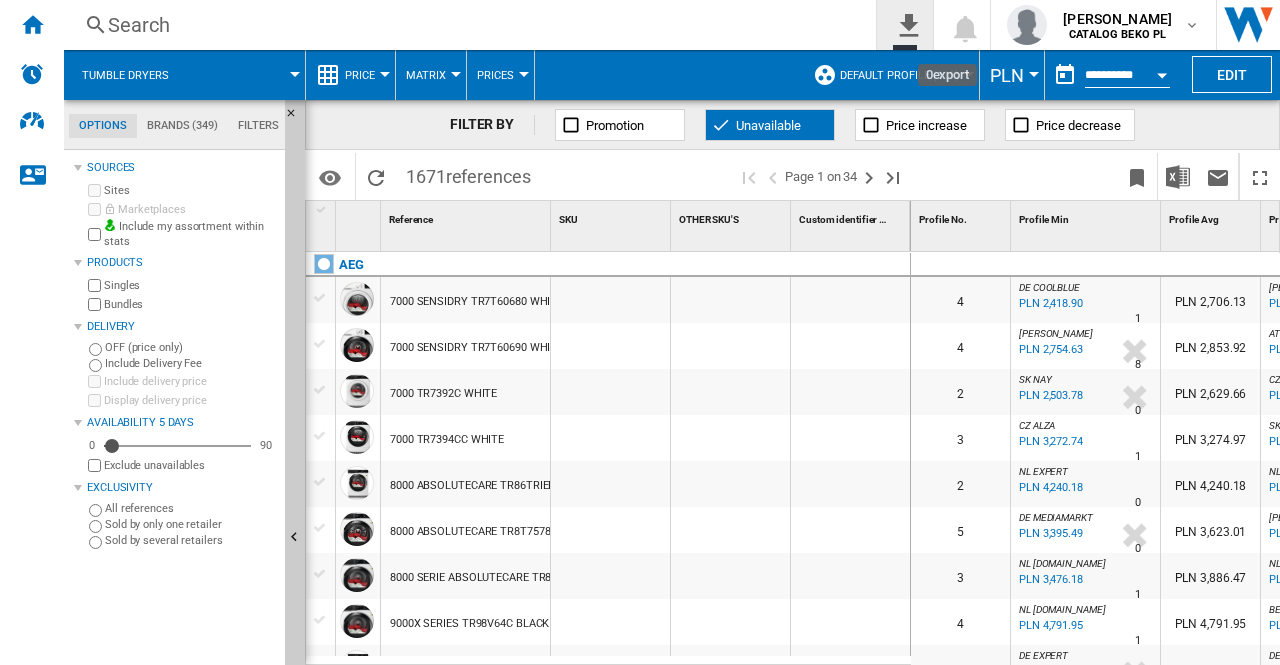 click at bounding box center (905, 22) 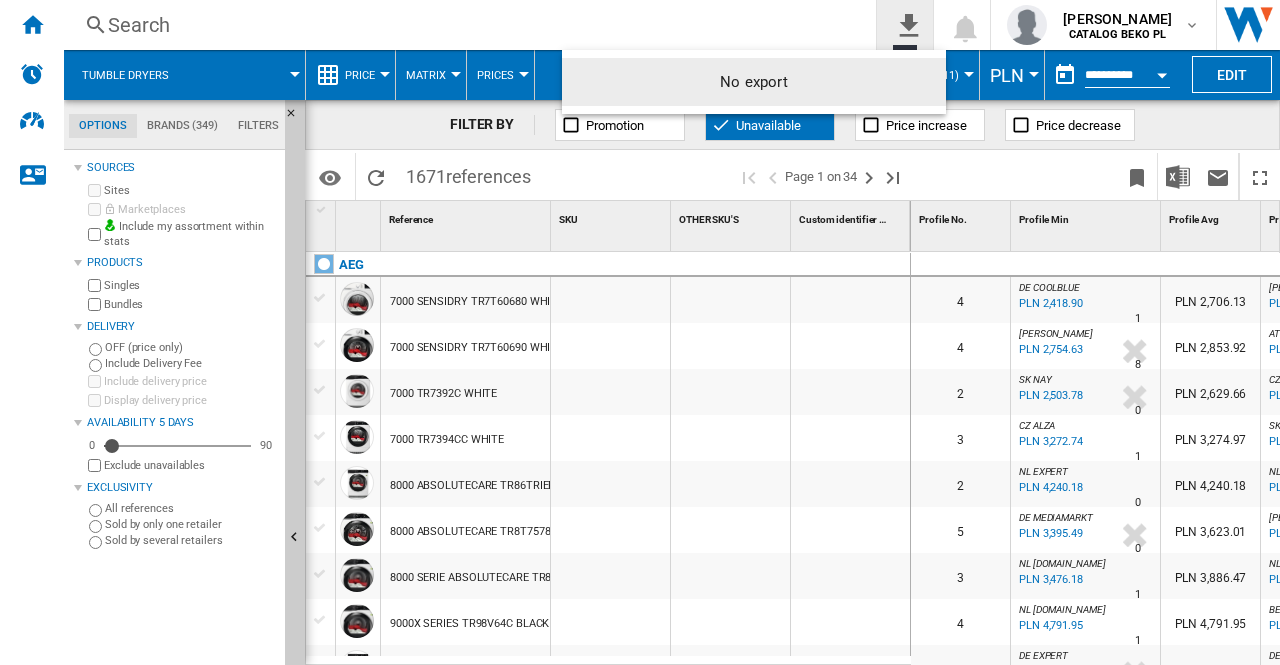 click at bounding box center (640, 332) 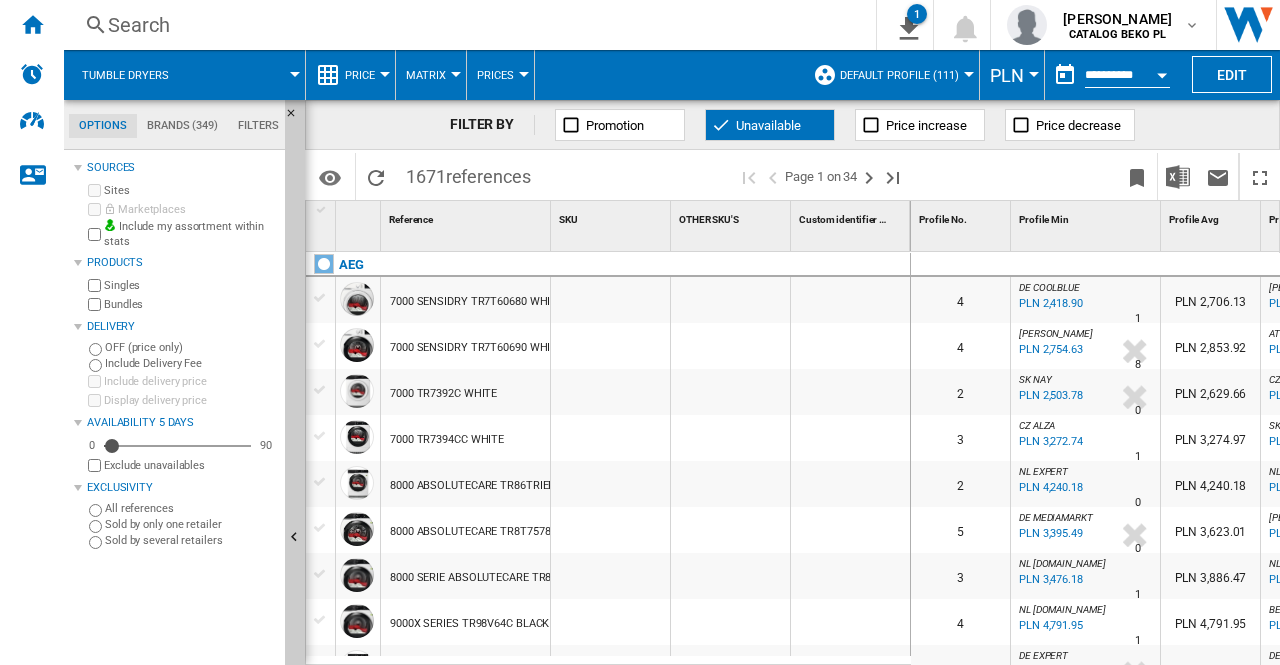 scroll, scrollTop: 0, scrollLeft: 0, axis: both 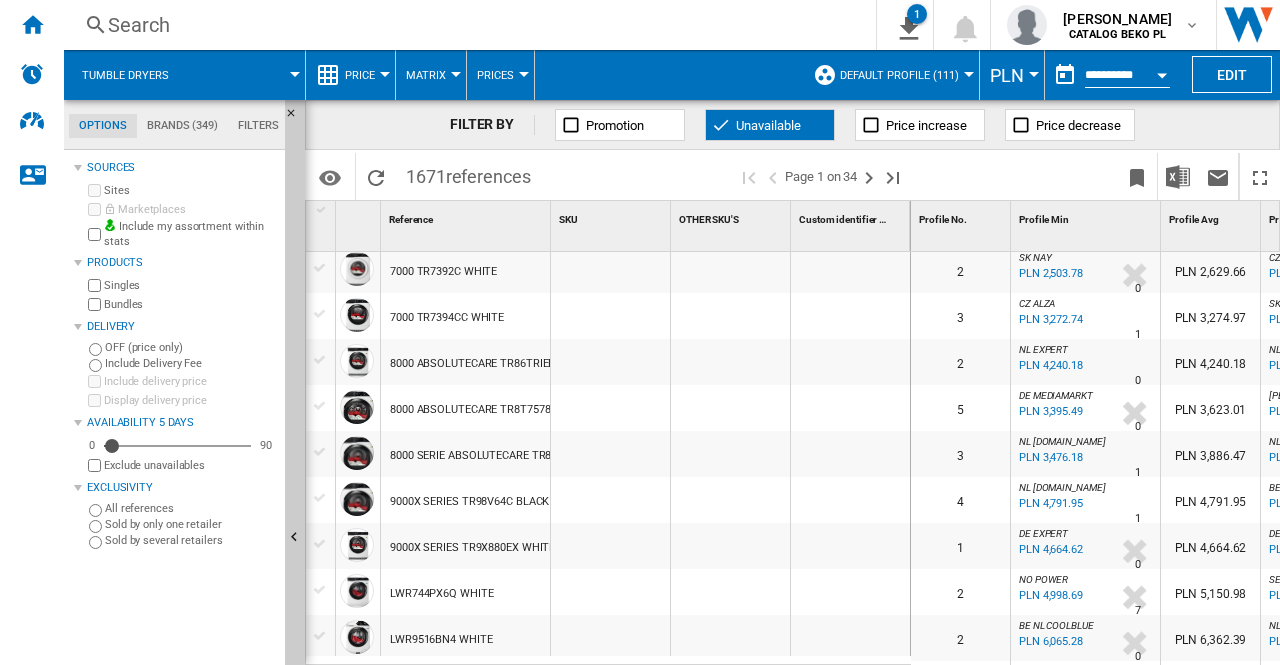 click on "7000 TR7392C WHITE" at bounding box center (443, 272) 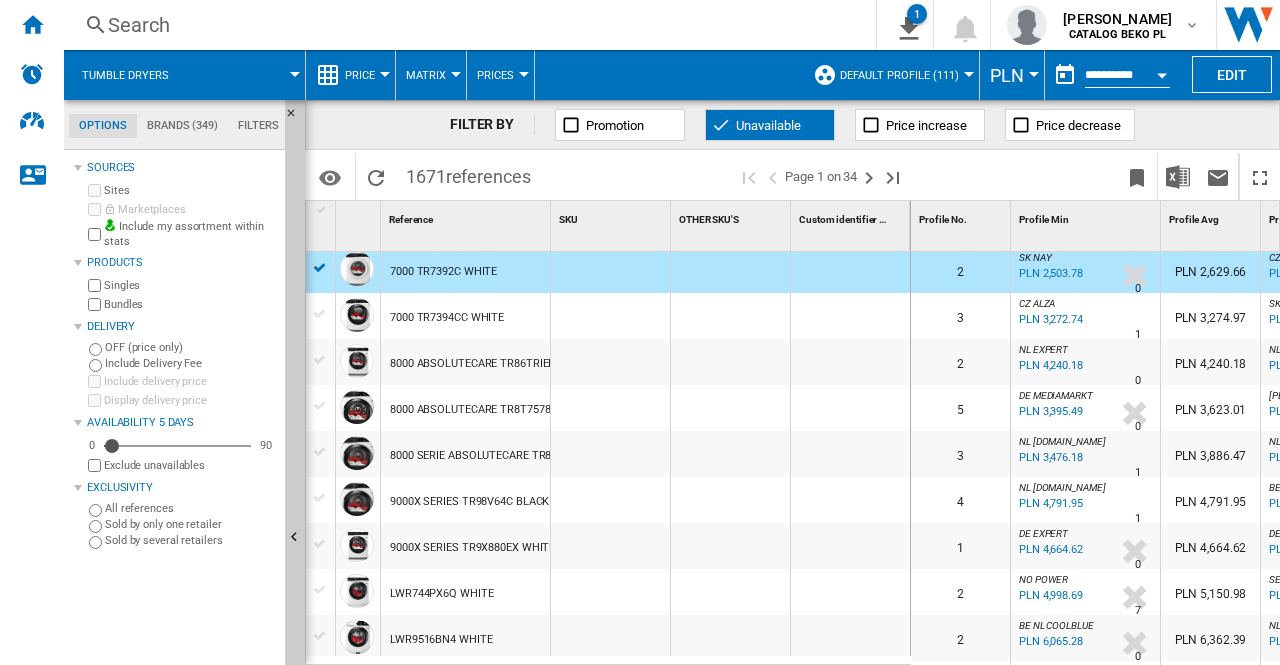 click on "Reference     1" at bounding box center (467, 216) 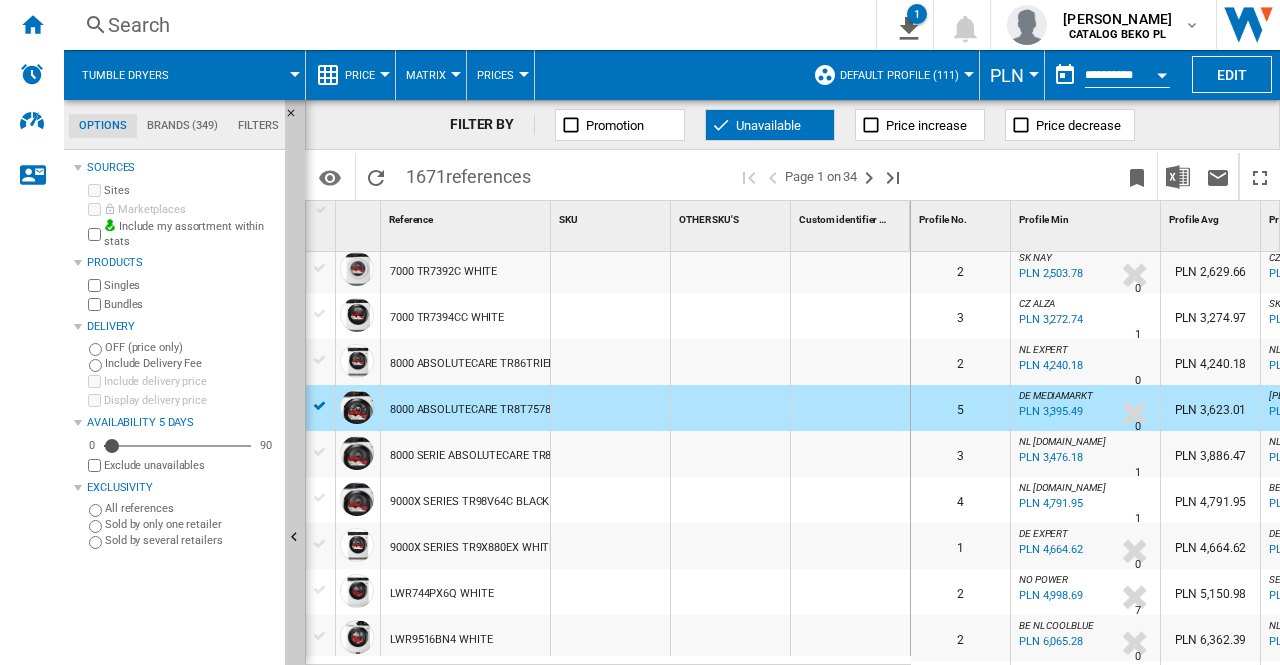 scroll, scrollTop: 922, scrollLeft: 0, axis: vertical 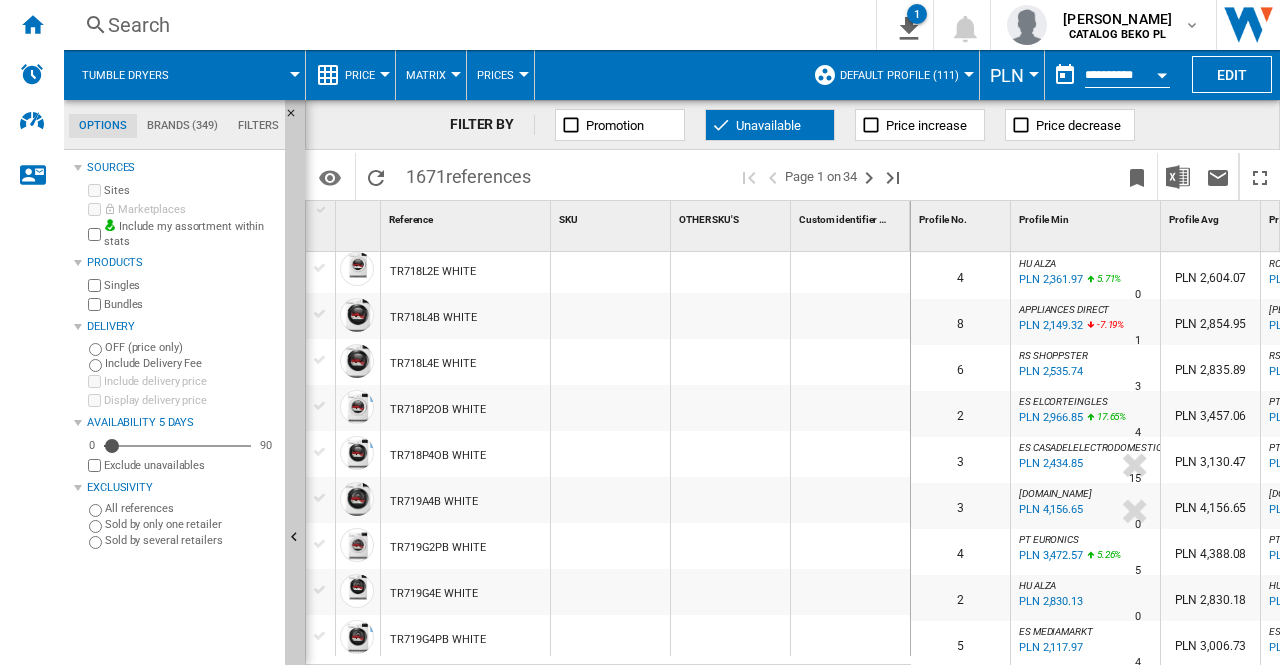 click at bounding box center [1091, 420] 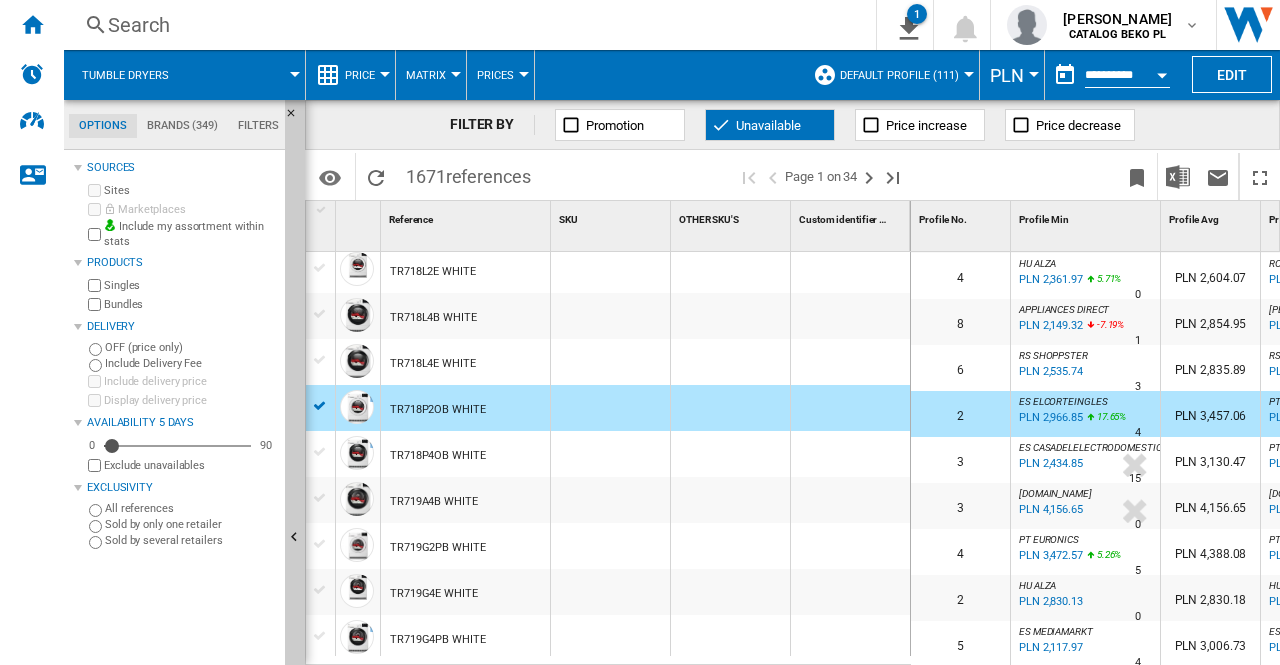 scroll 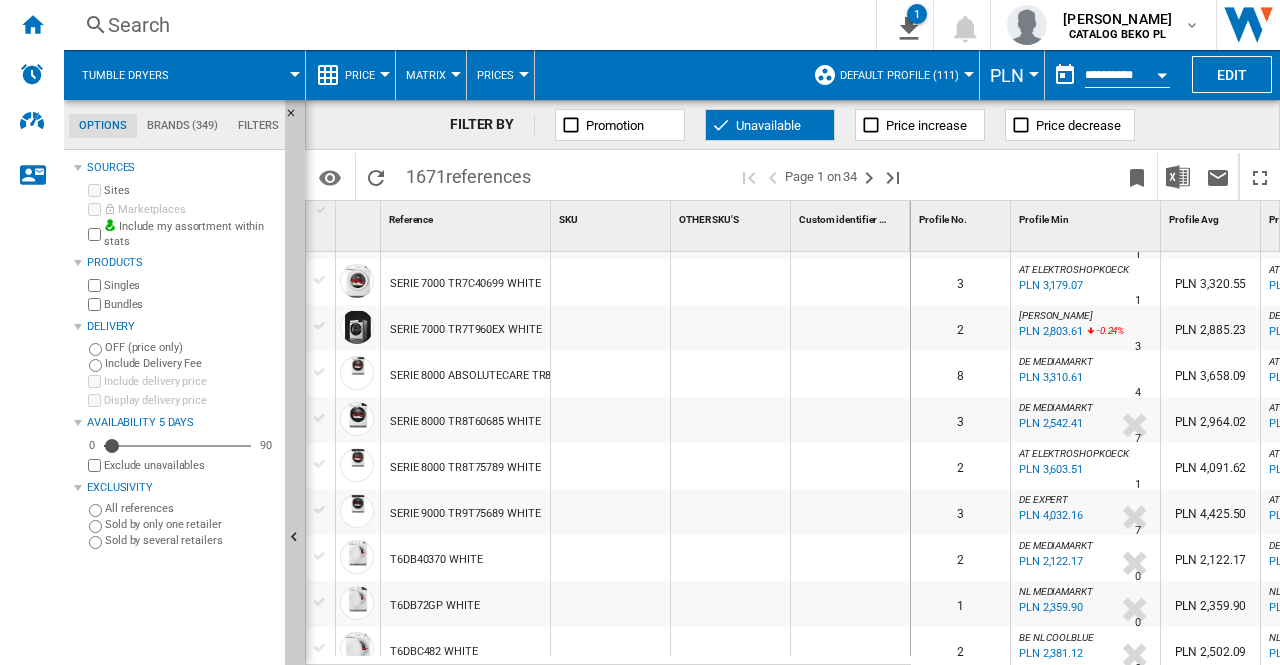 drag, startPoint x: 606, startPoint y: 420, endPoint x: 593, endPoint y: 213, distance: 207.4078 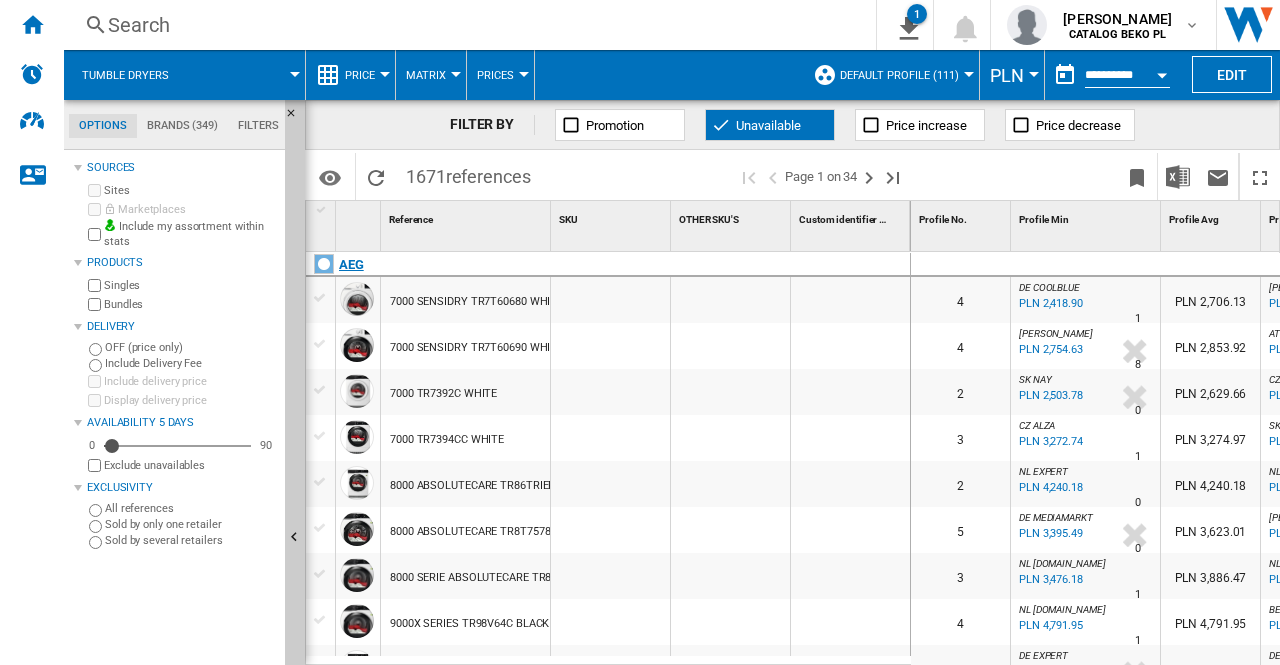 click at bounding box center (324, 264) 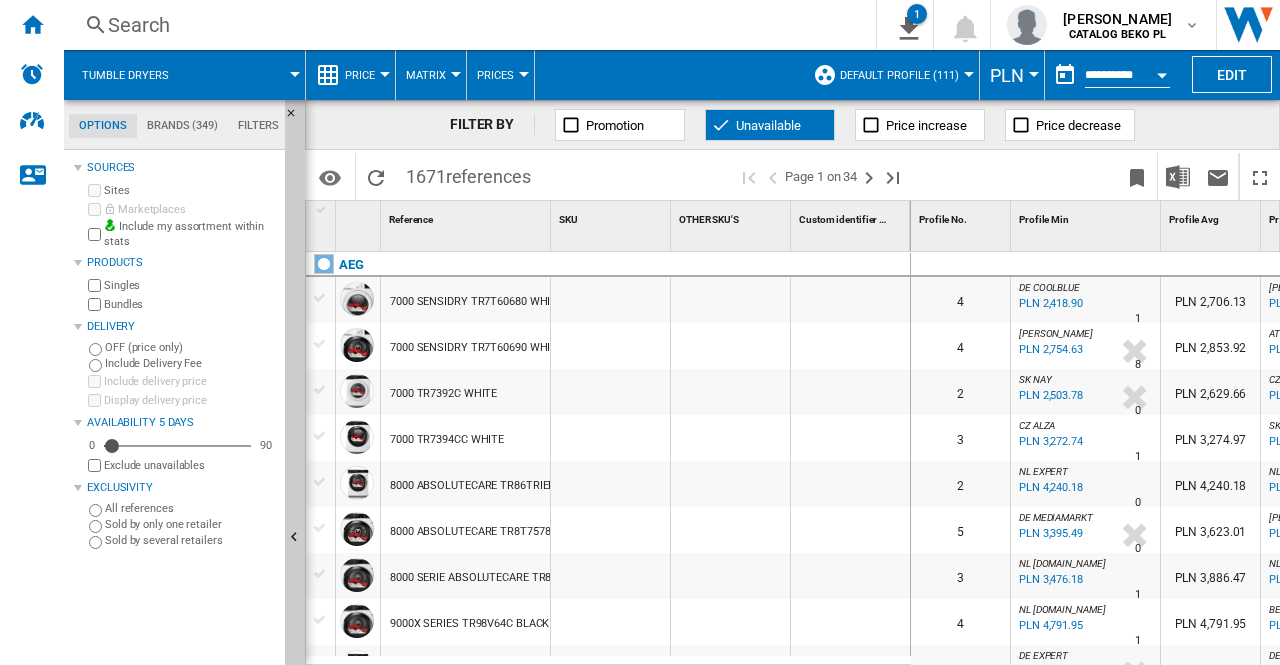 click on "Brands (349)" 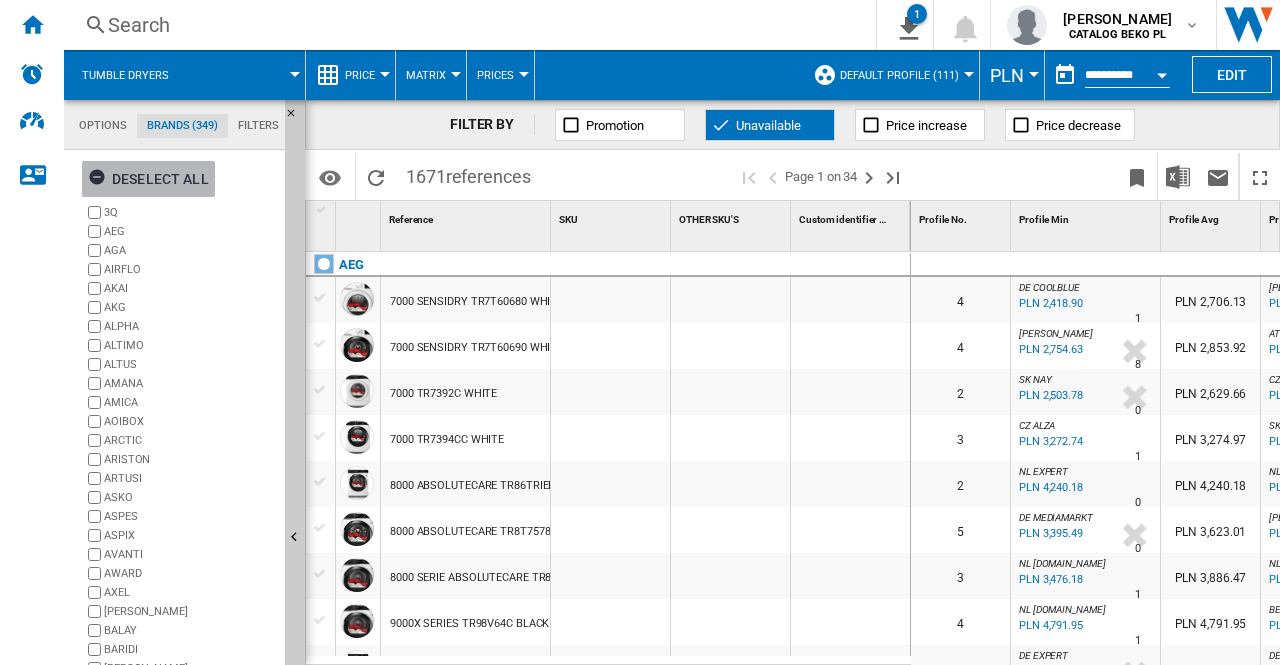 click on "Deselect all" at bounding box center (148, 179) 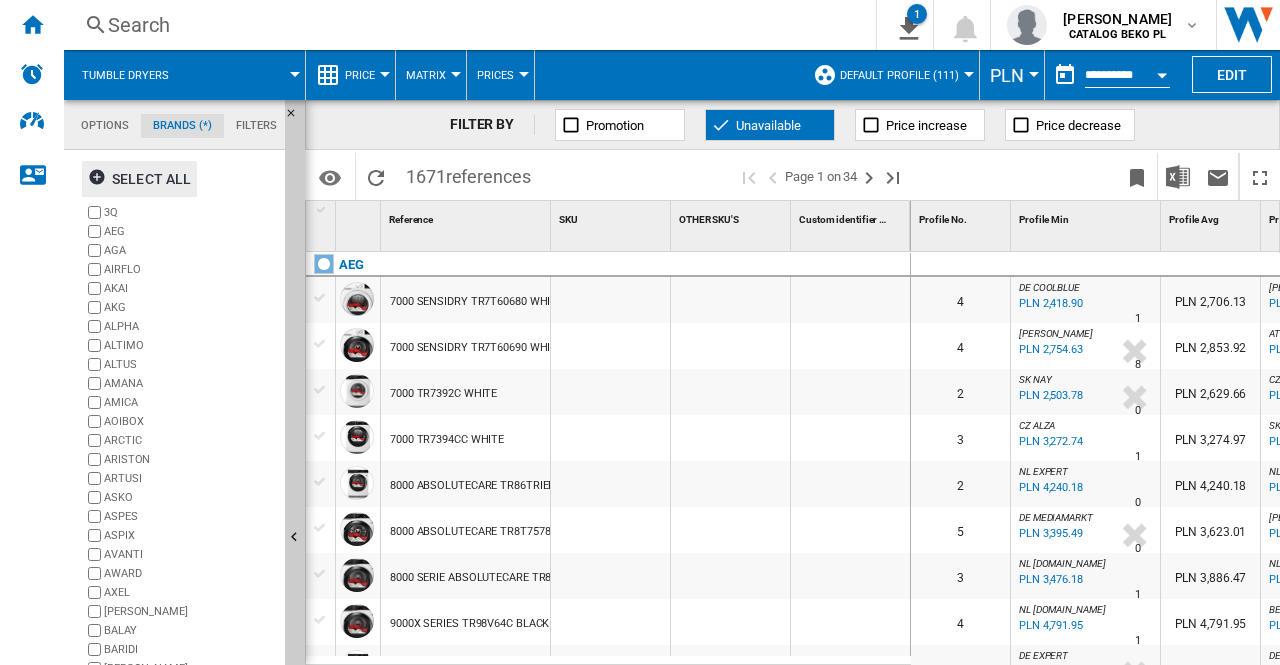 click on "Filters" 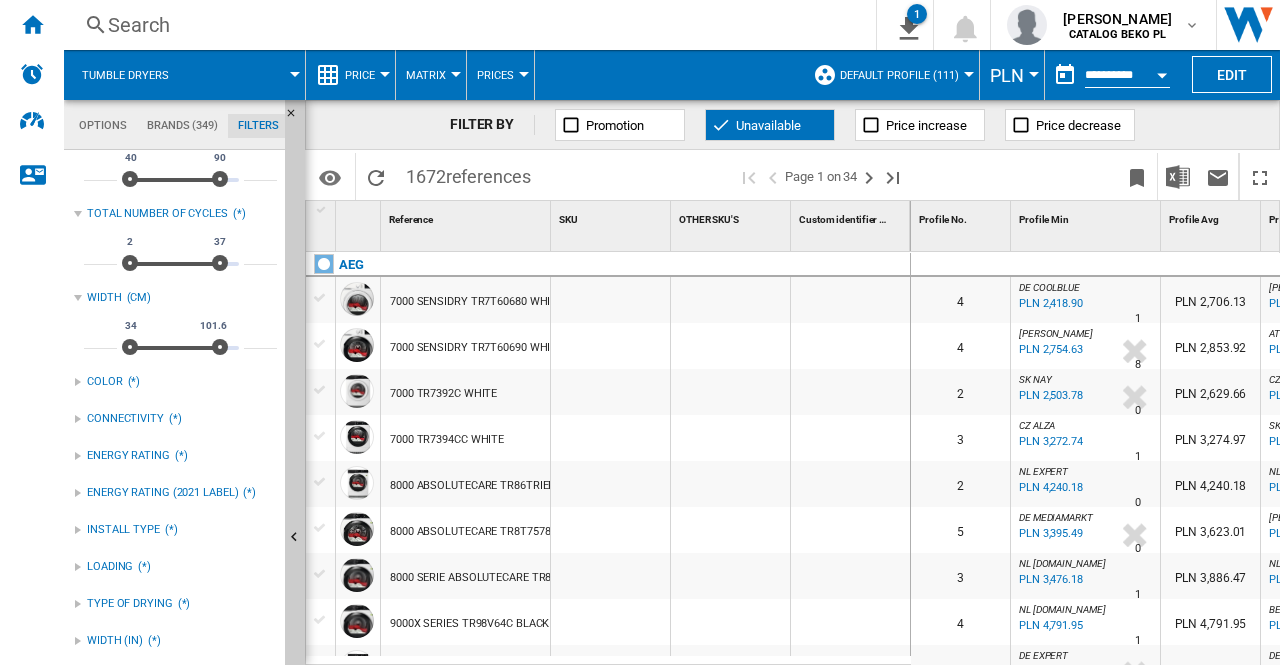 click on "INSTALL TYPE" at bounding box center [123, 530] 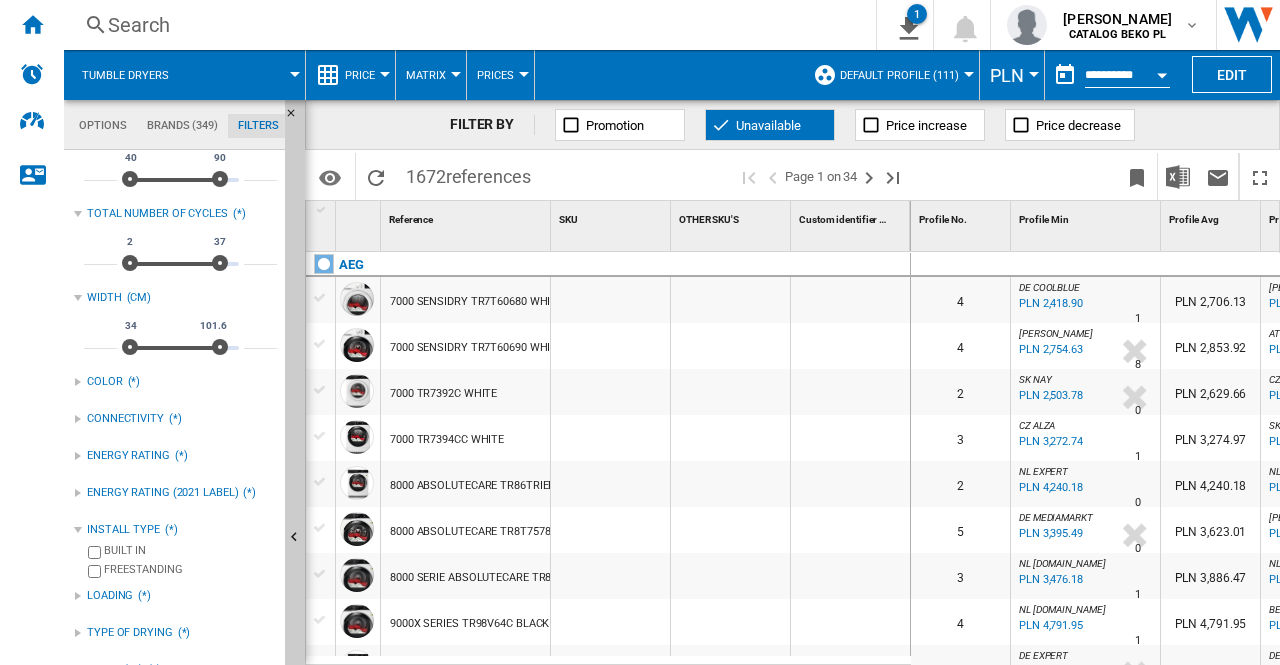 click on "INSTALL TYPE" at bounding box center [123, 530] 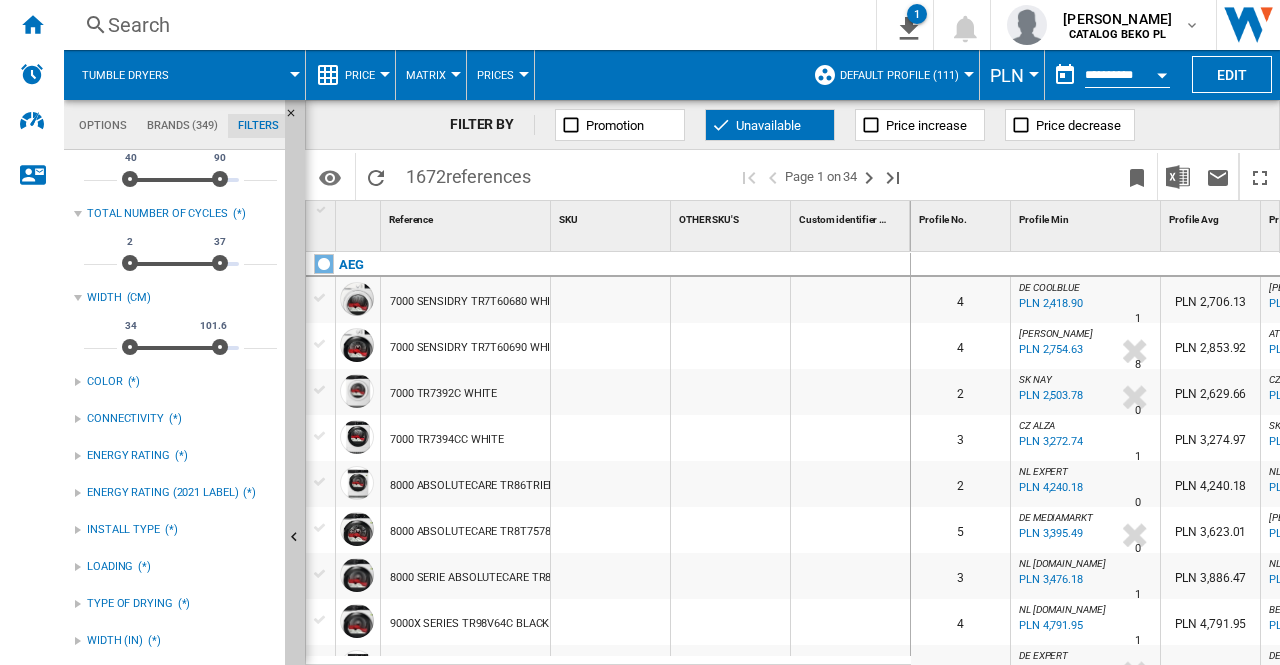 click on "LOADING
(*)" at bounding box center (175, 567) 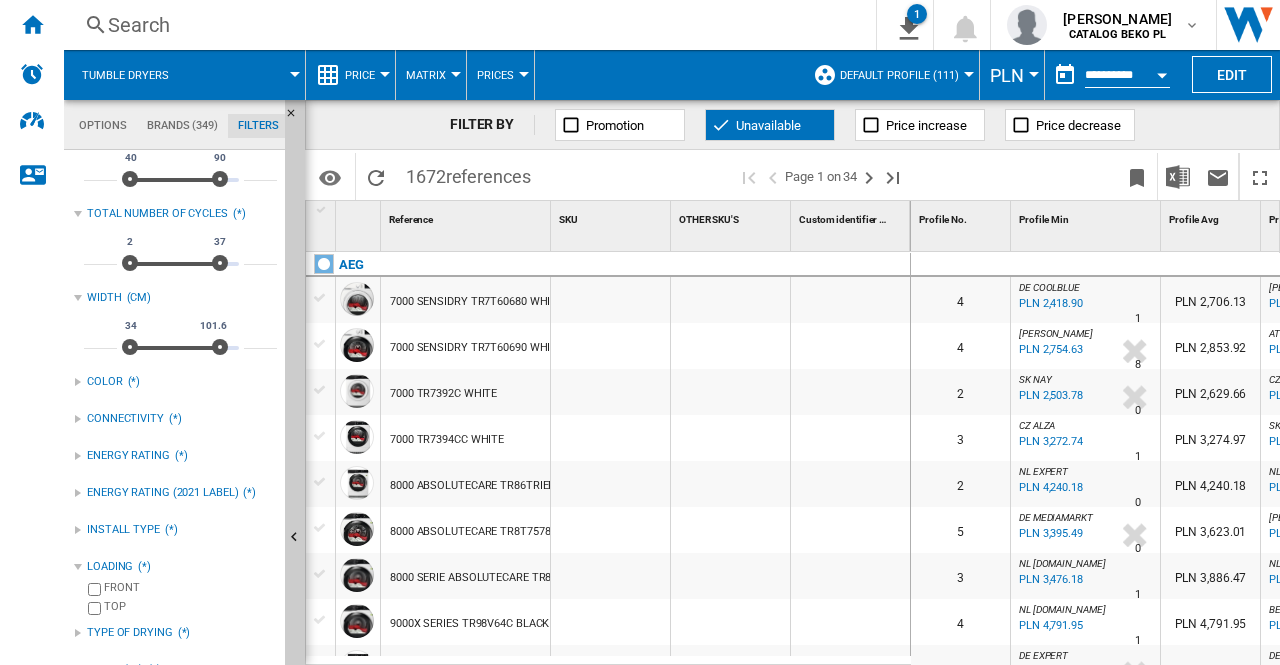 click on "LOADING" at bounding box center [110, 567] 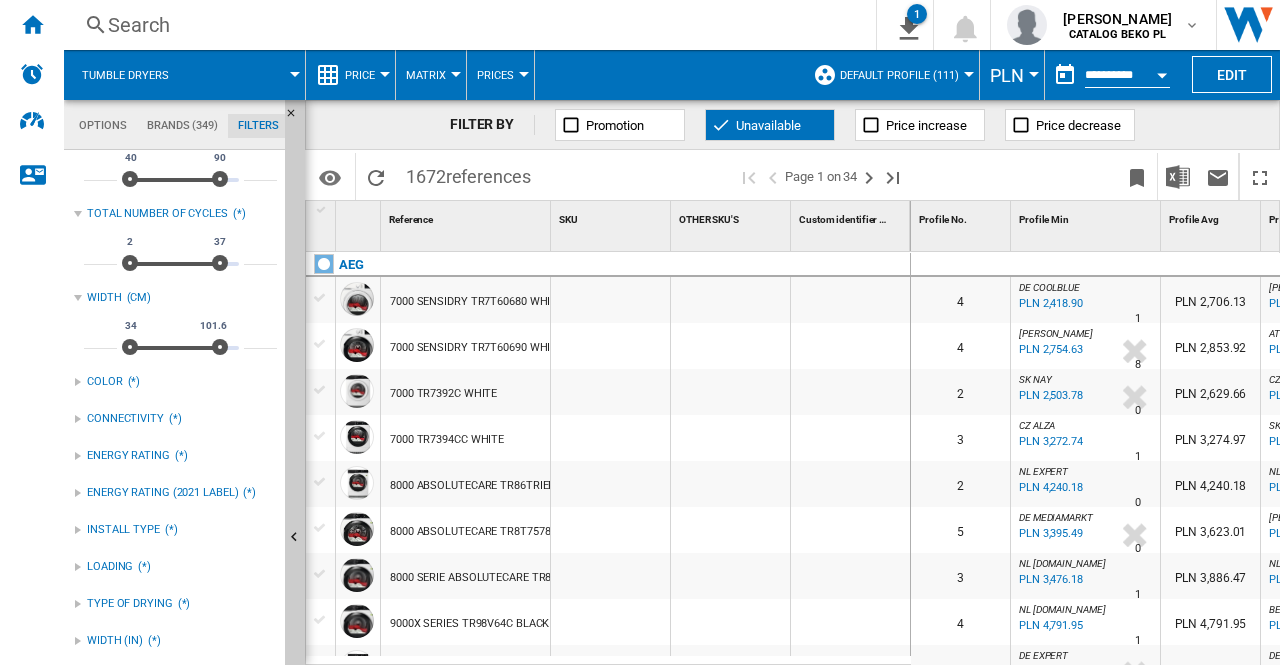 click on "ENERGY RATING (2021 LABEL)" at bounding box center (162, 493) 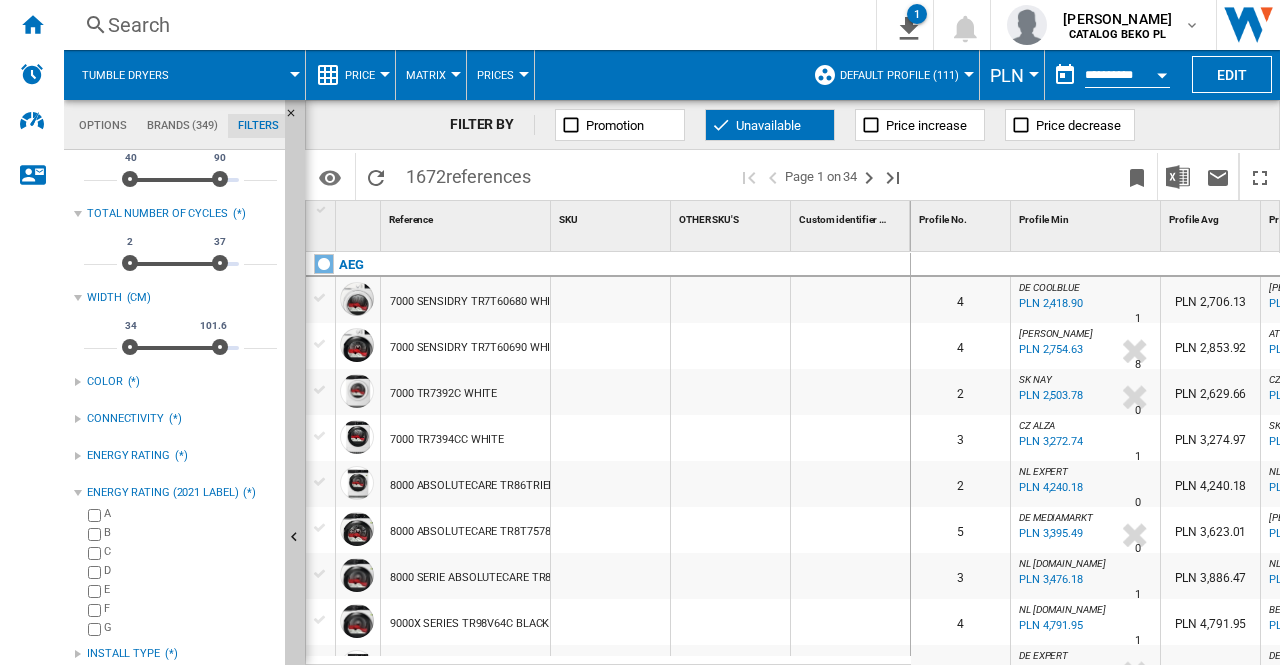 click on "ENERGY RATING (2021 LABEL)" at bounding box center (162, 493) 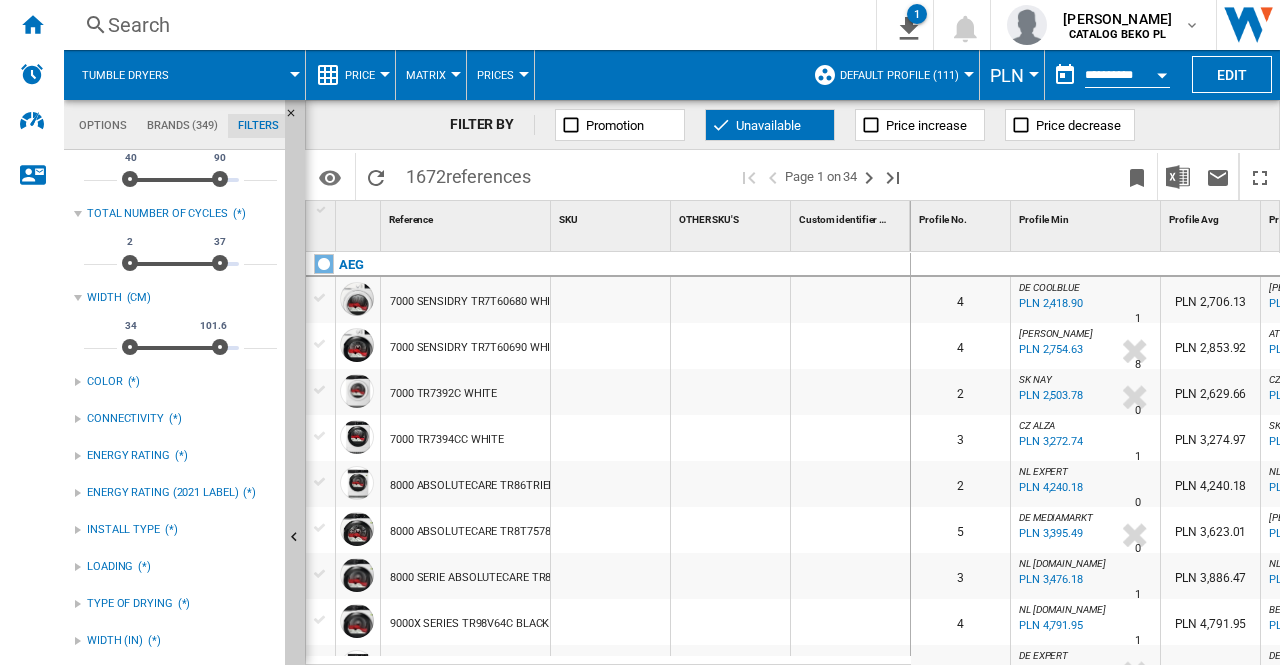 click on "ENERGY RATING" at bounding box center (128, 456) 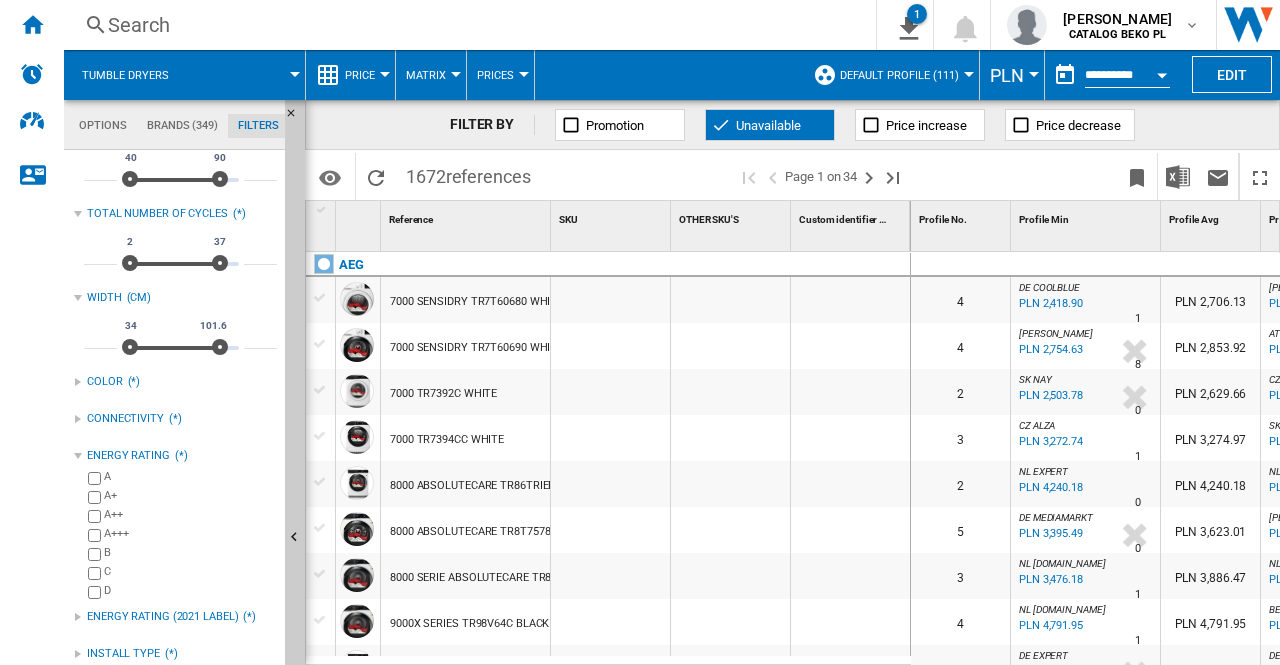 click on "ENERGY RATING" at bounding box center [128, 456] 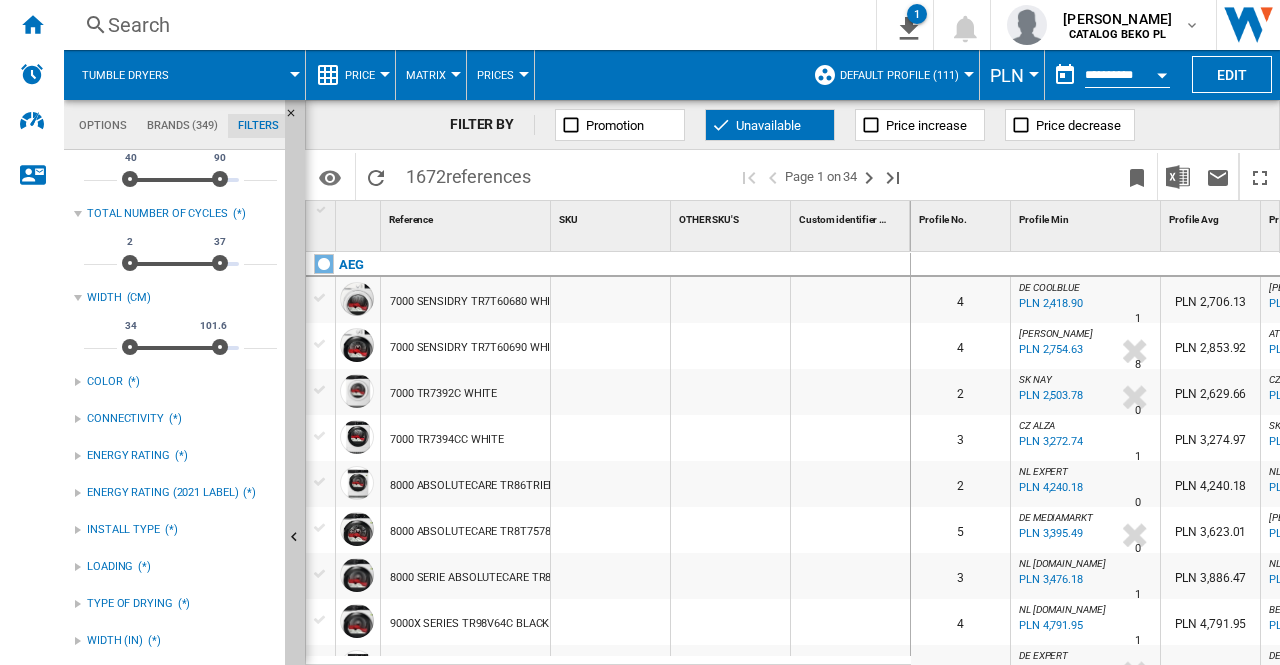 click on "CONNECTIVITY" at bounding box center (125, 419) 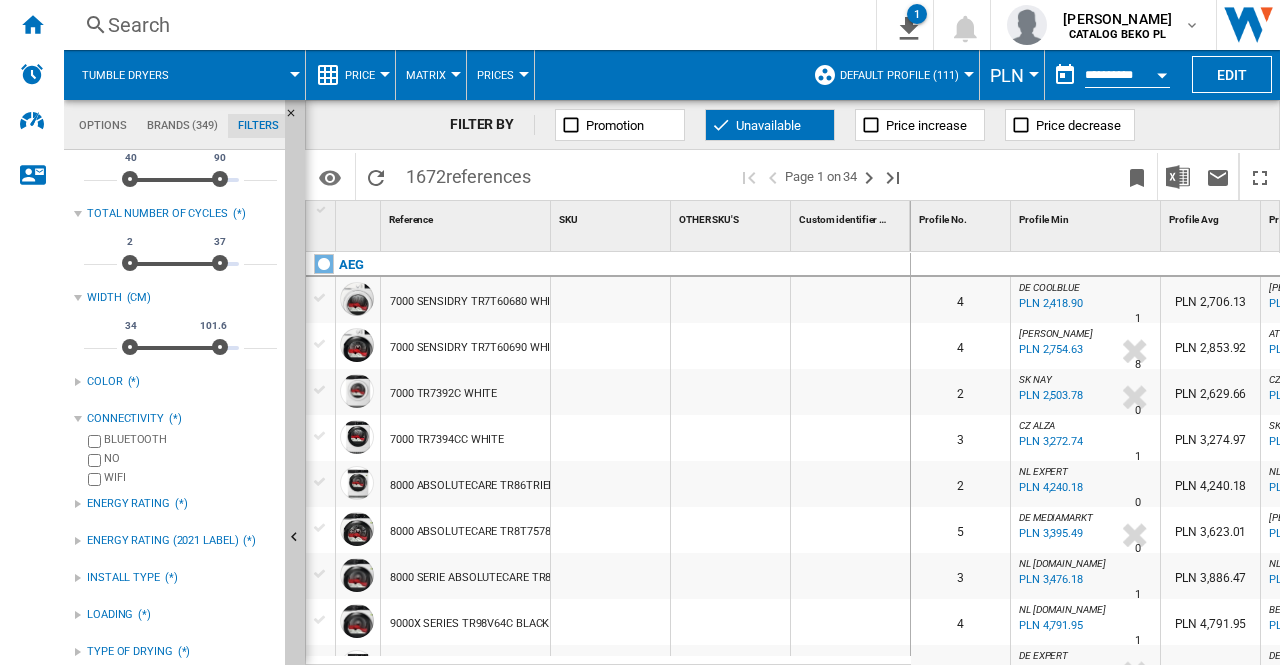 click on "CONNECTIVITY" at bounding box center (125, 419) 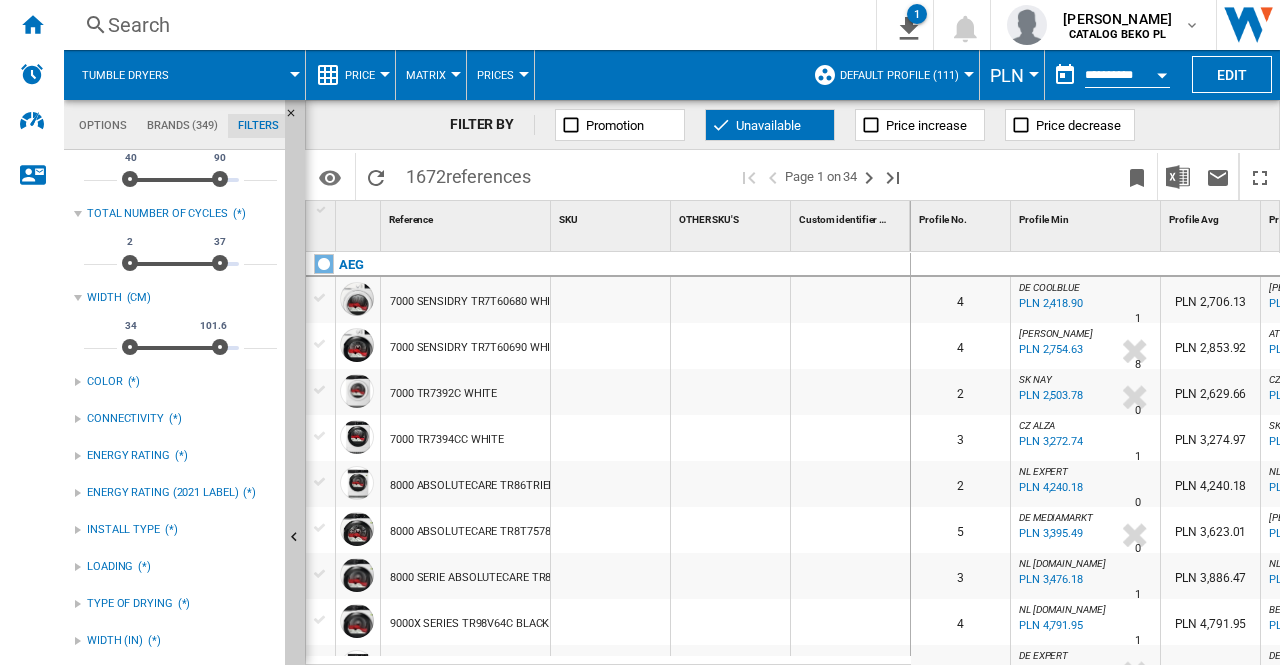 click on "COLOR" at bounding box center (105, 382) 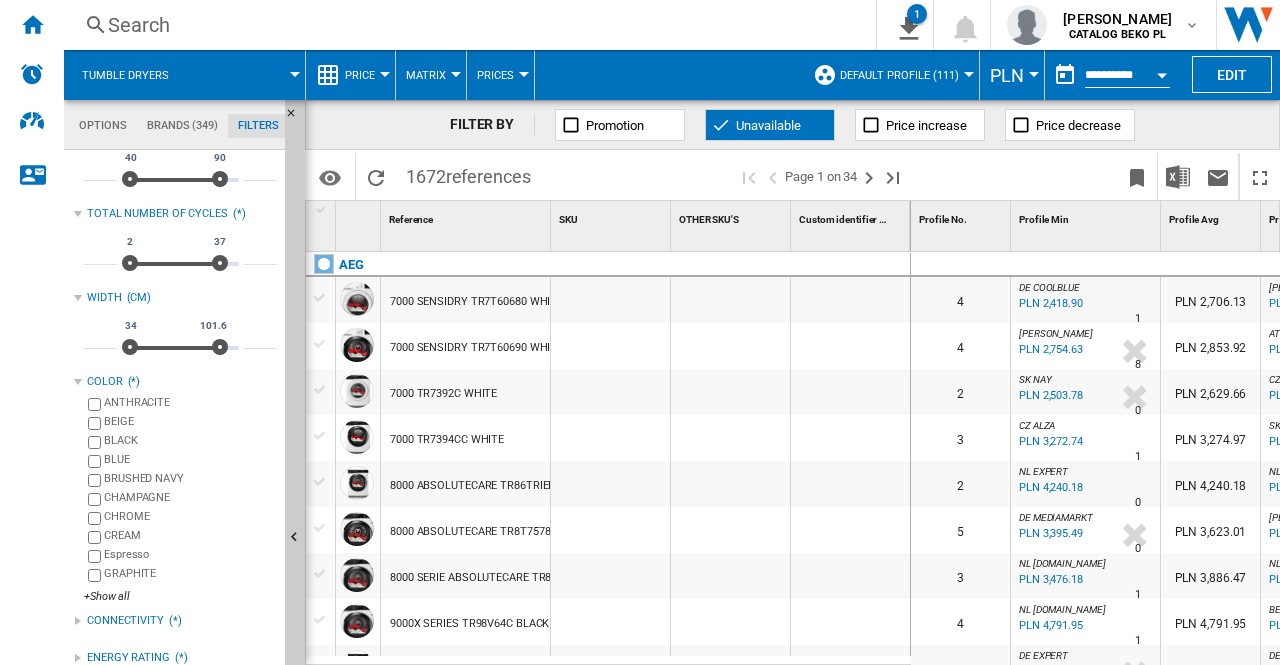 click on "COLOR" at bounding box center (105, 382) 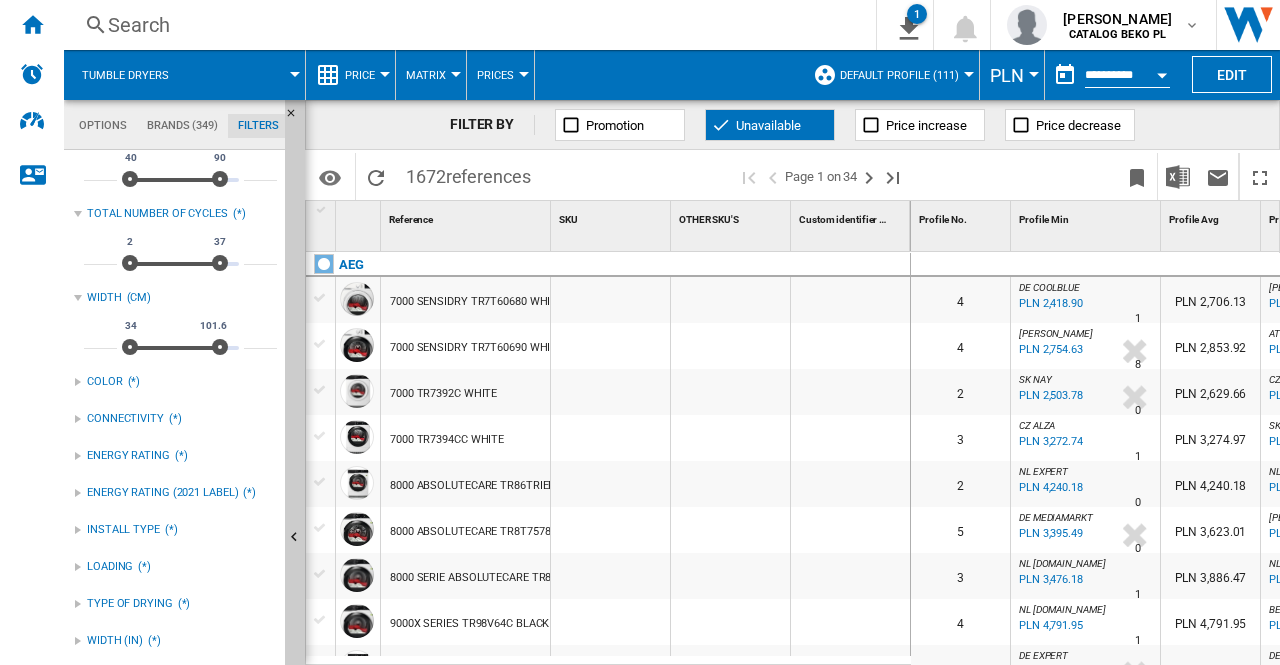 click on "WIDTH (IN)" at bounding box center [115, 641] 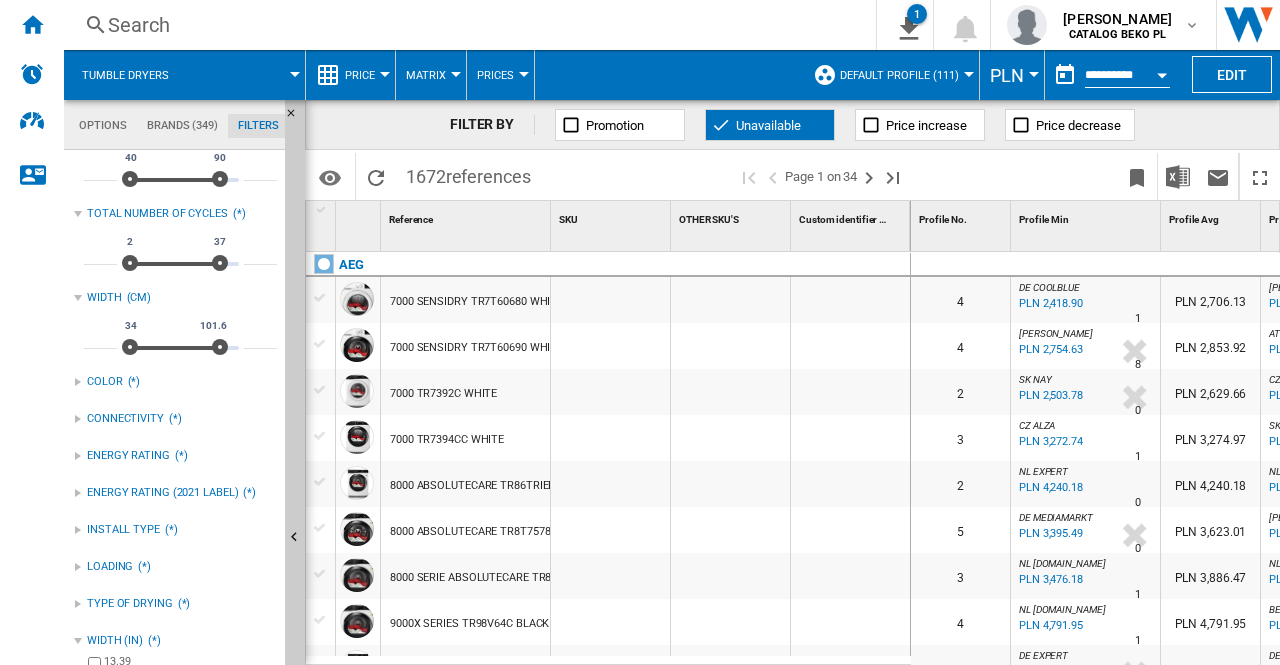 click on "WIDTH (IN)" at bounding box center [115, 641] 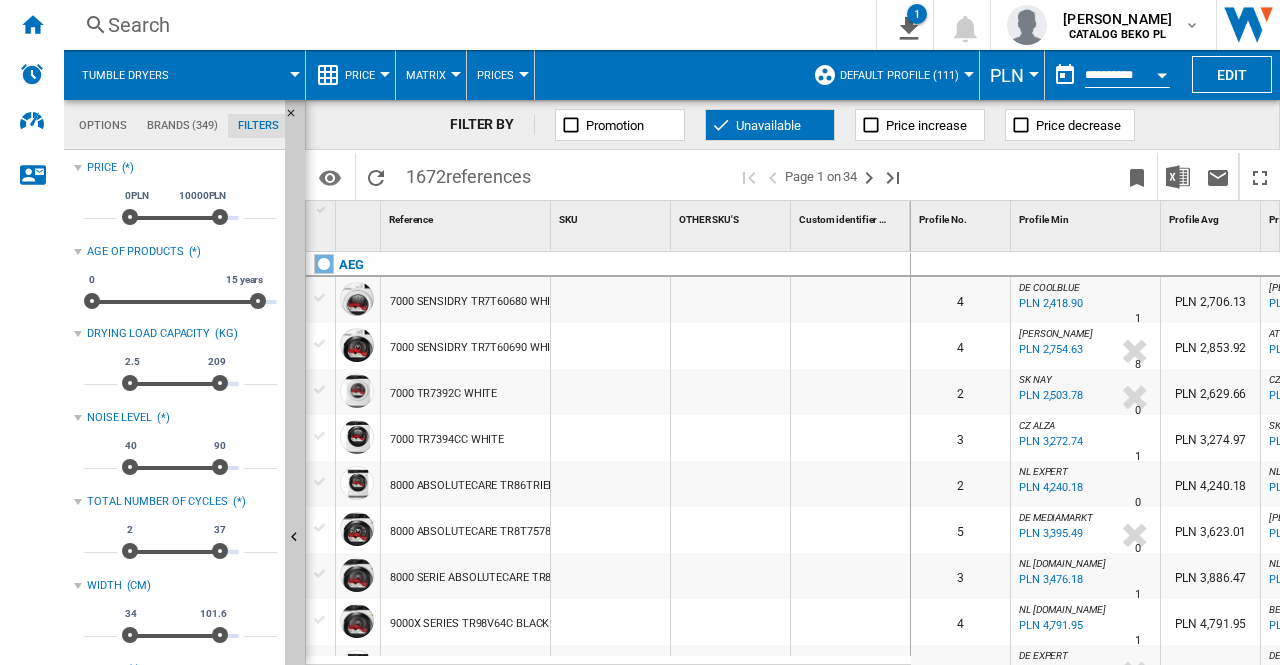 click on "Brands (349)" 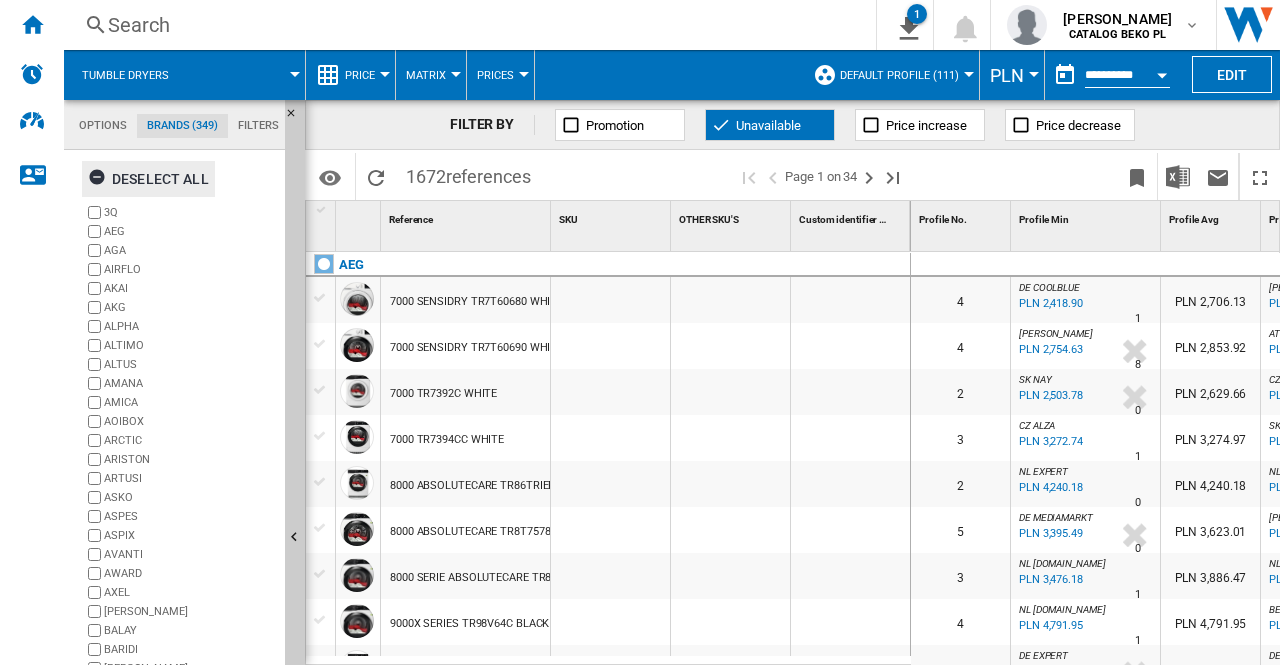 click on "Deselect all" at bounding box center [148, 179] 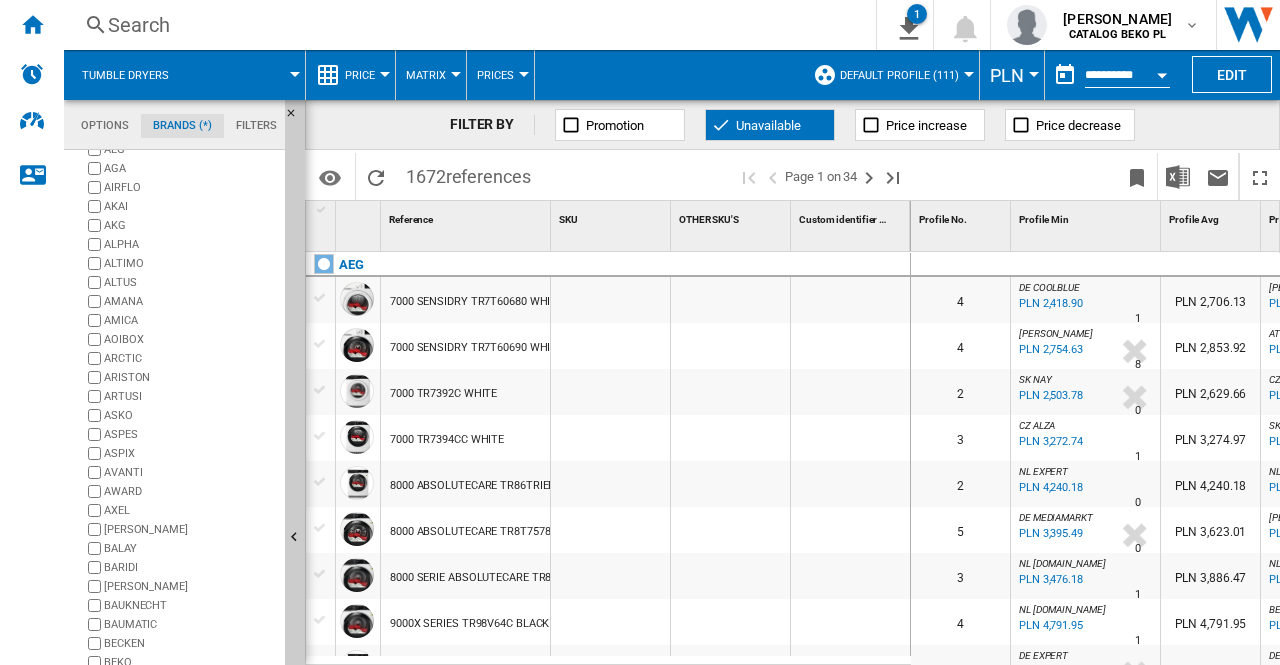 scroll, scrollTop: 141, scrollLeft: 0, axis: vertical 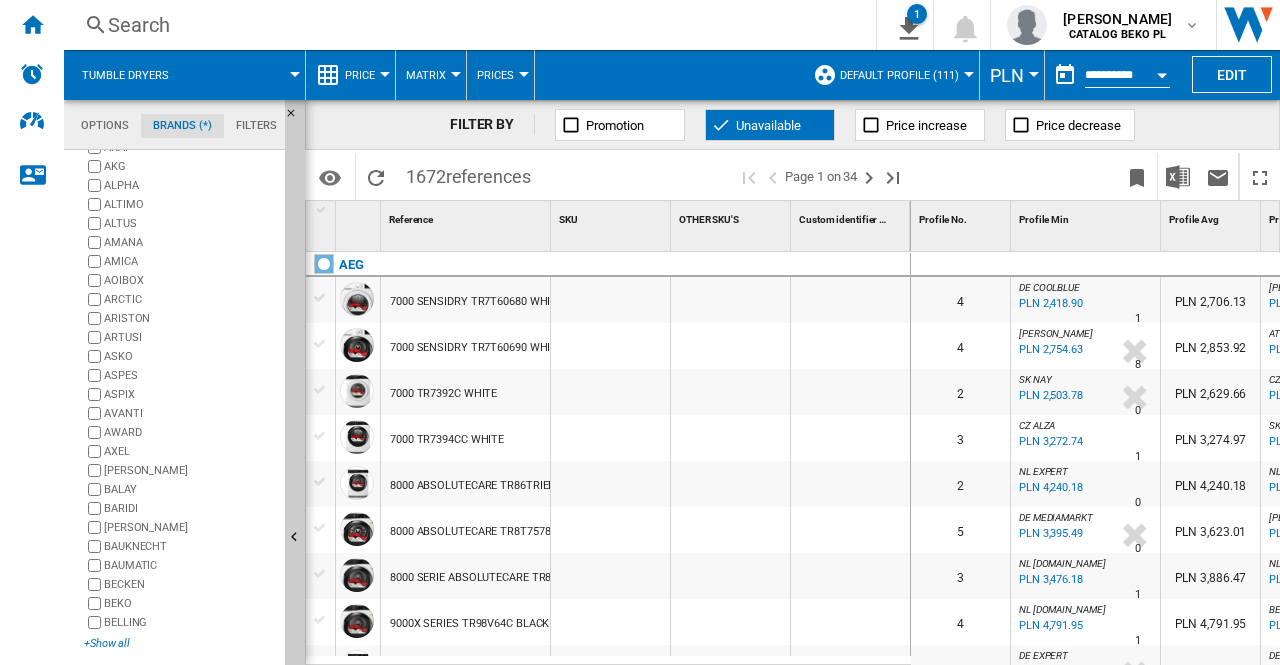 click on "+Show all" at bounding box center (180, 643) 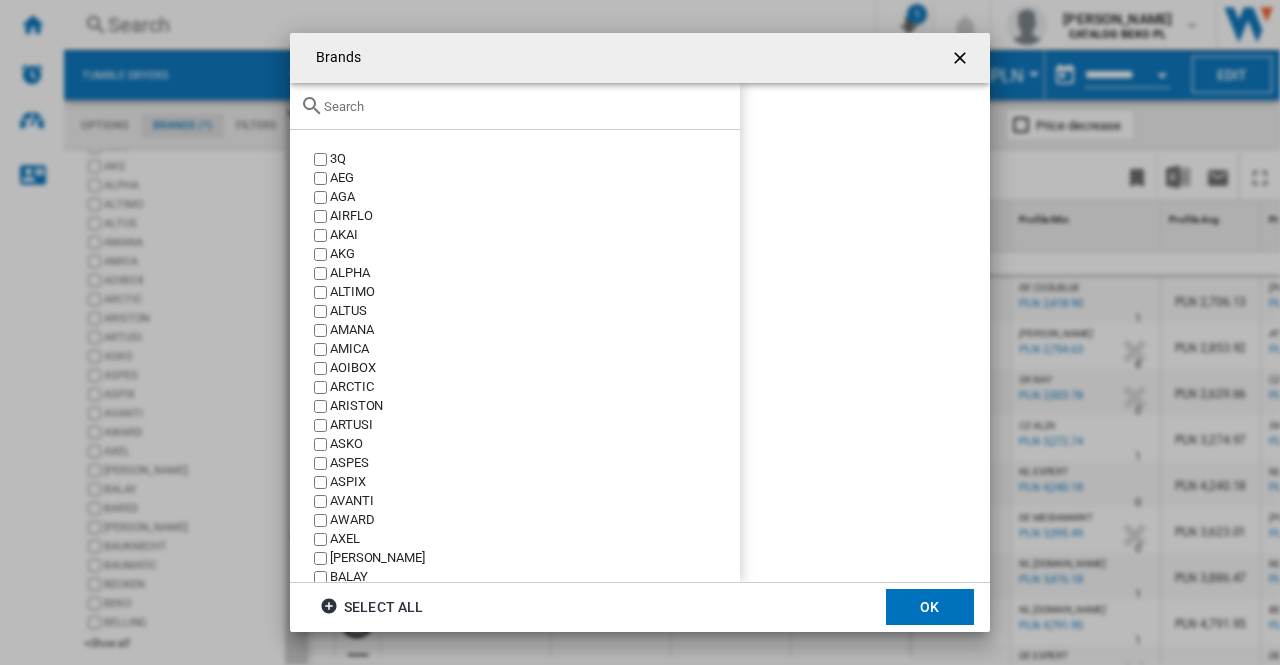 click 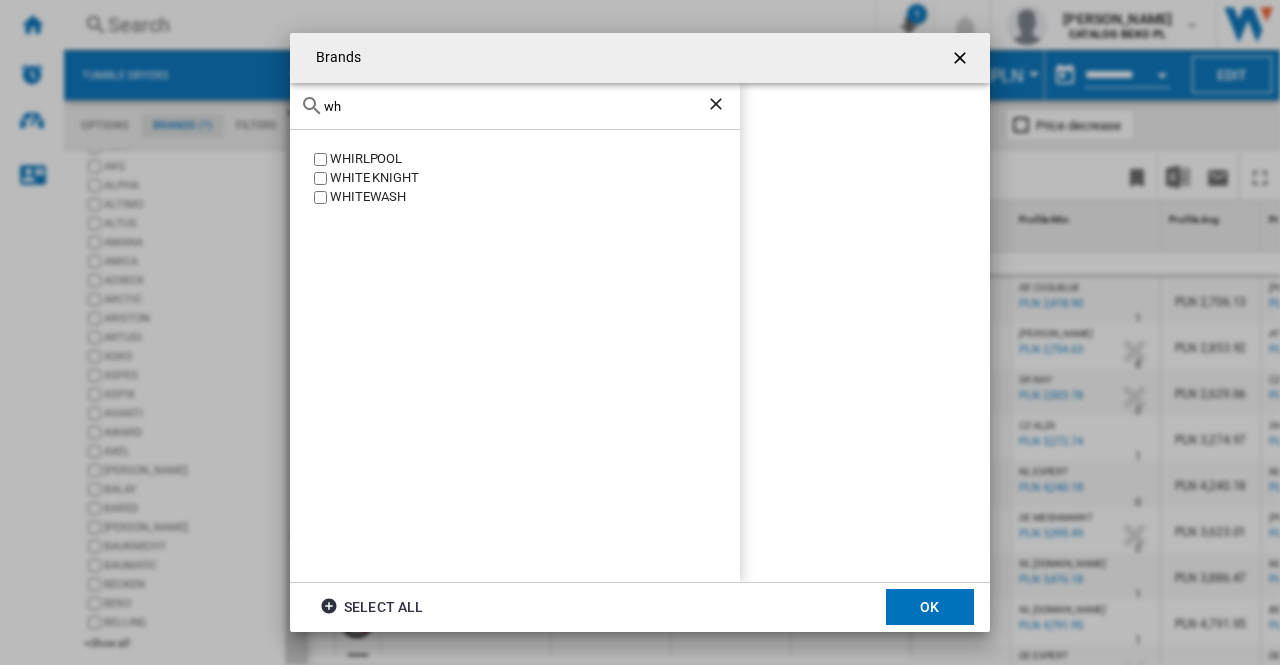 type on "wh" 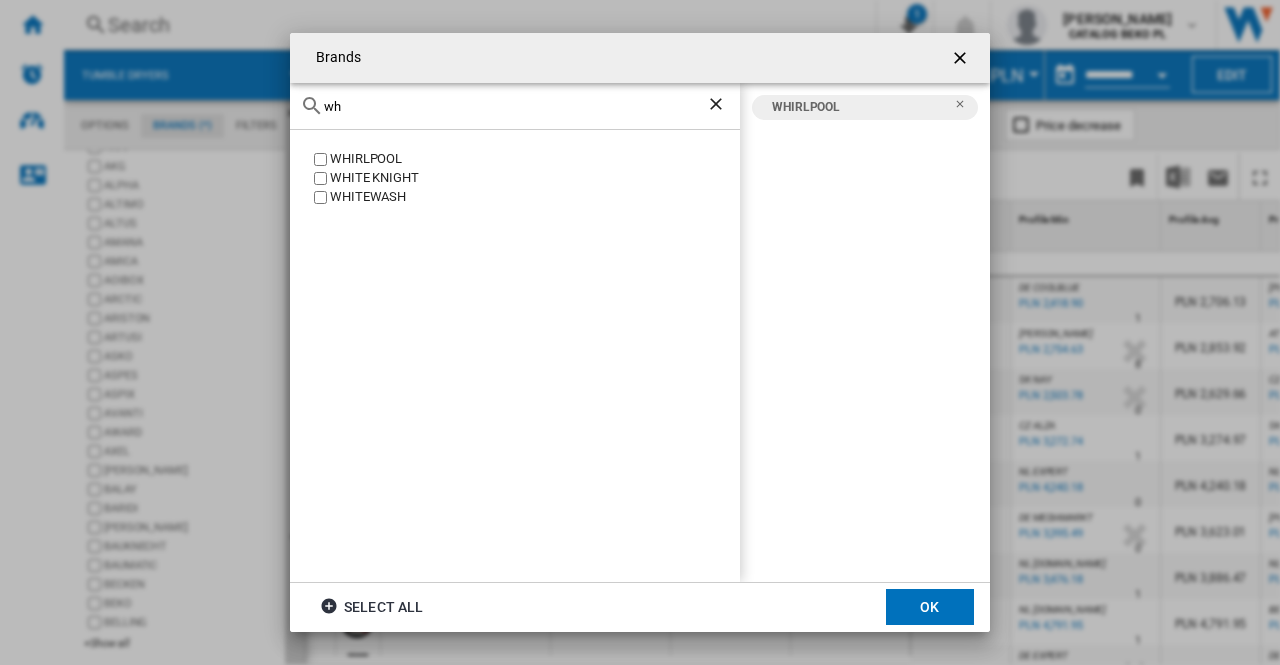 click on "OK" 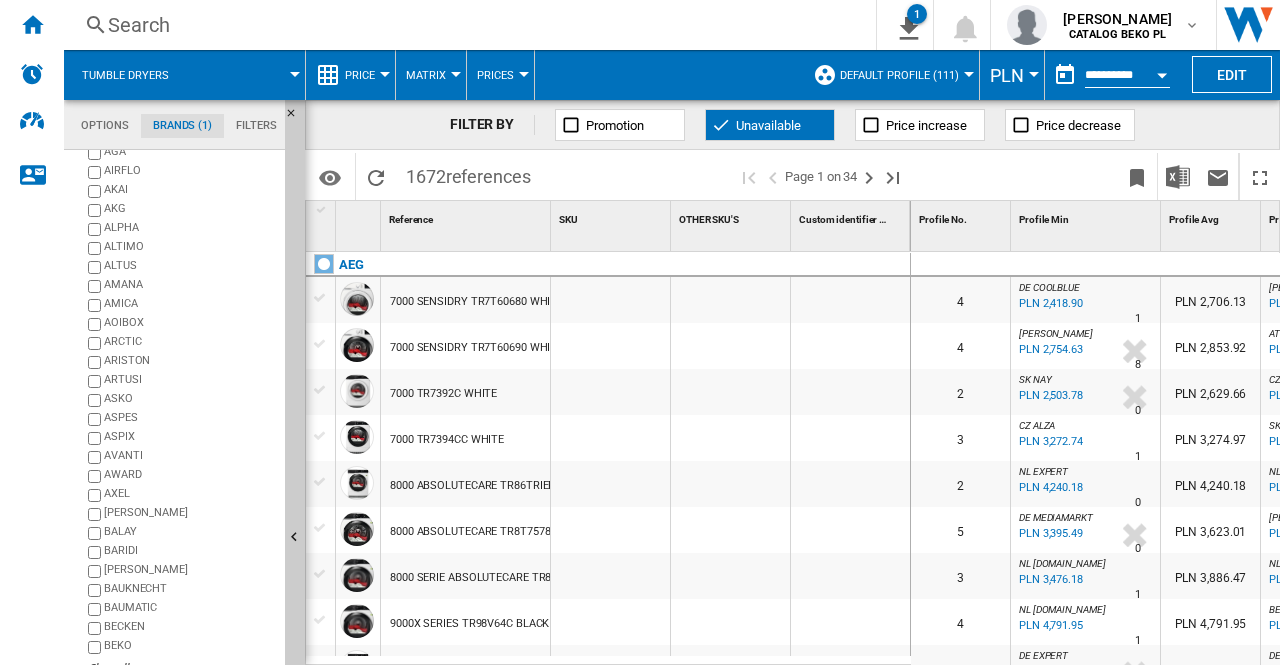 scroll, scrollTop: 141, scrollLeft: 0, axis: vertical 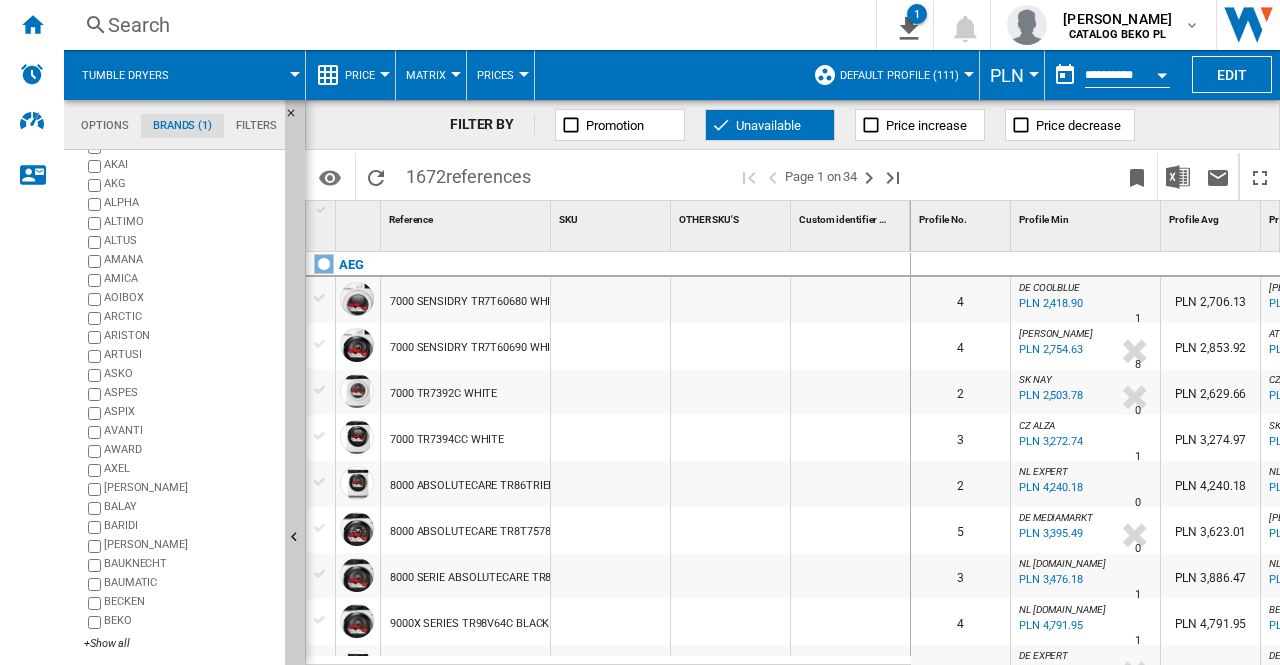 click on "NEW" at bounding box center (32, 332) 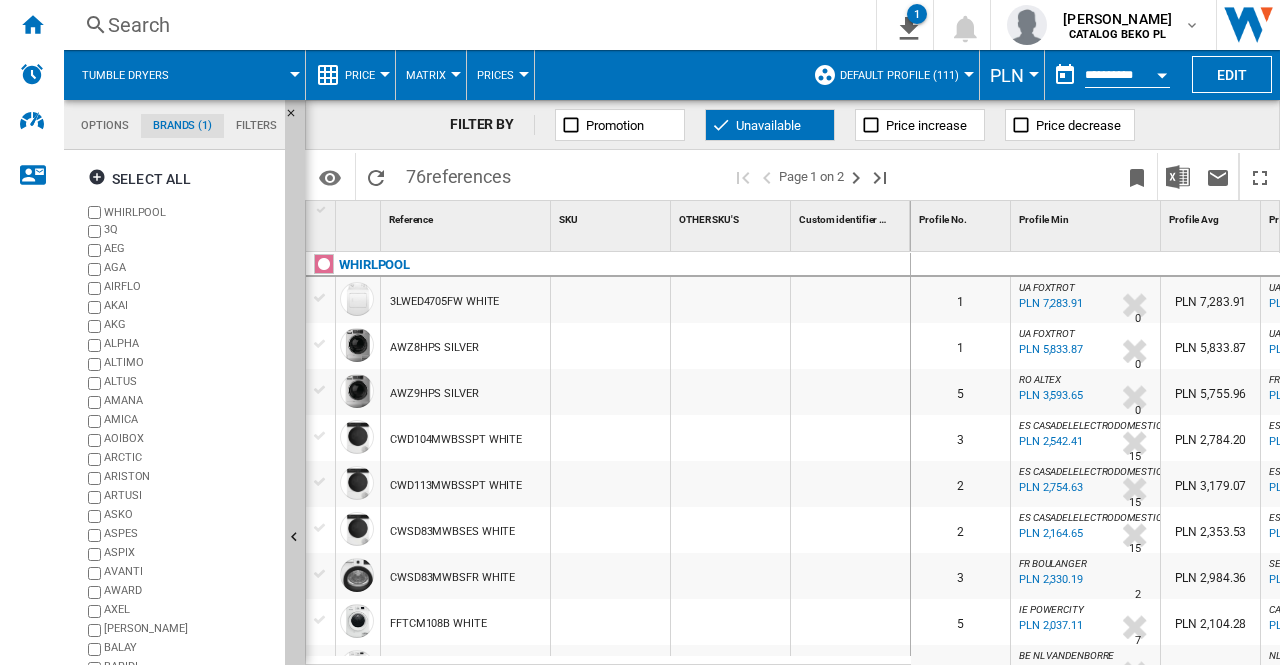 scroll, scrollTop: 300, scrollLeft: 0, axis: vertical 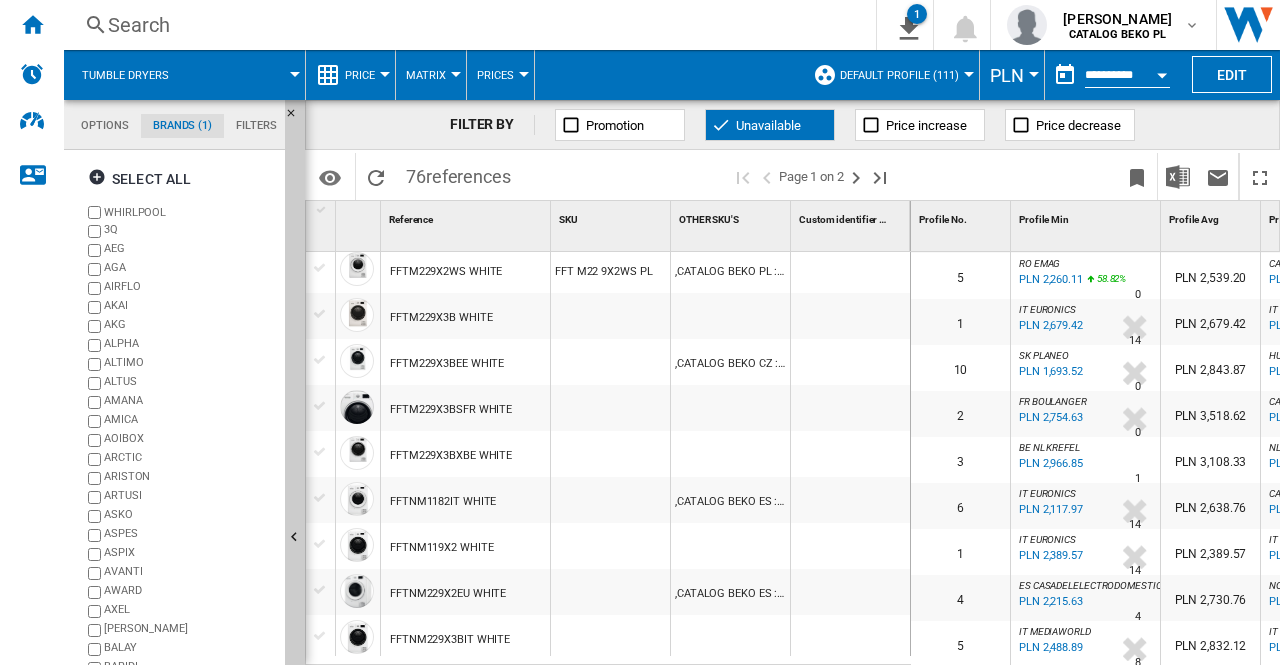 click at bounding box center (320, 452) 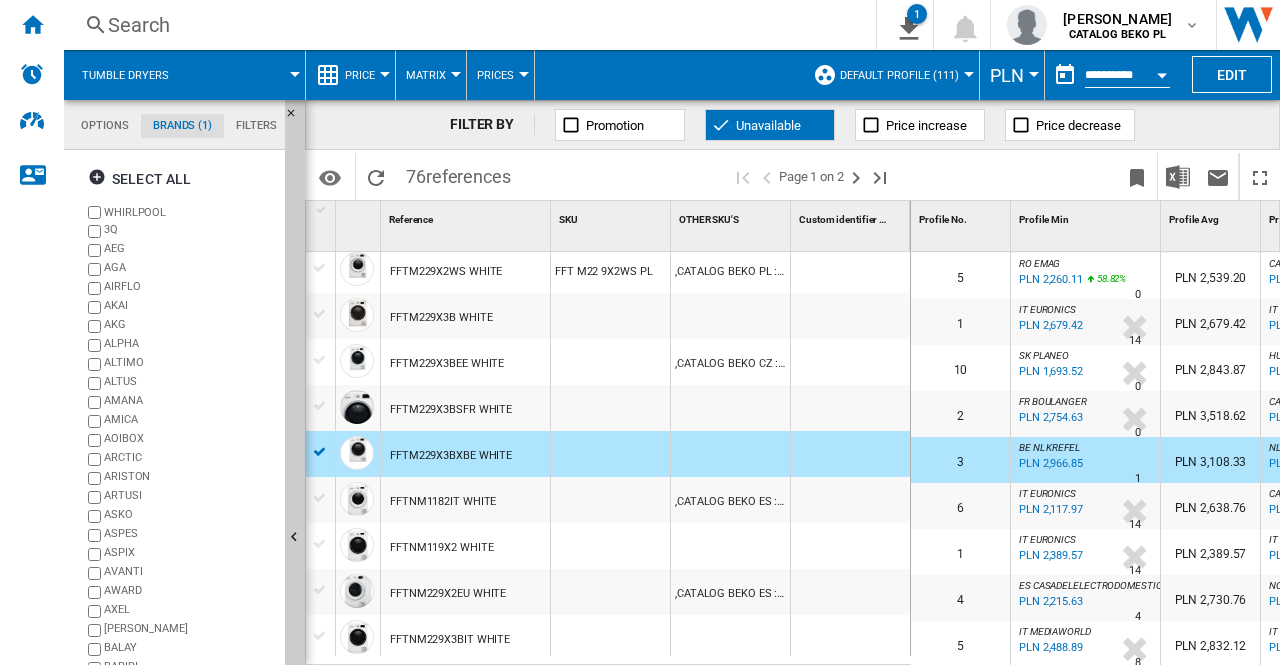 click at bounding box center [320, 452] 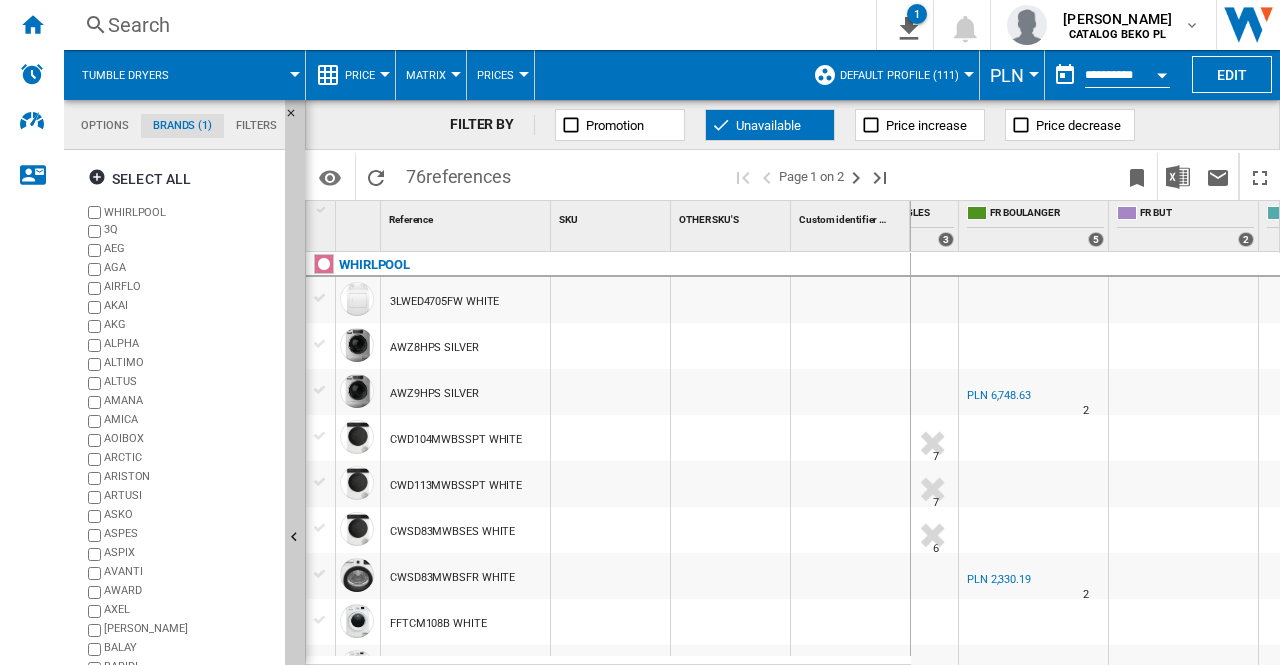 click on "PLN 2,330.19" at bounding box center (999, 579) 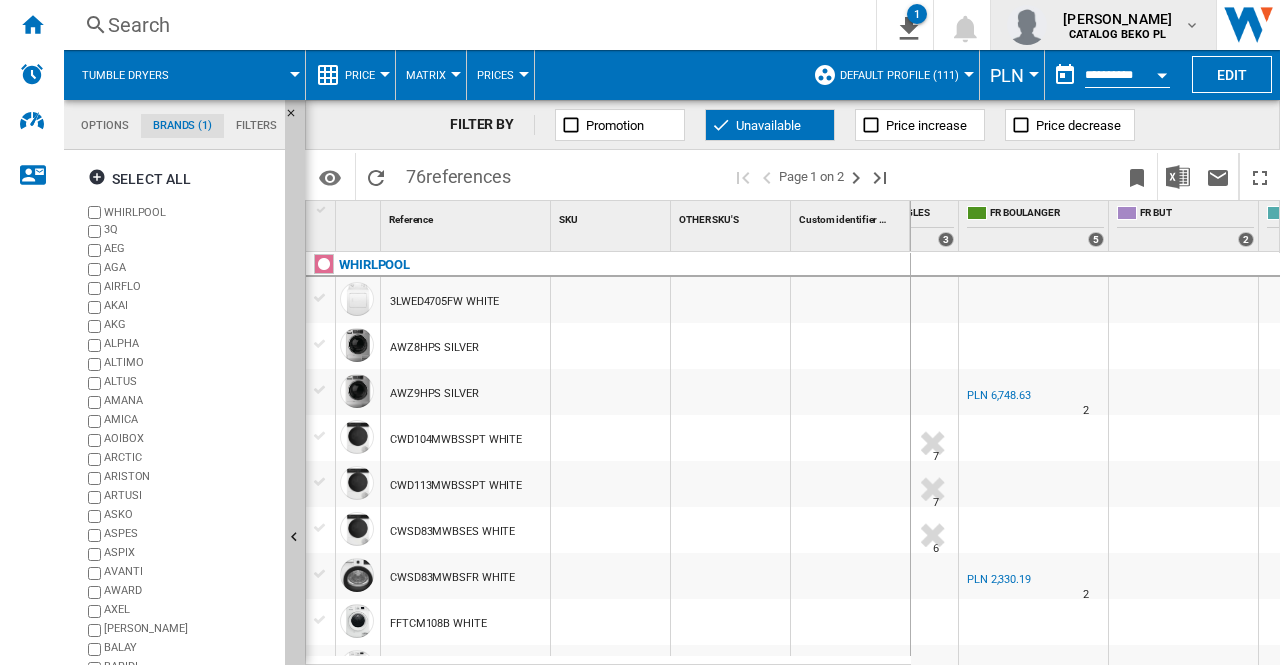 click at bounding box center (1192, 25) 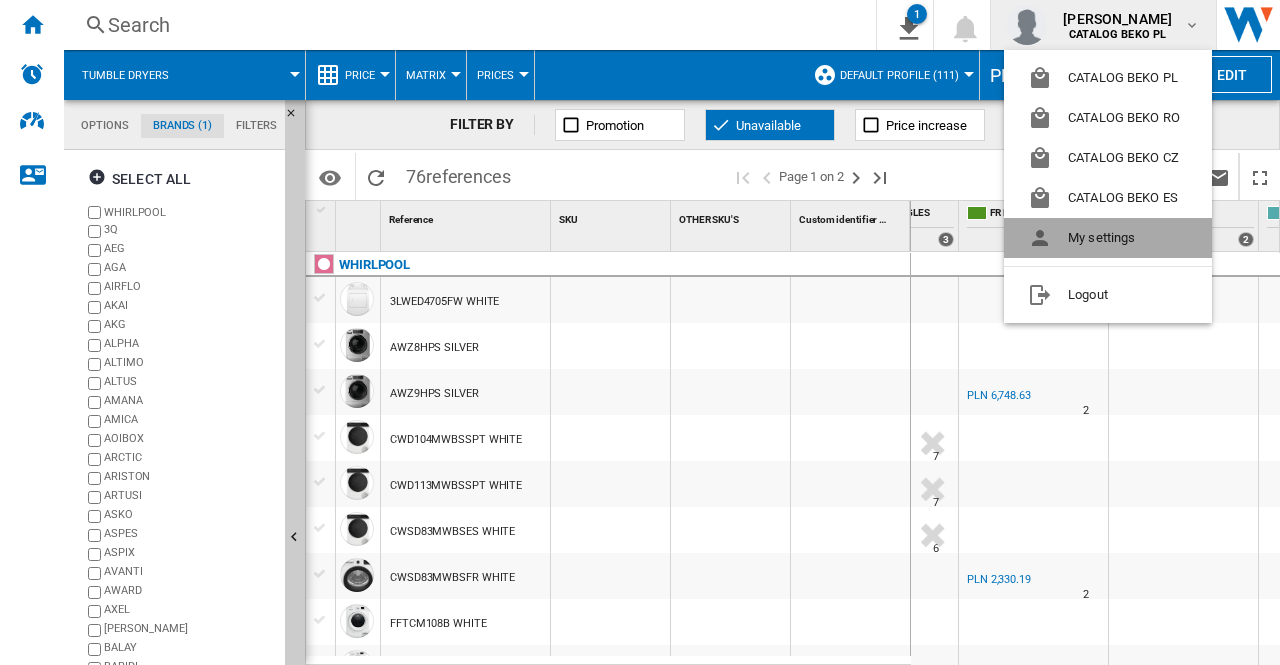 click on "My settings" at bounding box center [1108, 238] 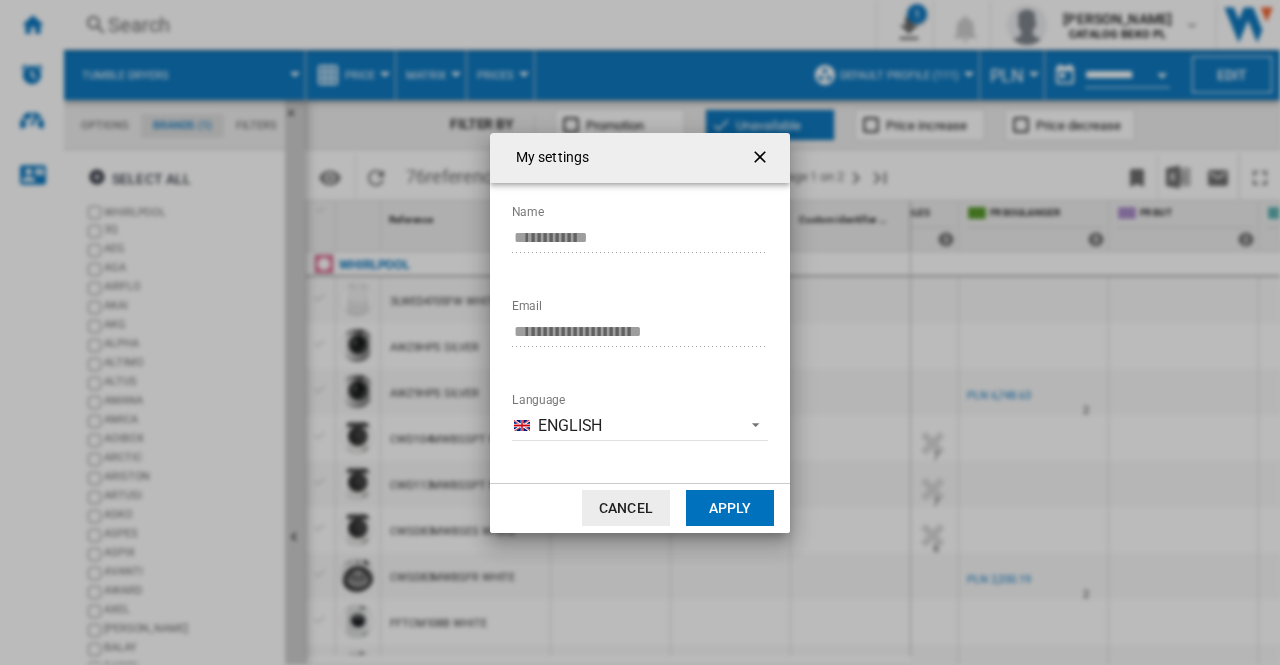click at bounding box center (762, 159) 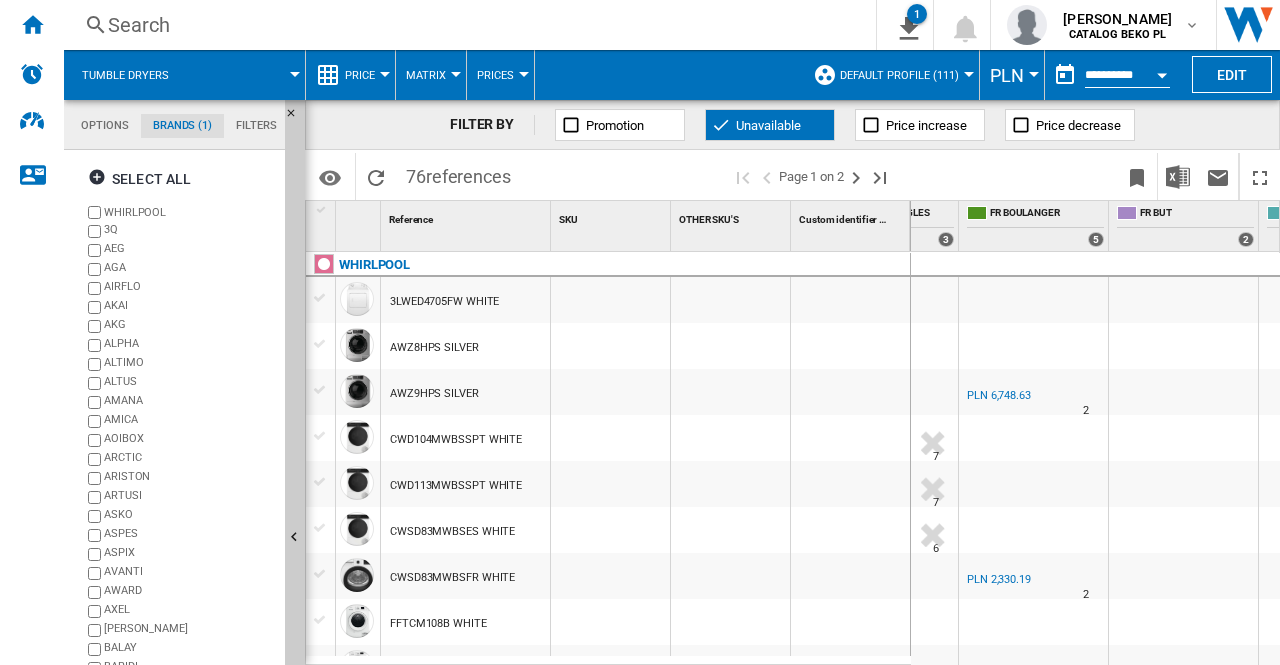 click on "PLN
Argentin Peso
Australian Dollar
balboa
Bolivia Bolíviano
Bulgarian lev
Canadian Dollar
Chile Peso
Colombia Peso
Costa Rican Colón
Czech Koruna
Denmark Krone
dinar koweïtien
dirham marocain
dollar
Dominican peso
euro
Forint
Hryvnia
Indian rupee
Indonesian Rupiah
Kuna
lempira" at bounding box center (1012, 75) 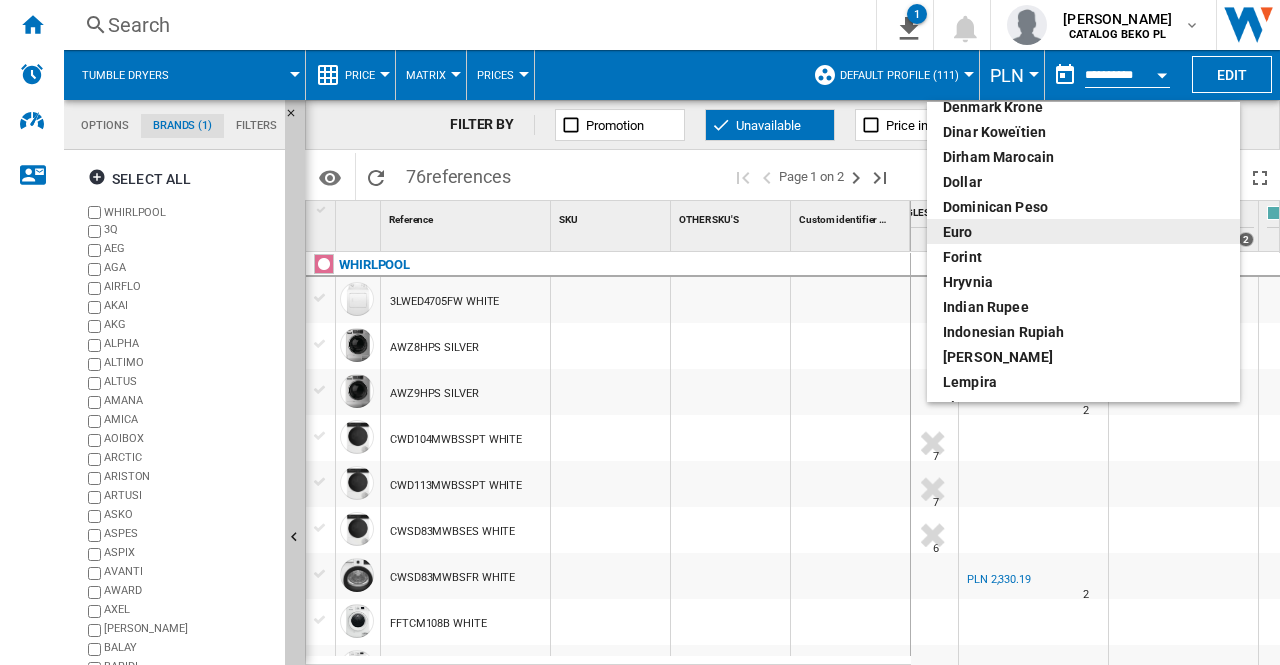 click on "euro" at bounding box center (1083, 232) 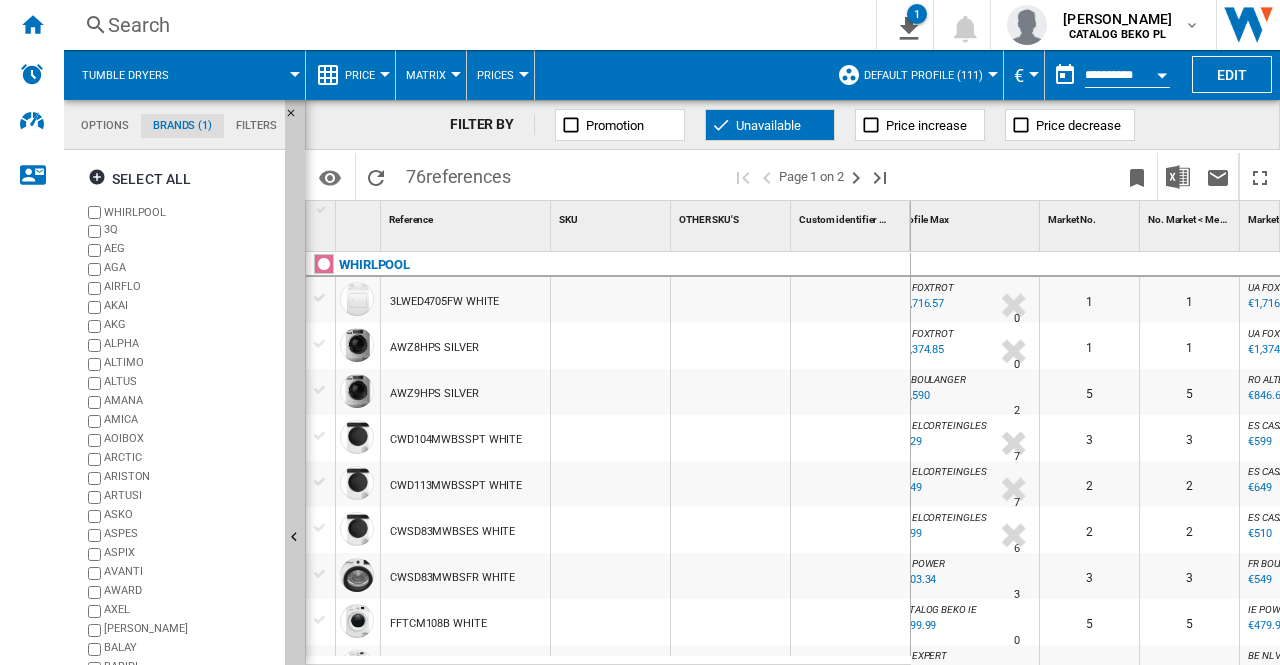 click on "CWD104MWBSSPT WHITE" at bounding box center [456, 440] 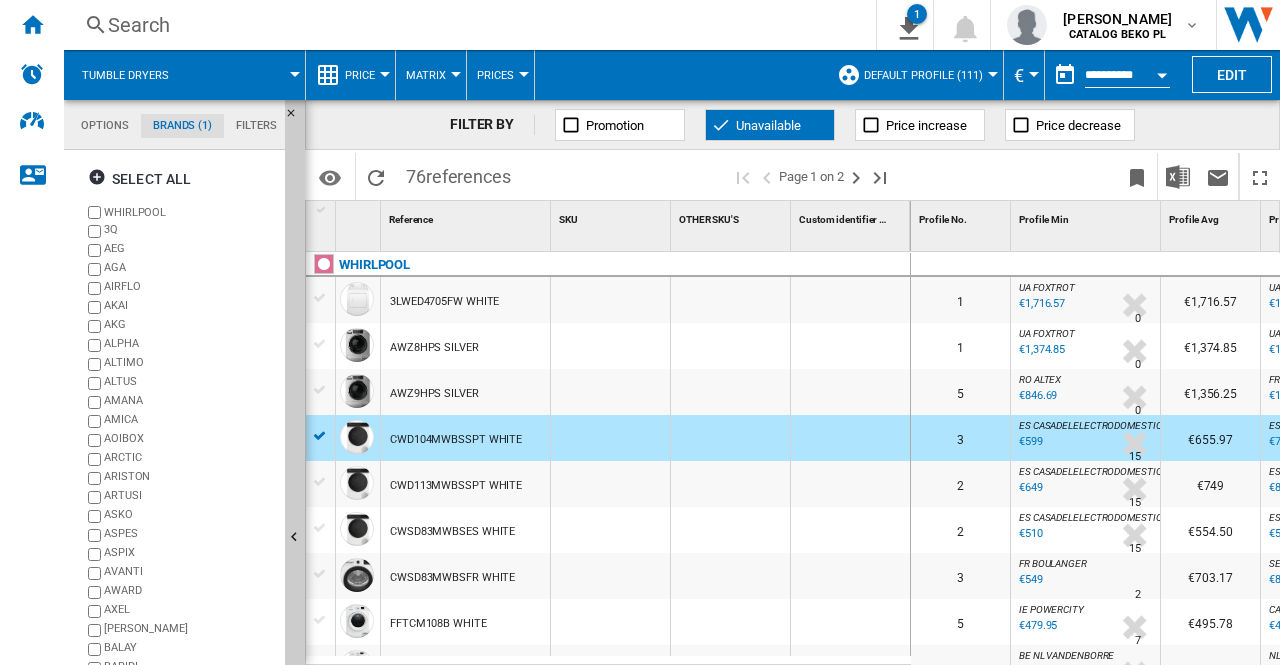 click on "€599" at bounding box center [1029, 442] 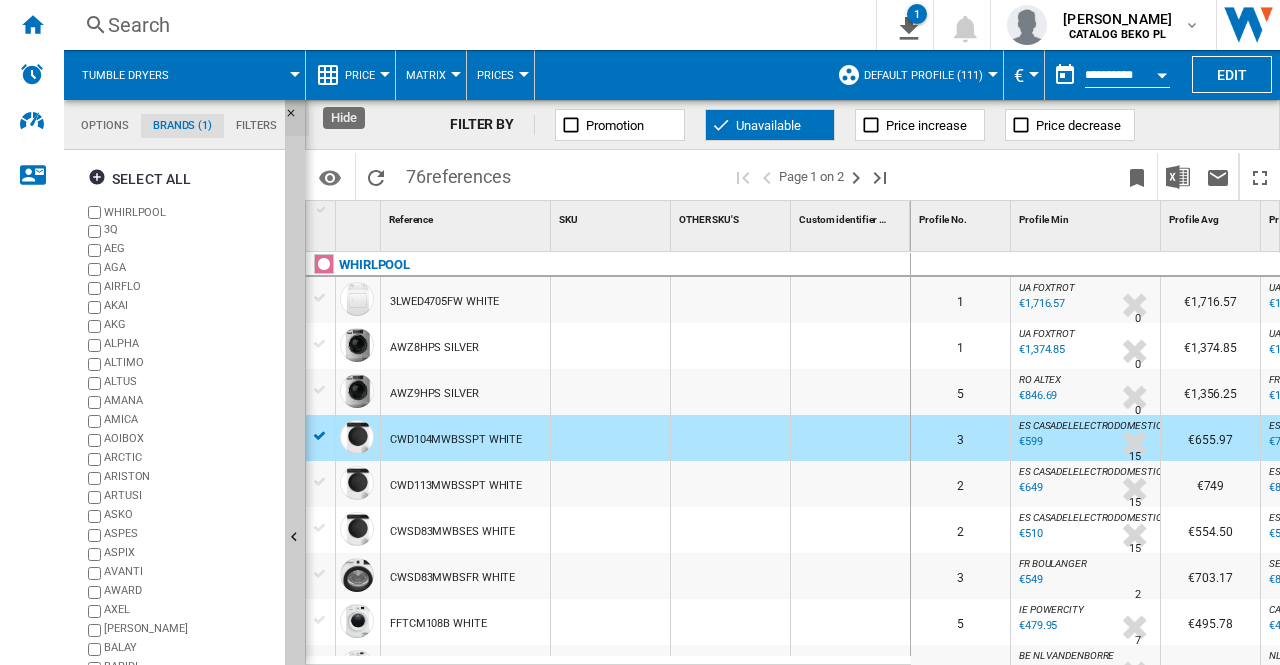 click at bounding box center (297, 119) 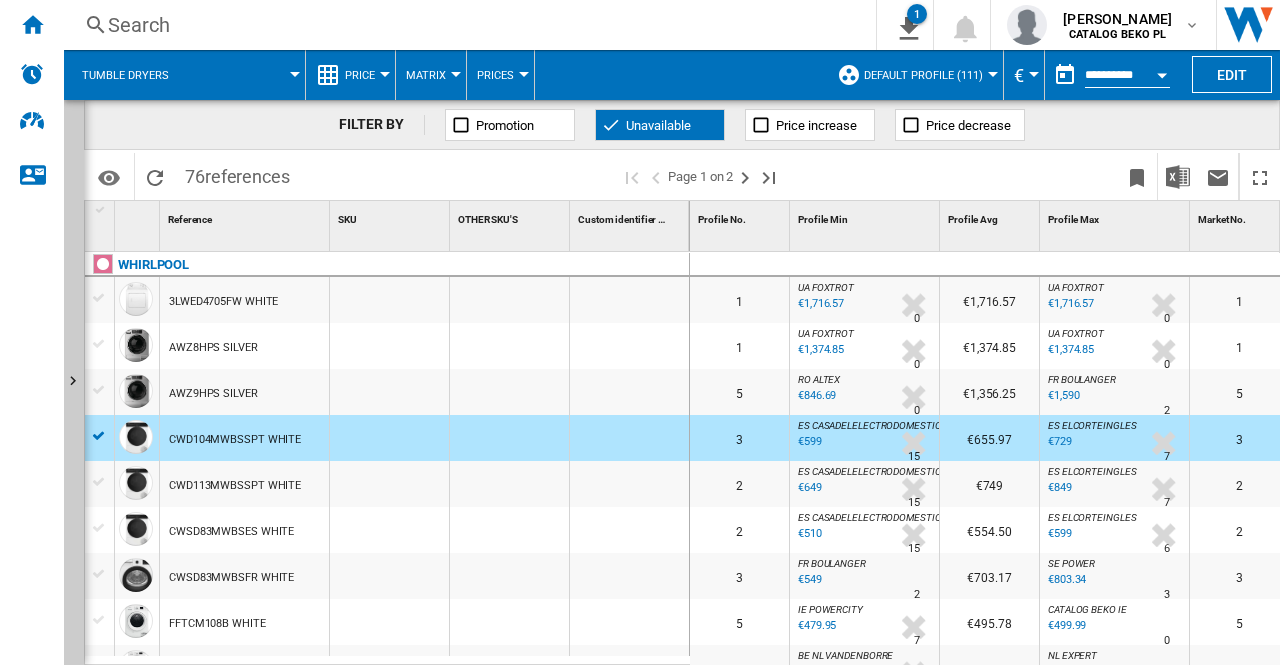 click on "Matrix
Matrix
Ranking" at bounding box center [431, 75] 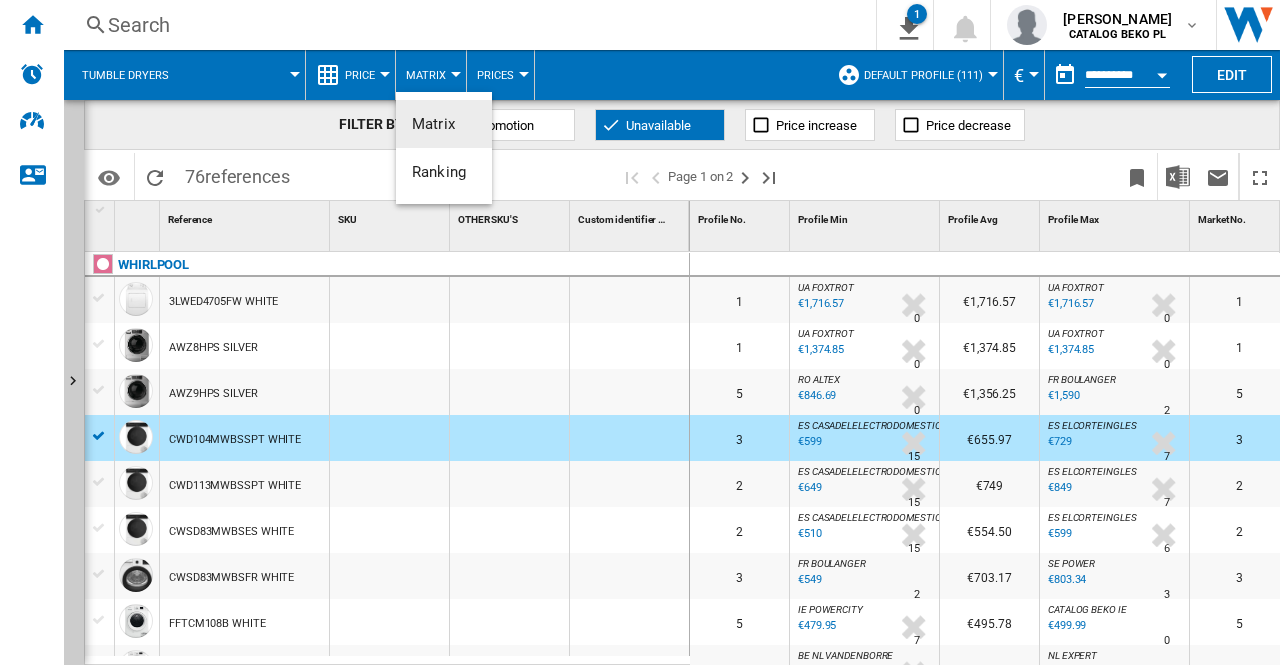 click at bounding box center [640, 332] 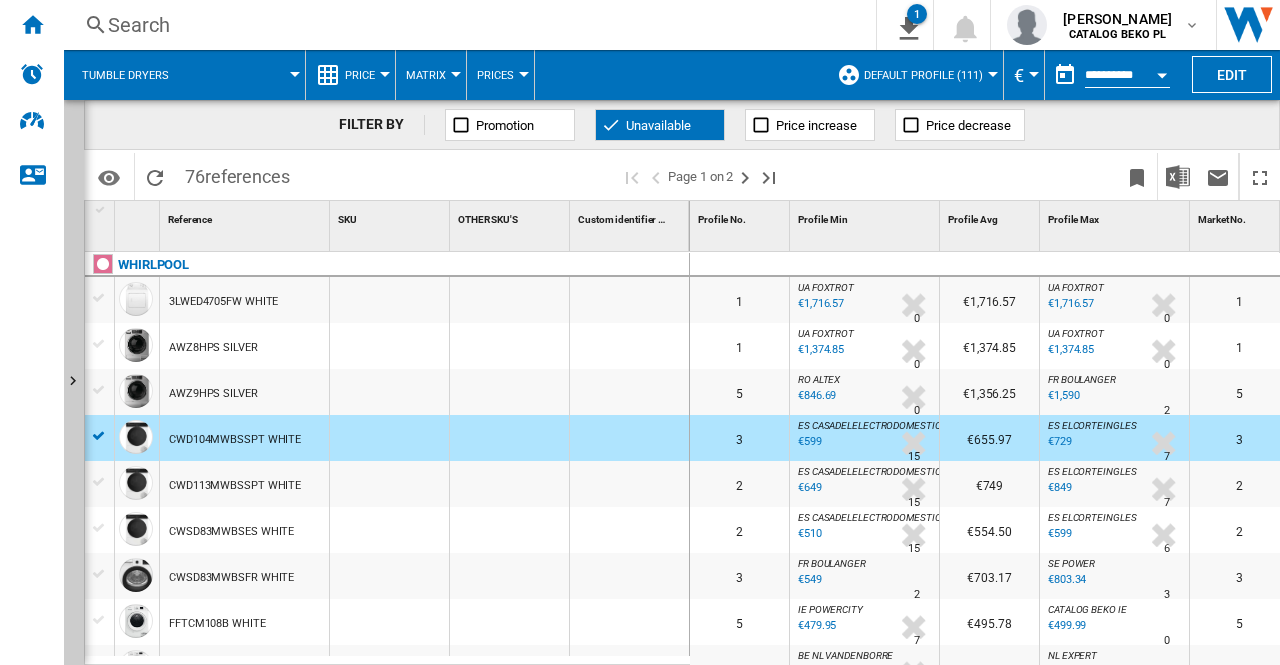 click on "Prices" at bounding box center (495, 75) 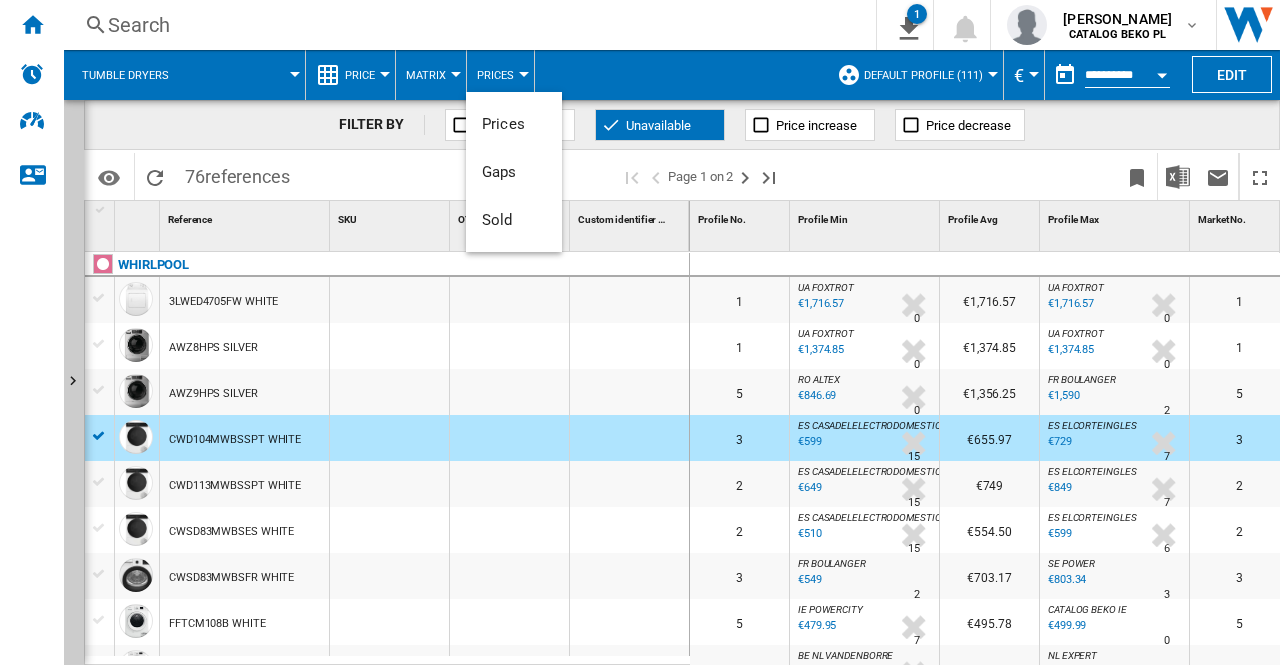 click at bounding box center (640, 332) 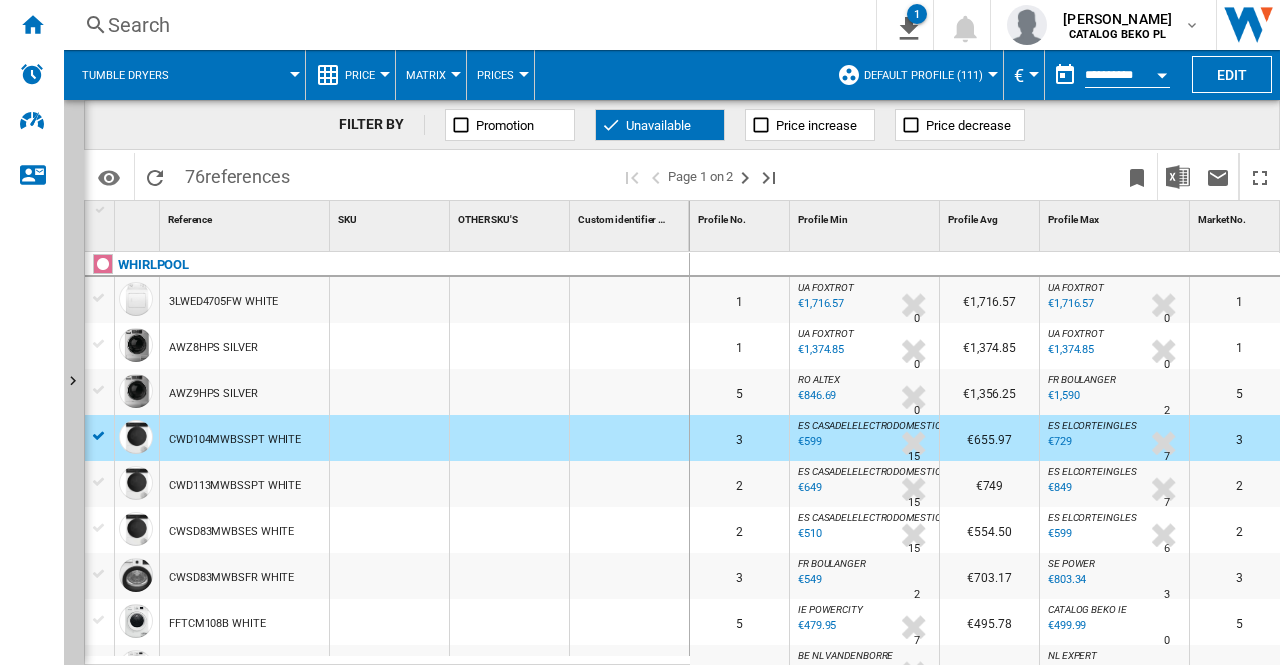 click on "Price" at bounding box center [365, 75] 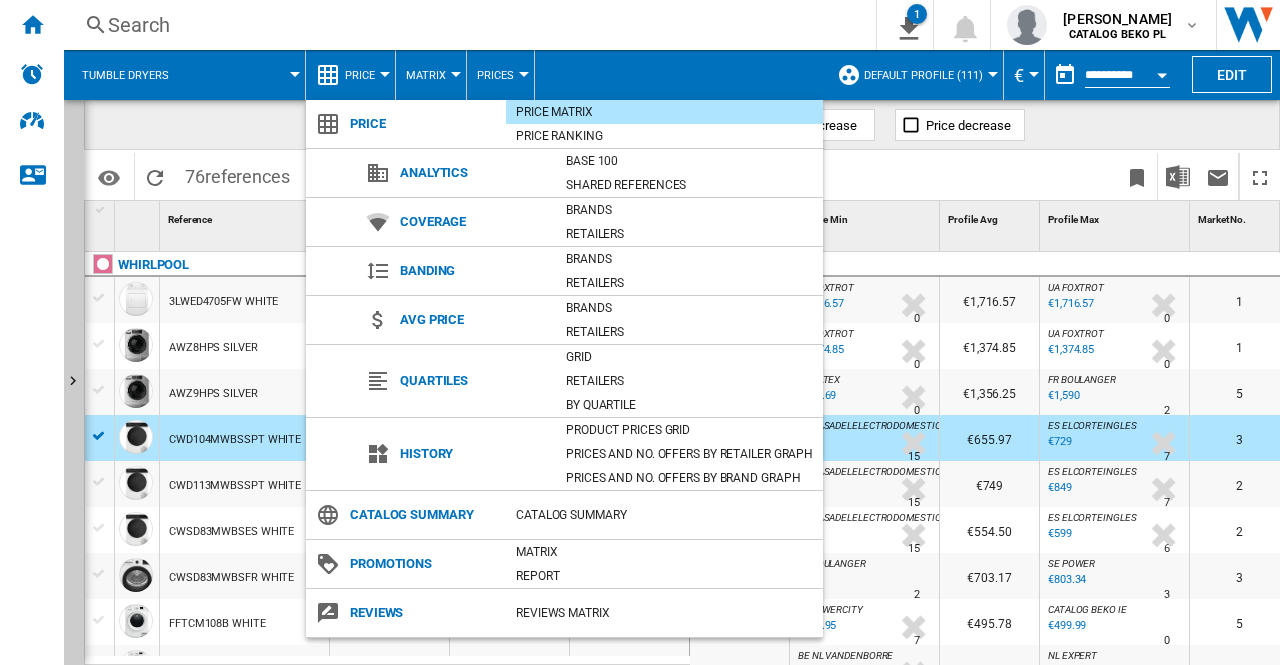 click at bounding box center (640, 332) 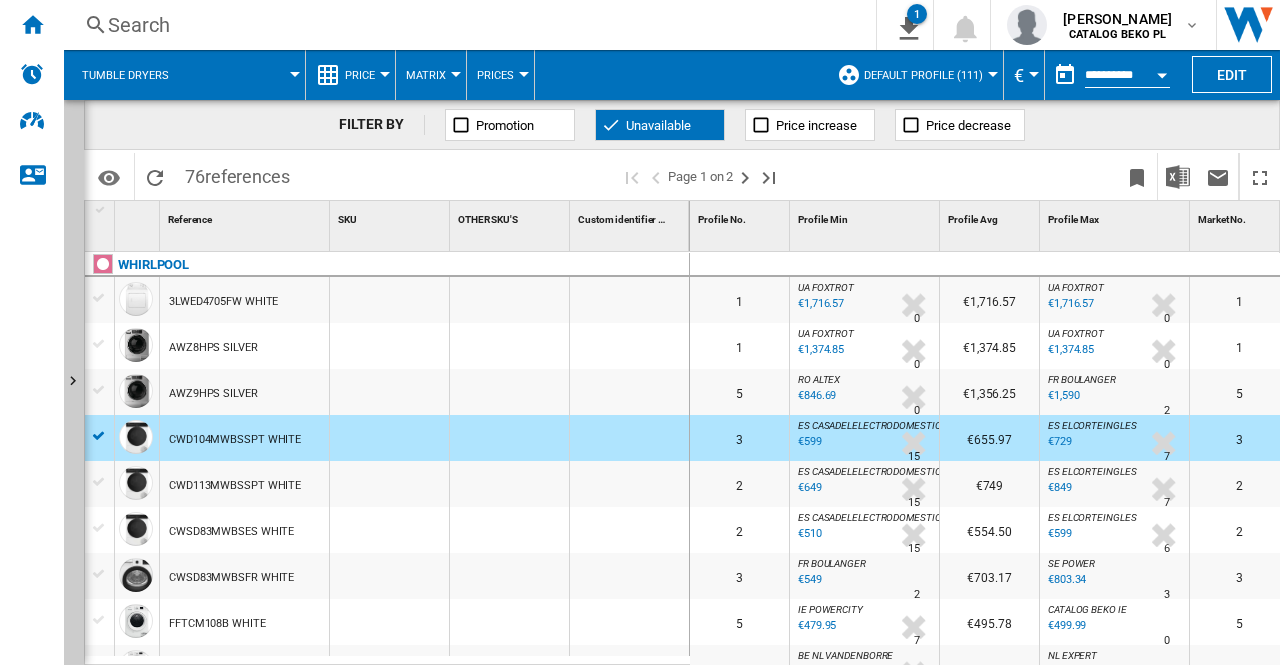 click on "Price" at bounding box center (360, 75) 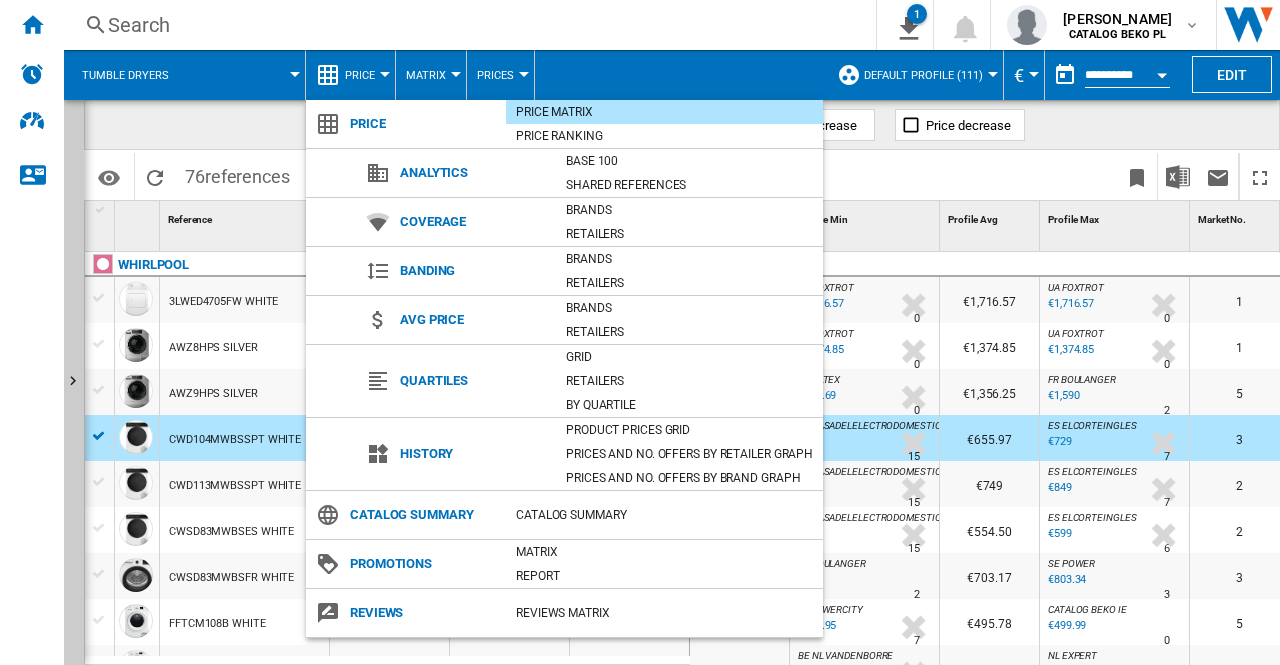 click at bounding box center [640, 332] 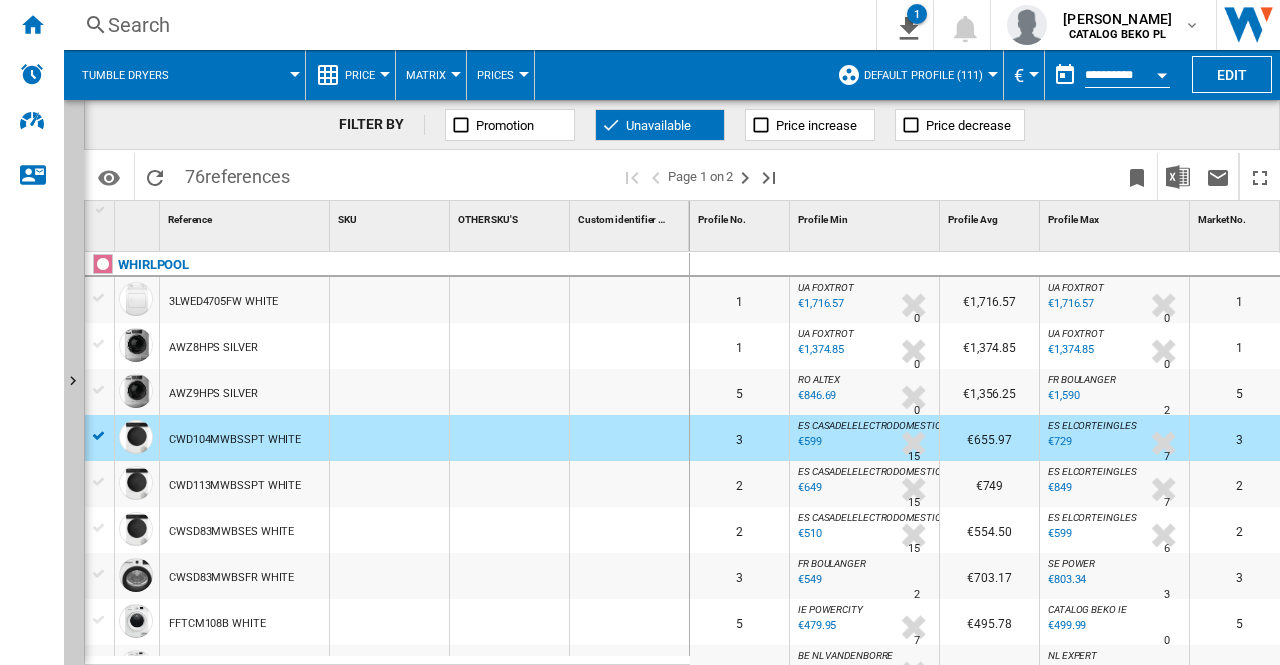 scroll, scrollTop: 232, scrollLeft: 0, axis: vertical 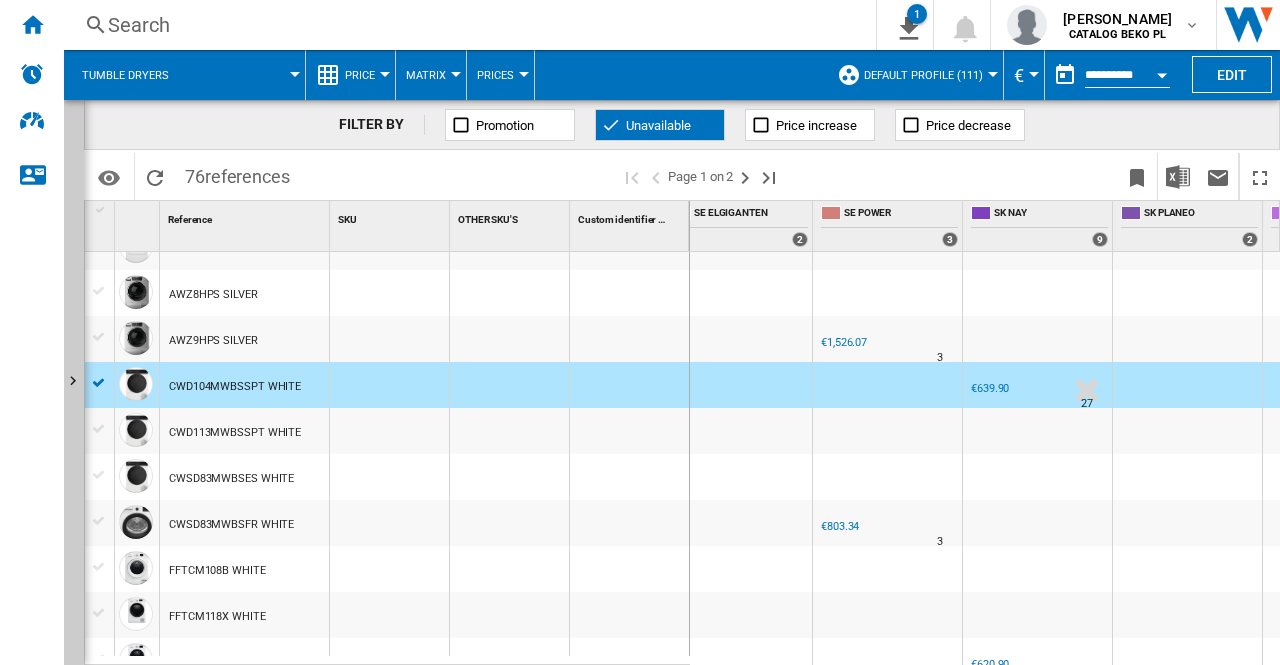 click on "€639.90" 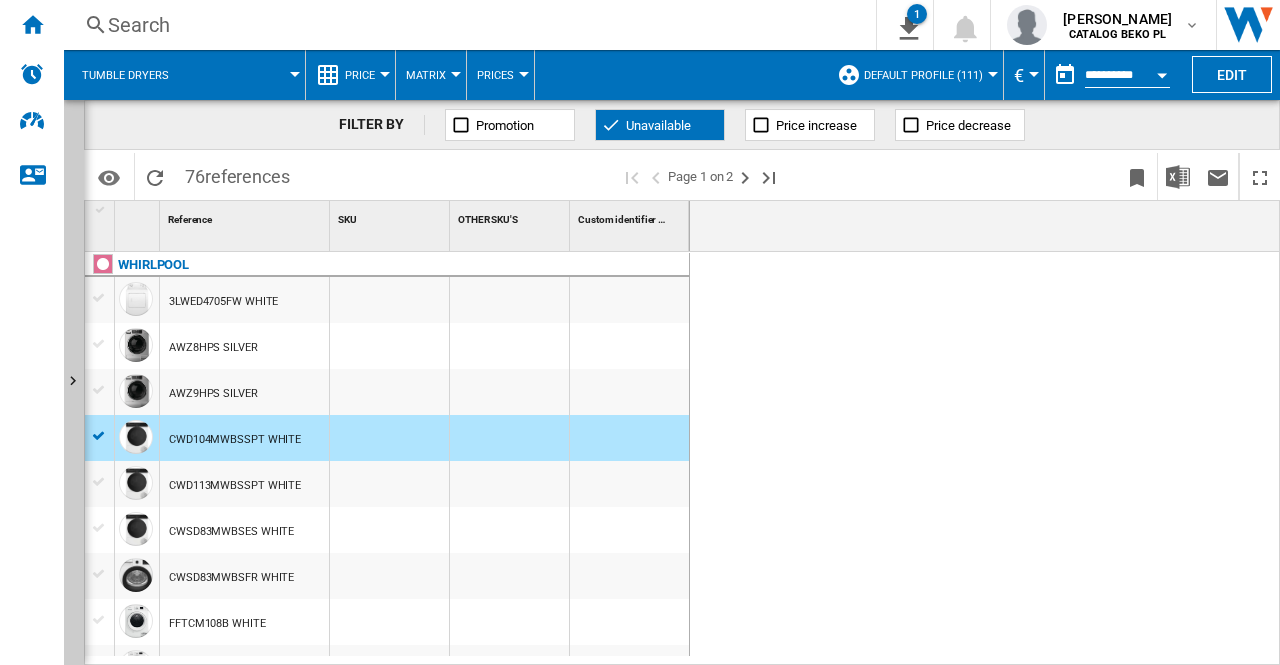 scroll, scrollTop: 0, scrollLeft: 0, axis: both 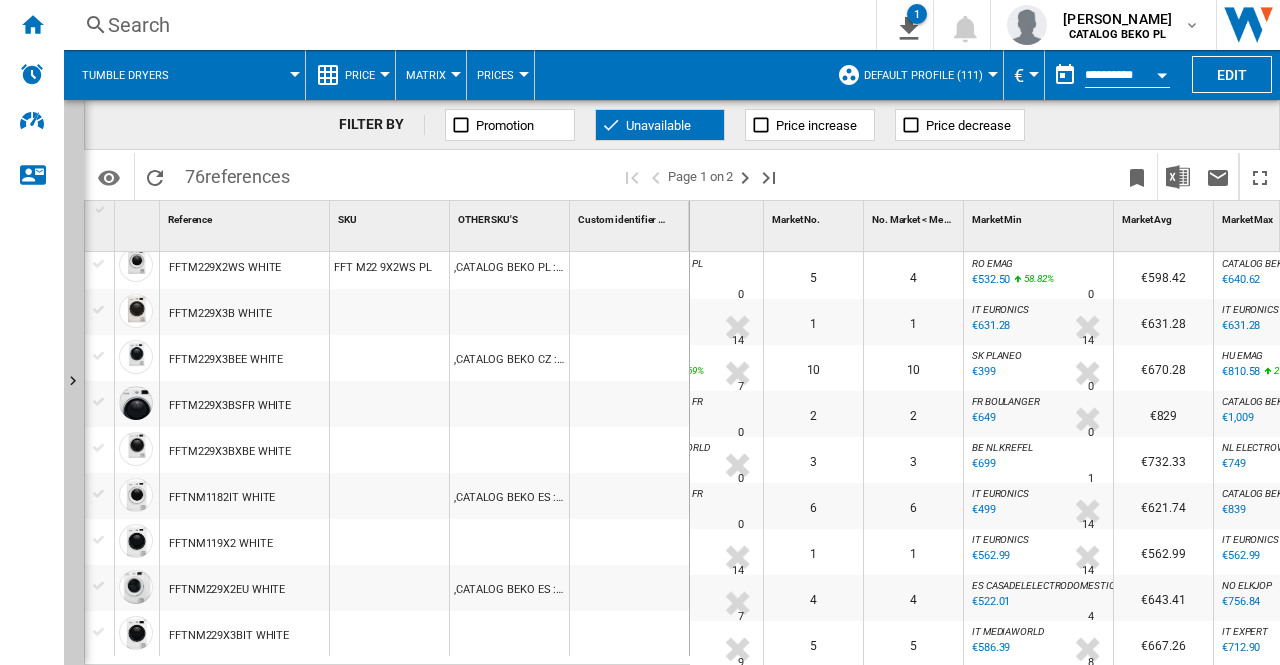click on "€499" at bounding box center (982, 510) 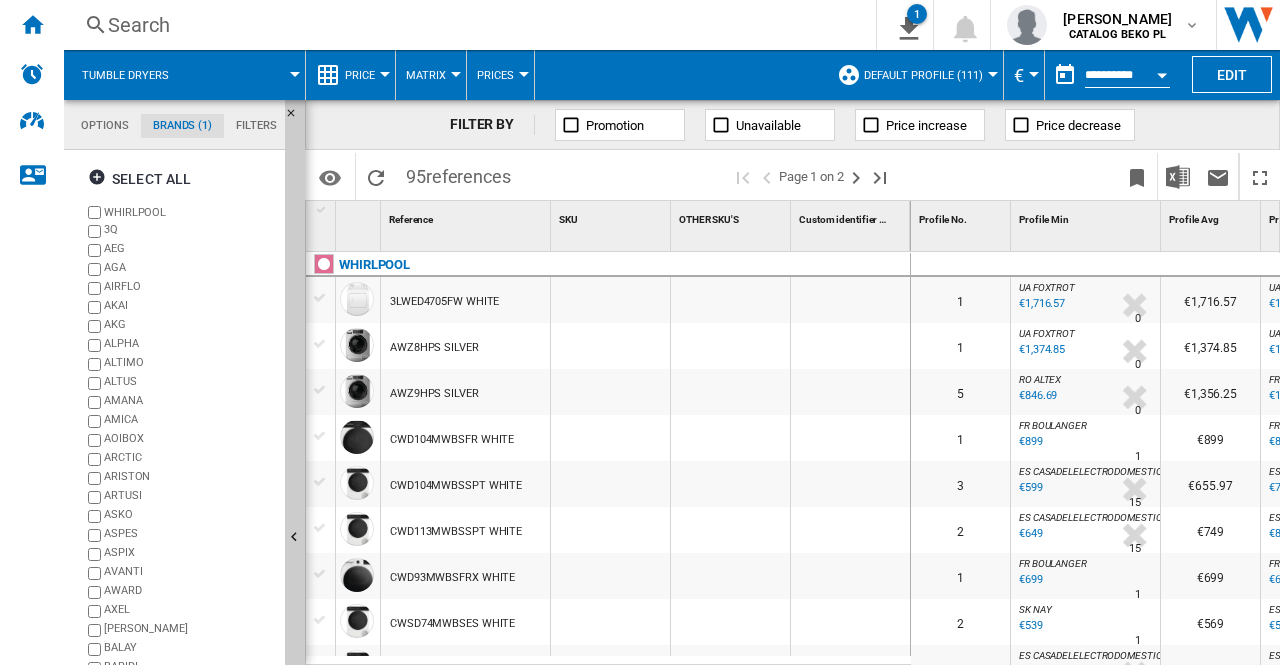 scroll, scrollTop: 600, scrollLeft: 0, axis: vertical 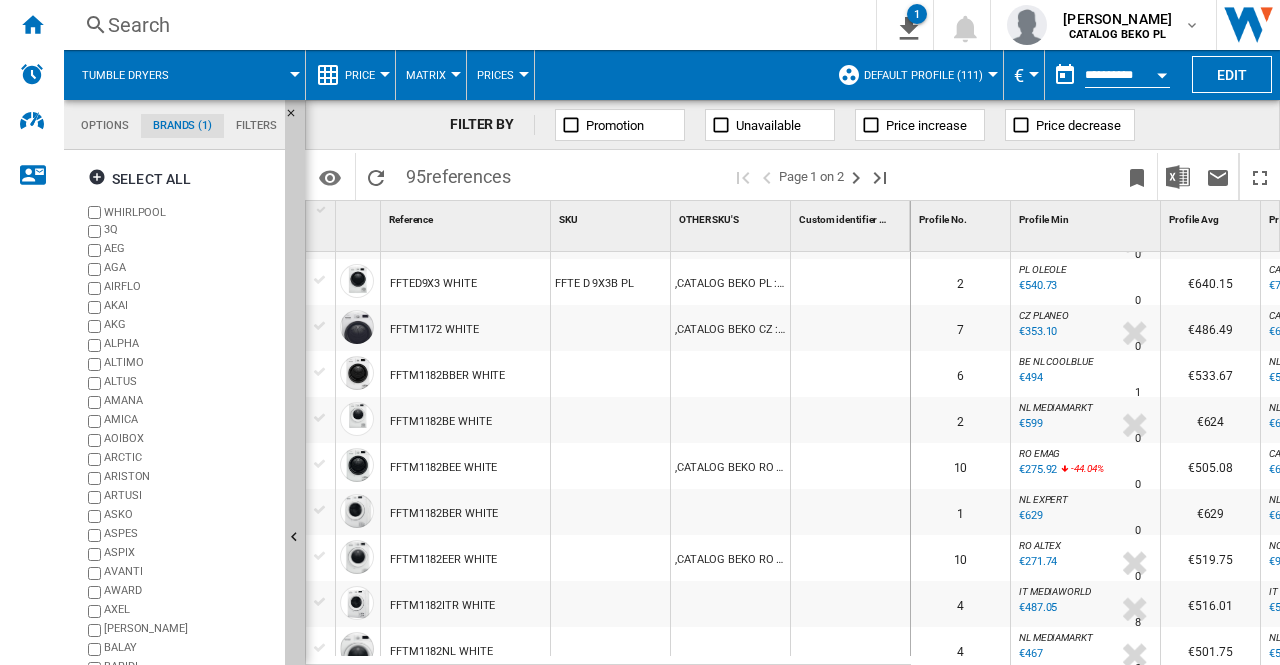 click on "€540.73" at bounding box center (1036, 286) 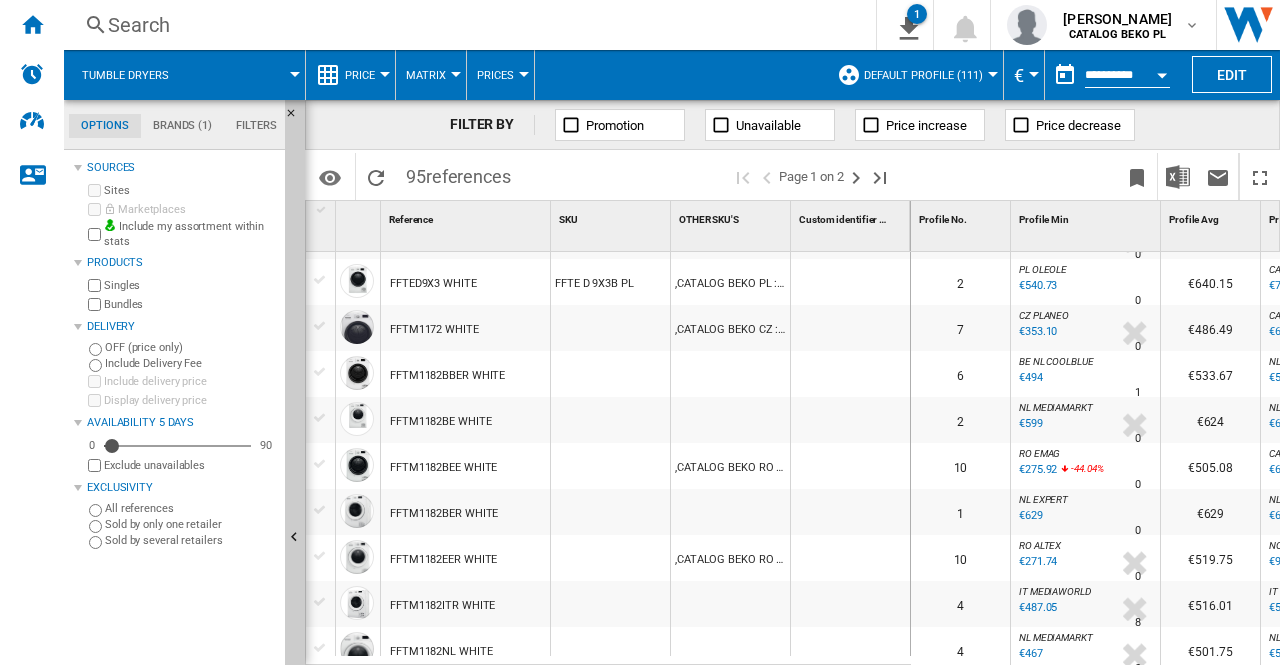 click on "Exclude unavailables" at bounding box center (190, 465) 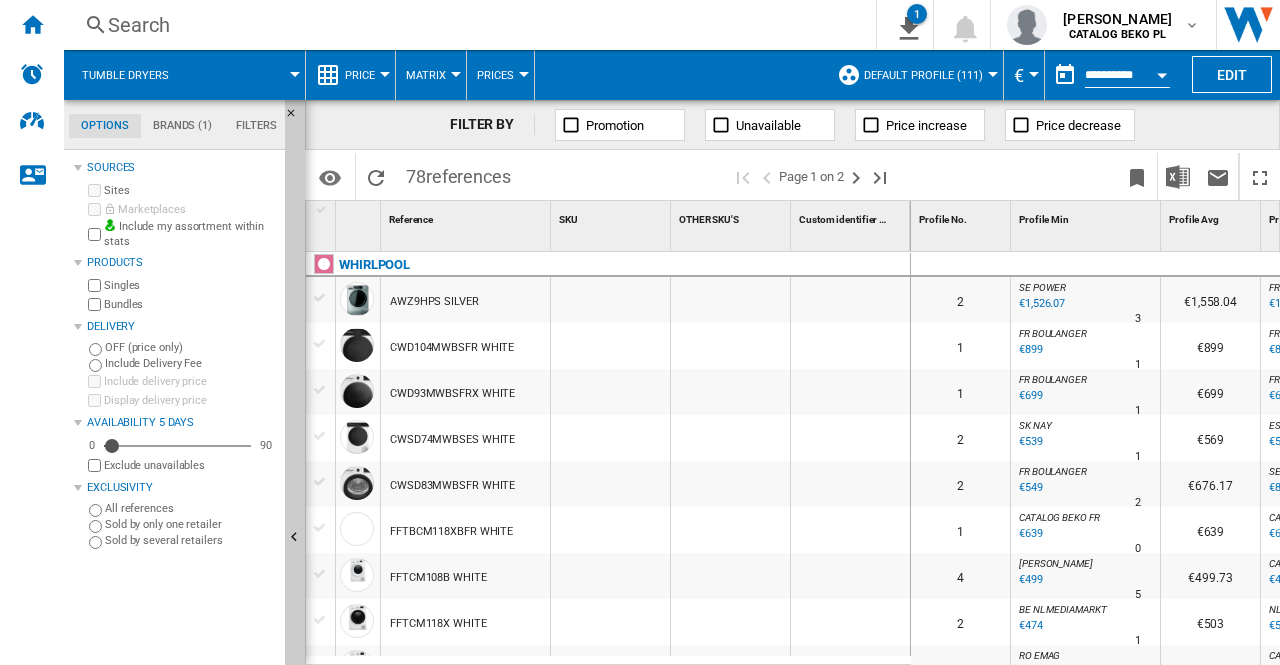 click on "€639" at bounding box center (1029, 534) 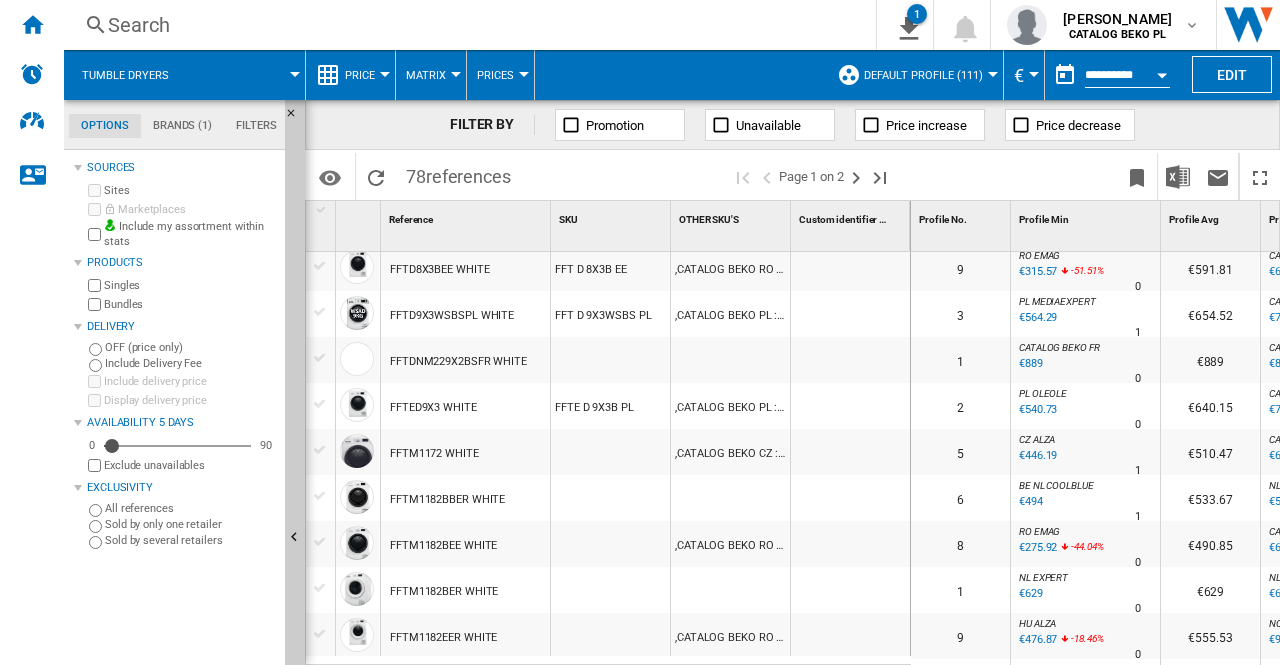 click on "€494" at bounding box center [1029, 502] 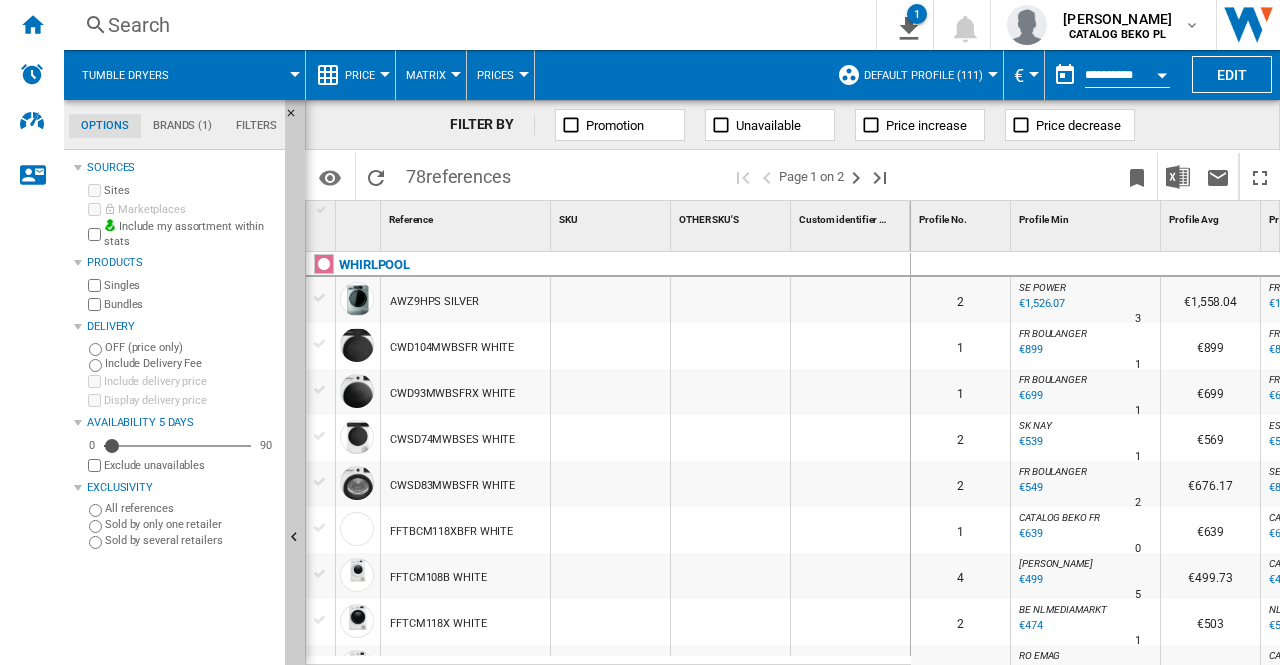 scroll, scrollTop: 700, scrollLeft: 0, axis: vertical 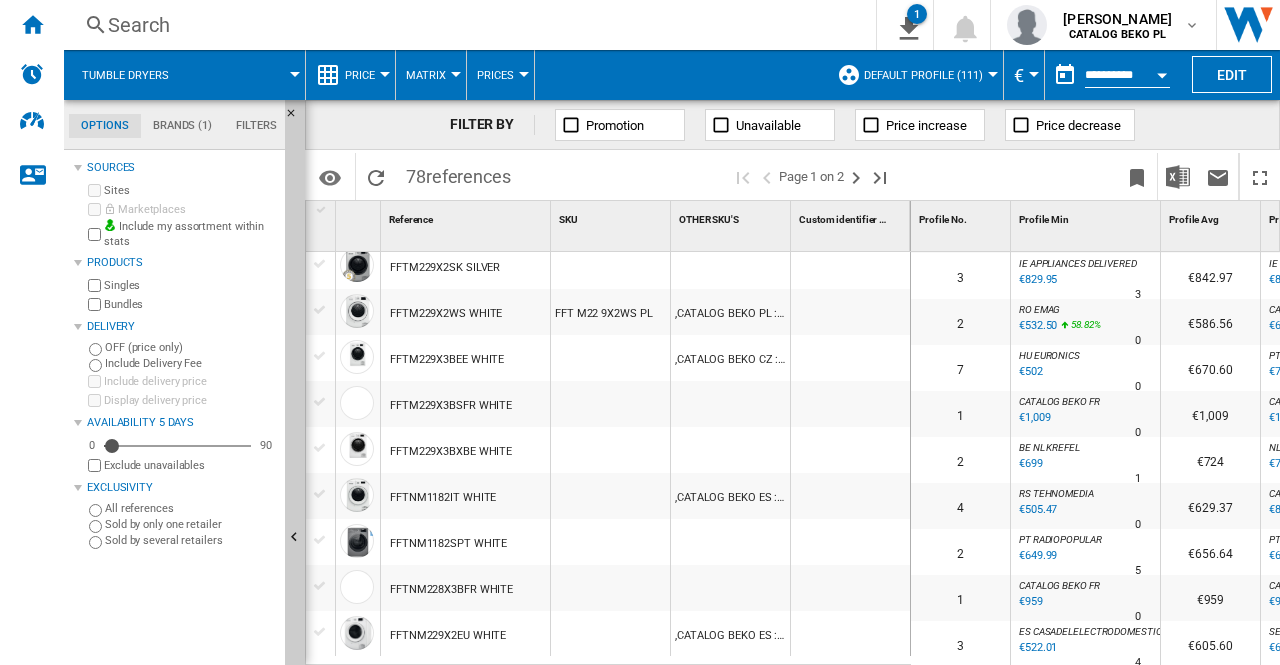 click on "Brands (1)" 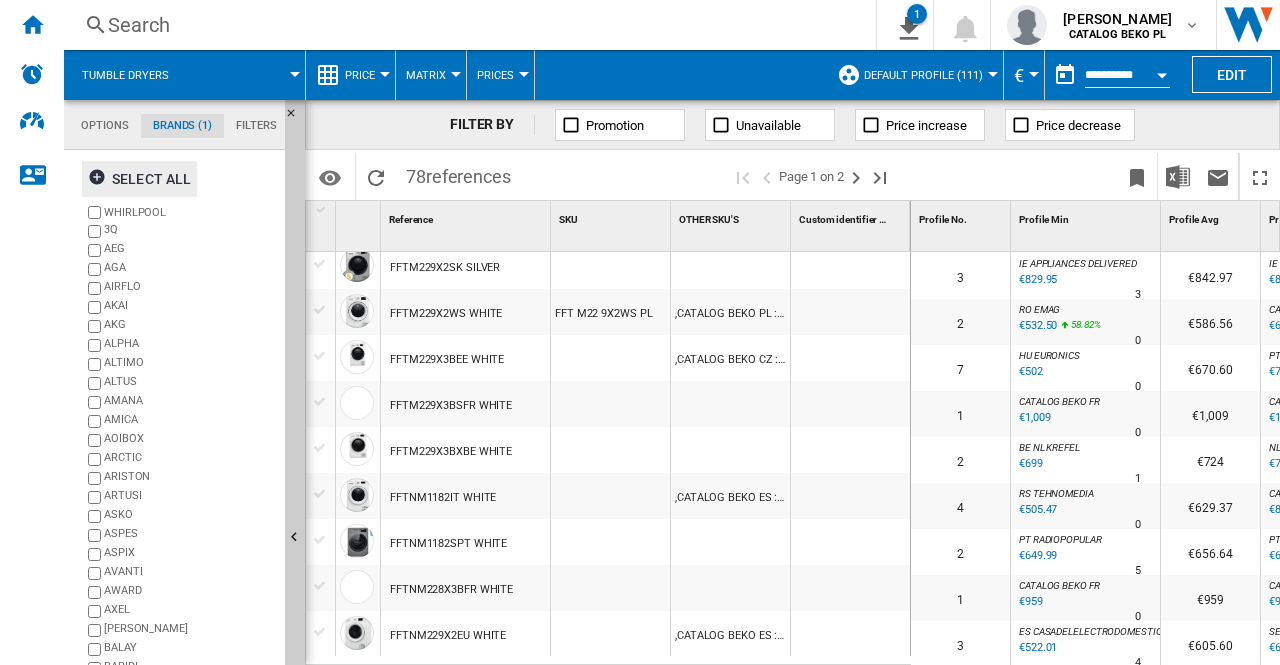 click on "Select all" at bounding box center [139, 179] 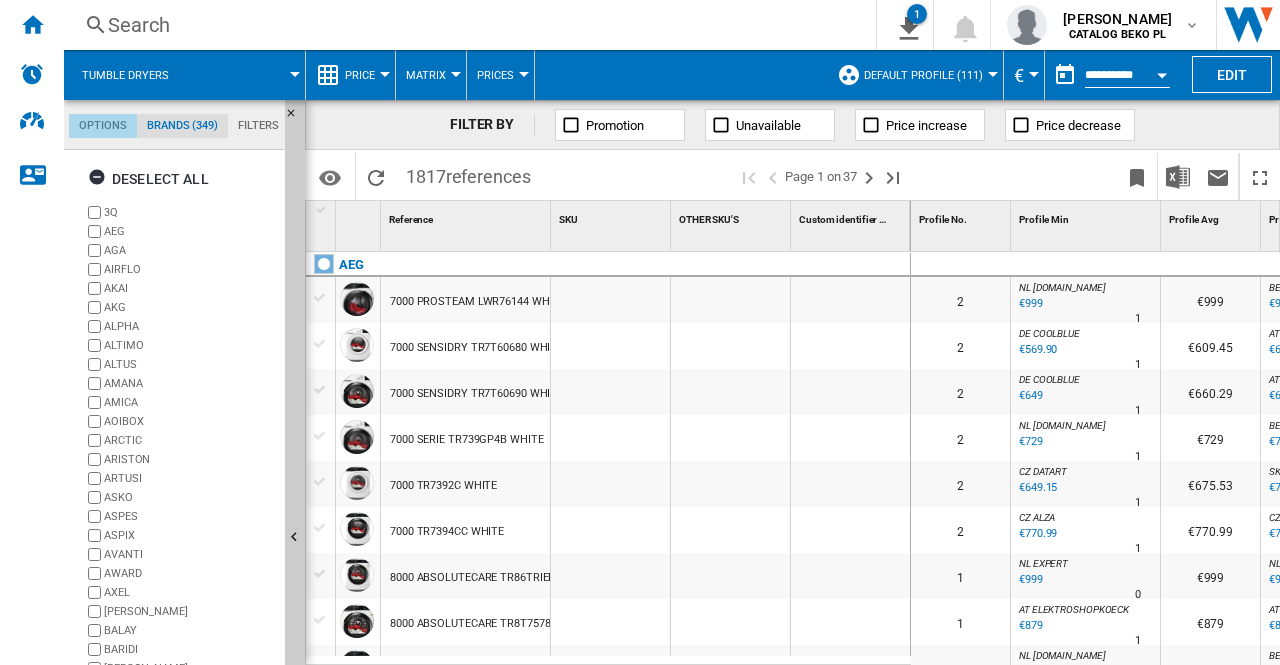 click on "Options" 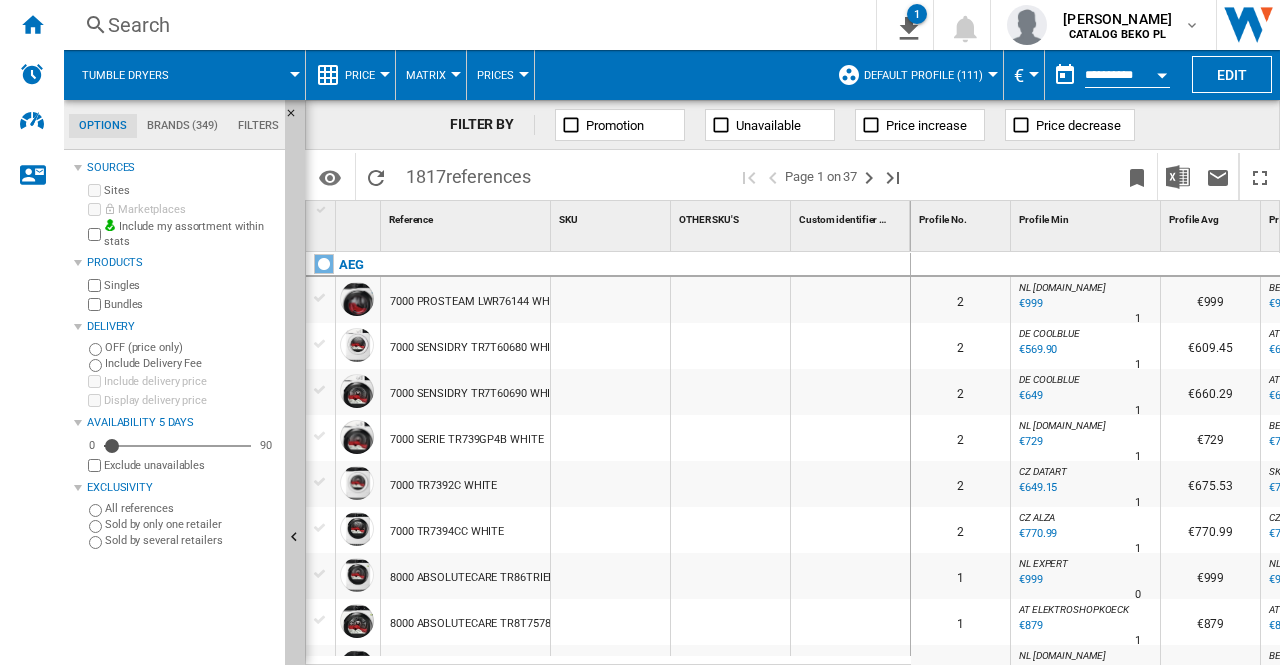 scroll, scrollTop: 400, scrollLeft: 0, axis: vertical 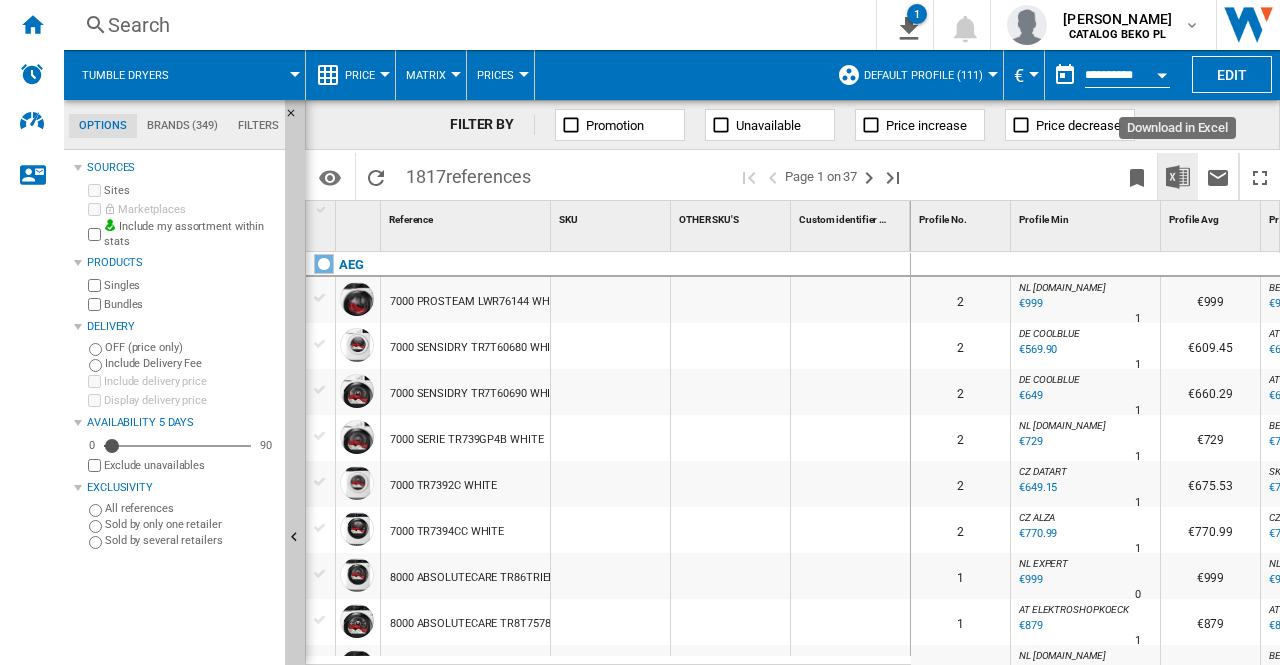 click at bounding box center [1178, 176] 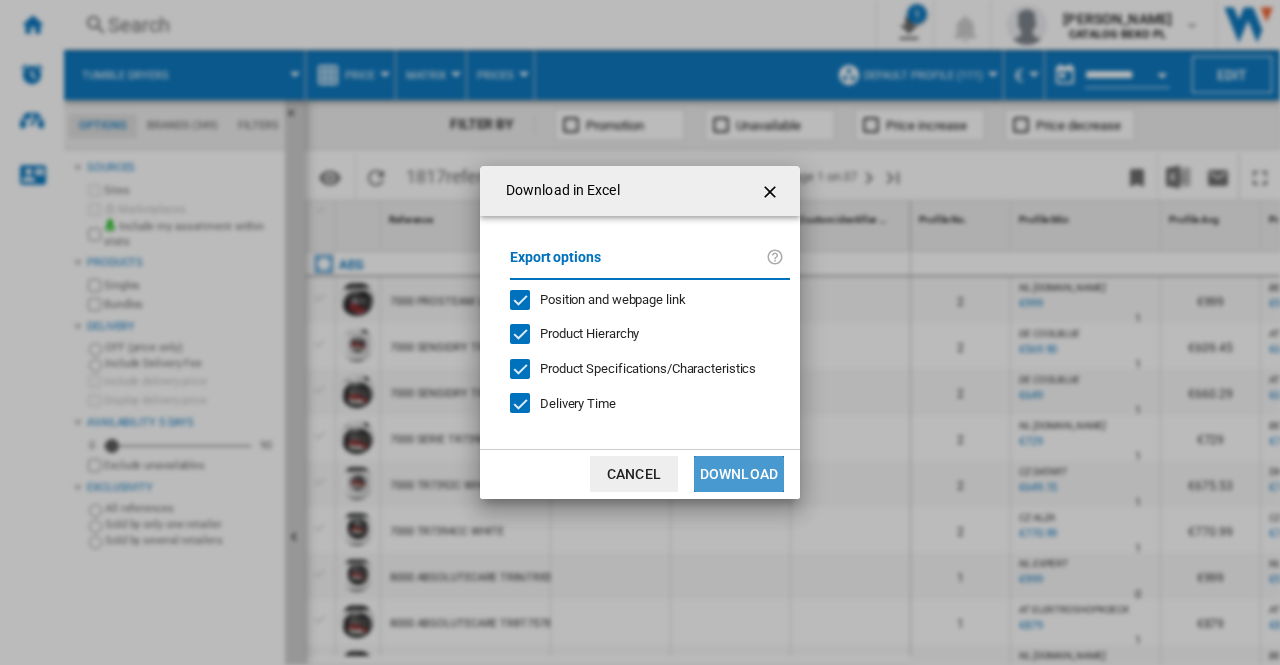 click on "Download" 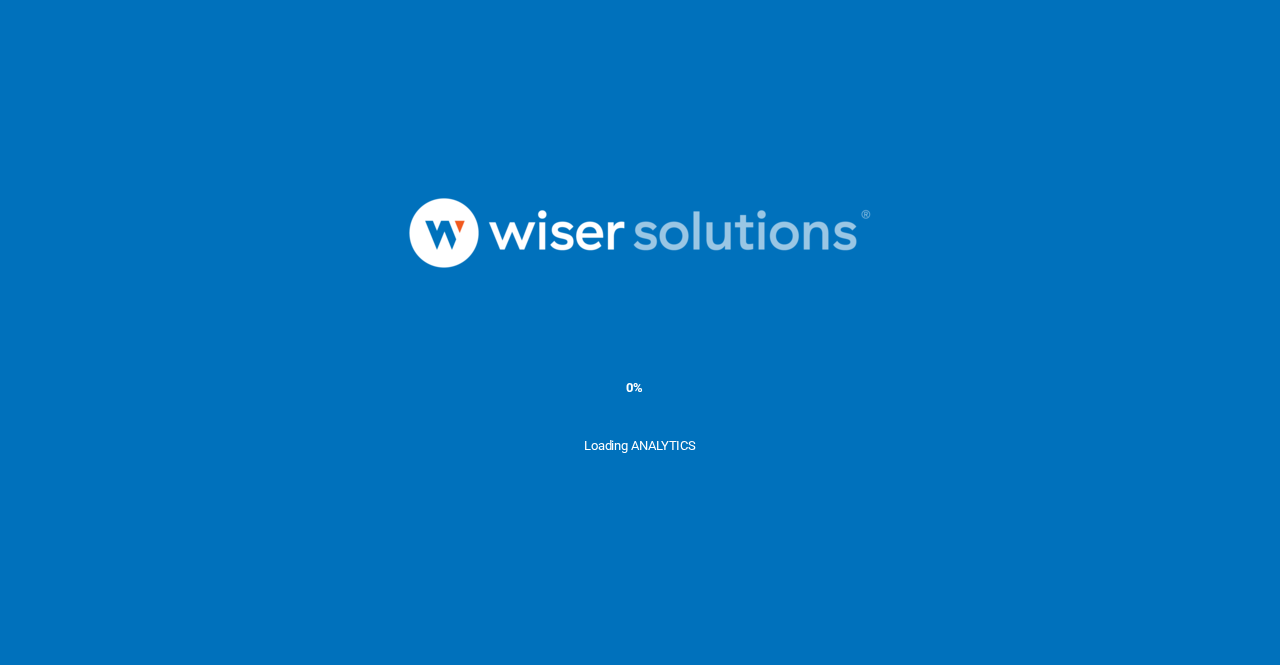 scroll, scrollTop: 0, scrollLeft: 0, axis: both 